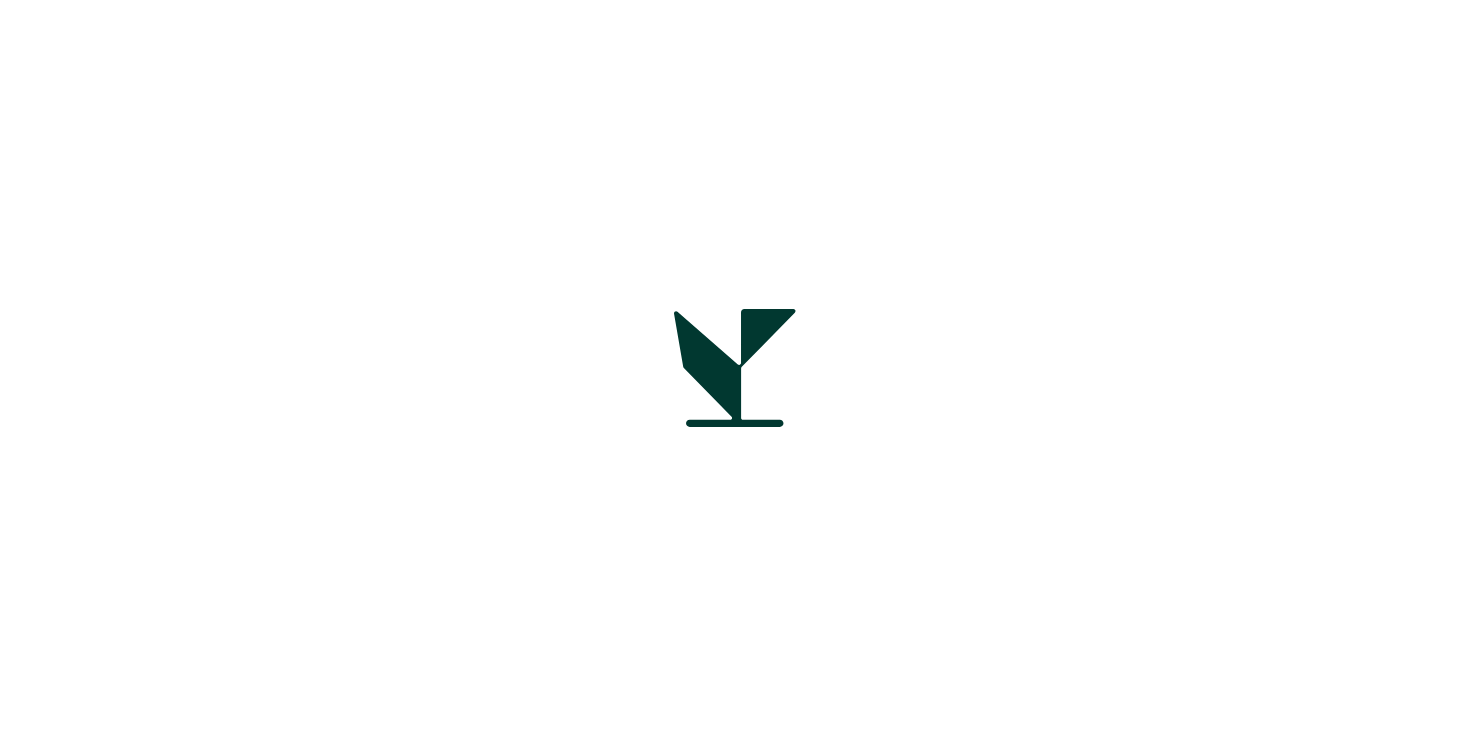 scroll, scrollTop: 0, scrollLeft: 0, axis: both 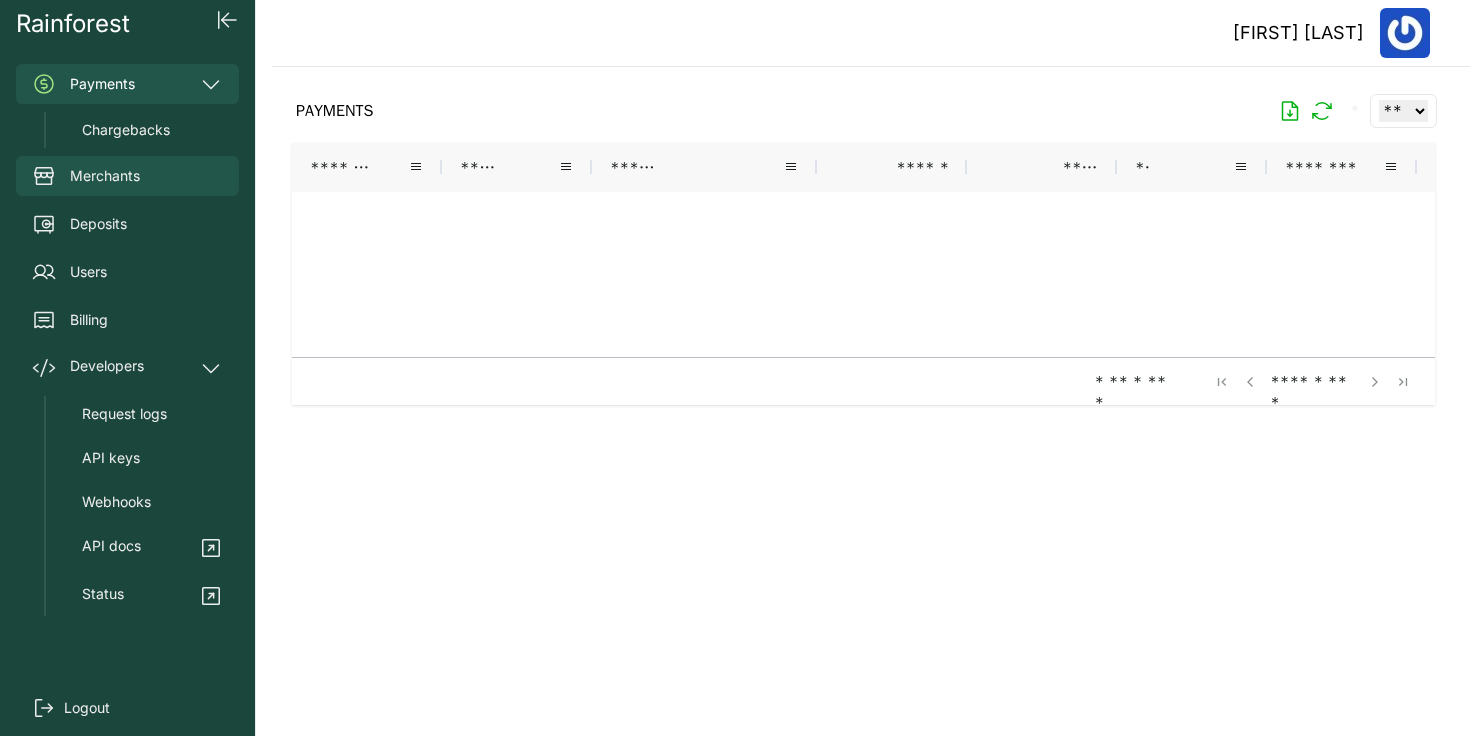 click on "Merchants" at bounding box center (105, 176) 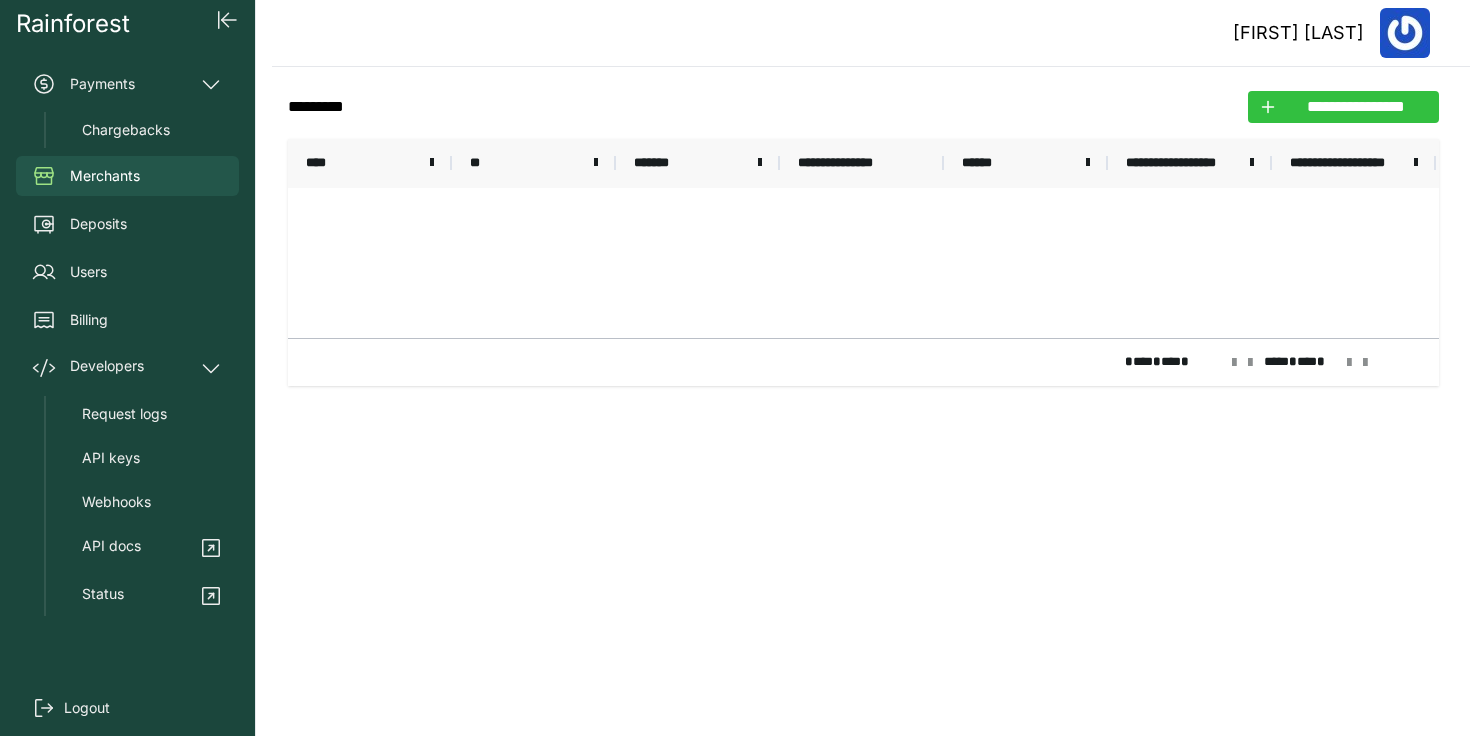 click 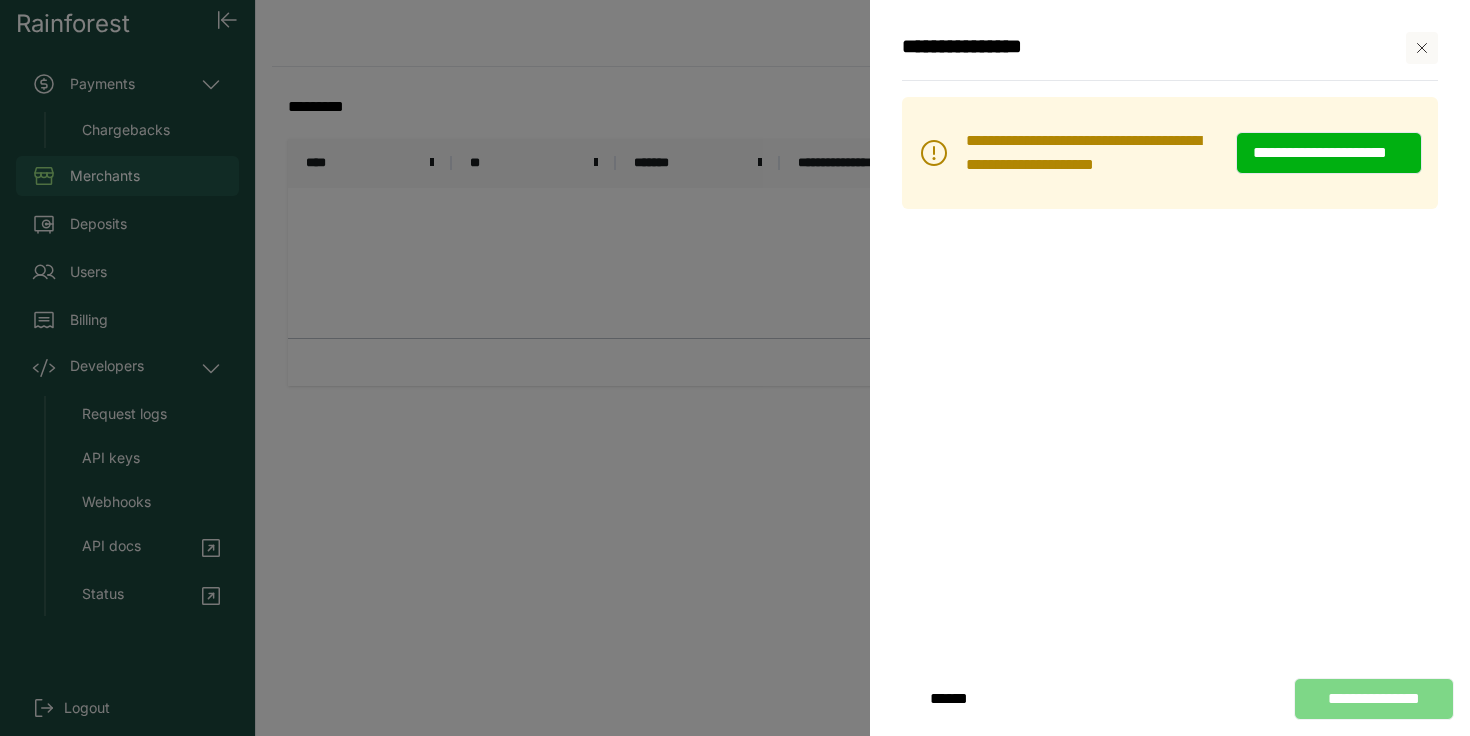 click on "**********" at bounding box center (1329, 153) 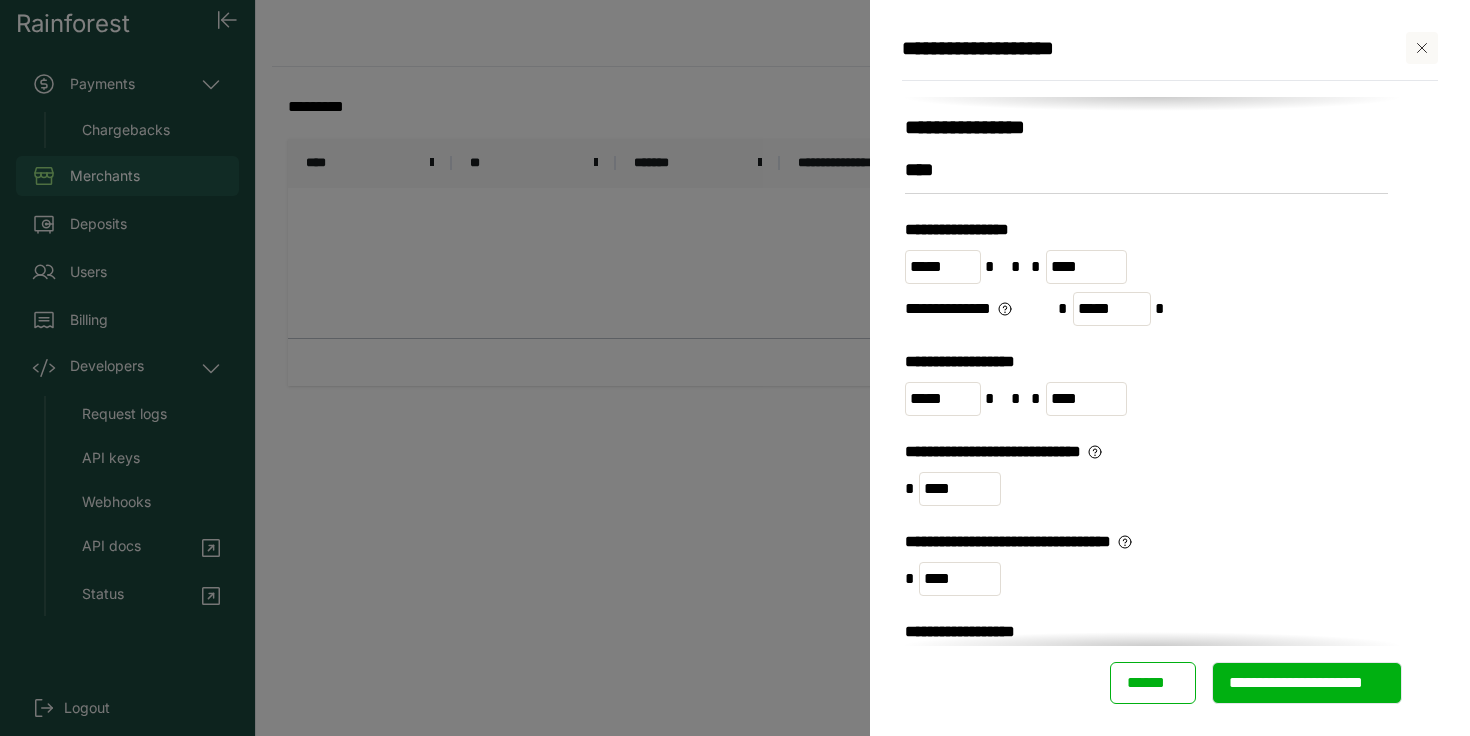 scroll, scrollTop: 0, scrollLeft: 0, axis: both 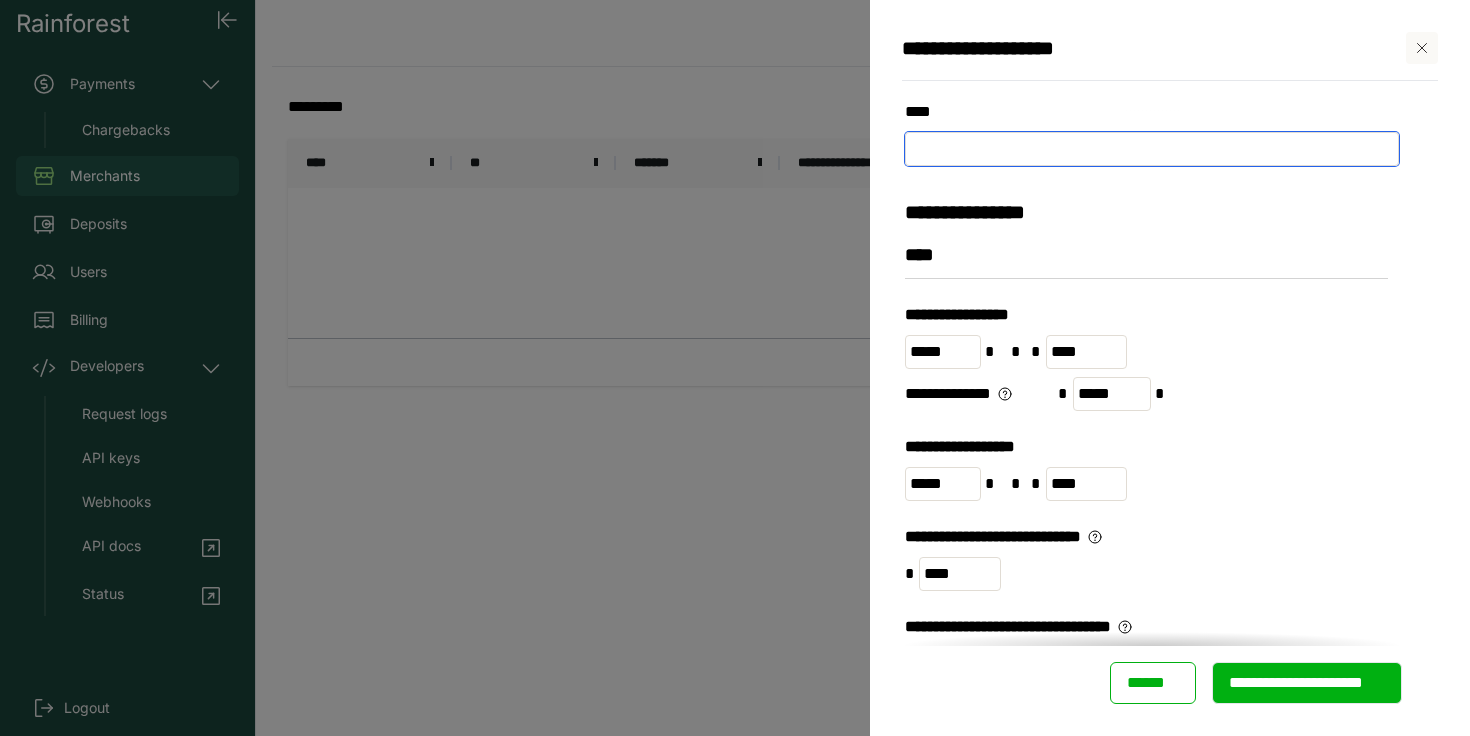click at bounding box center [1152, 149] 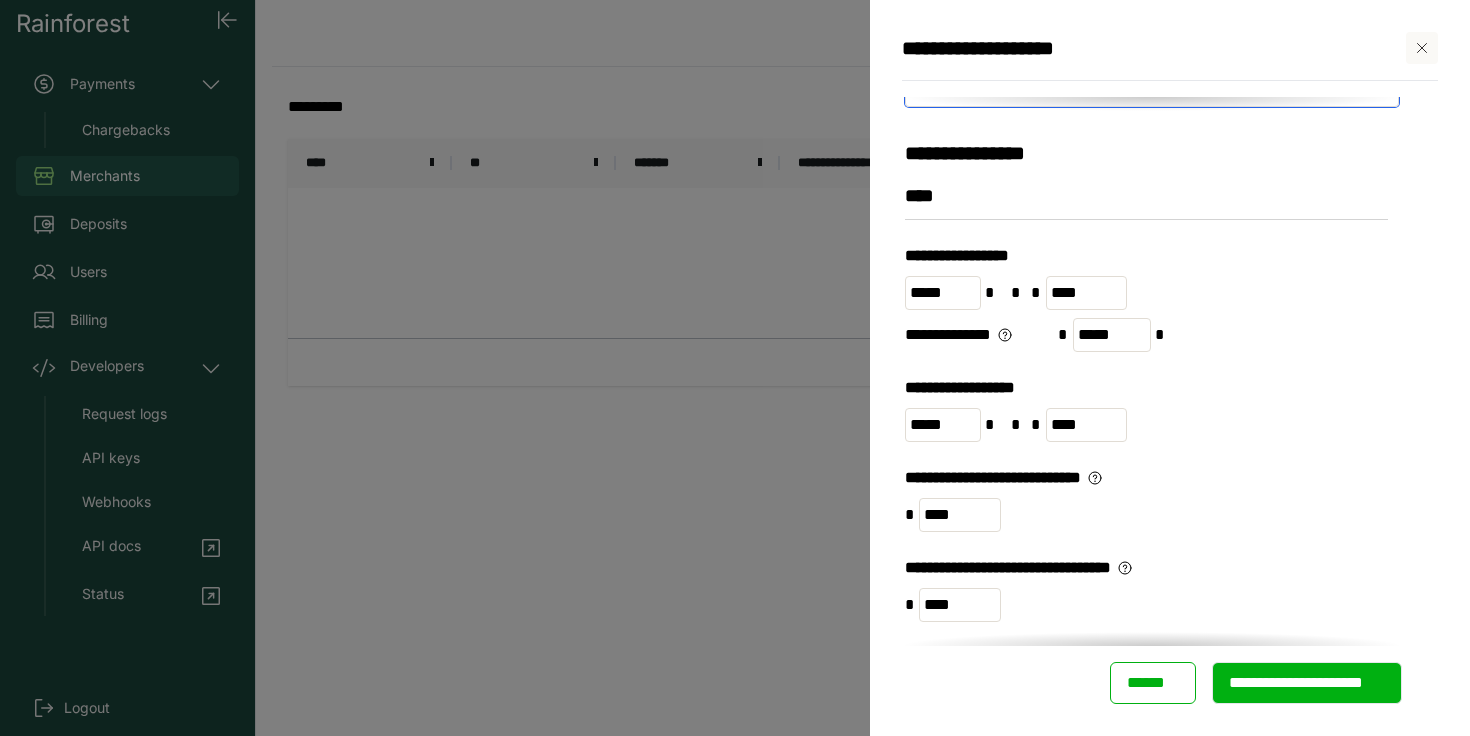scroll, scrollTop: 58, scrollLeft: 0, axis: vertical 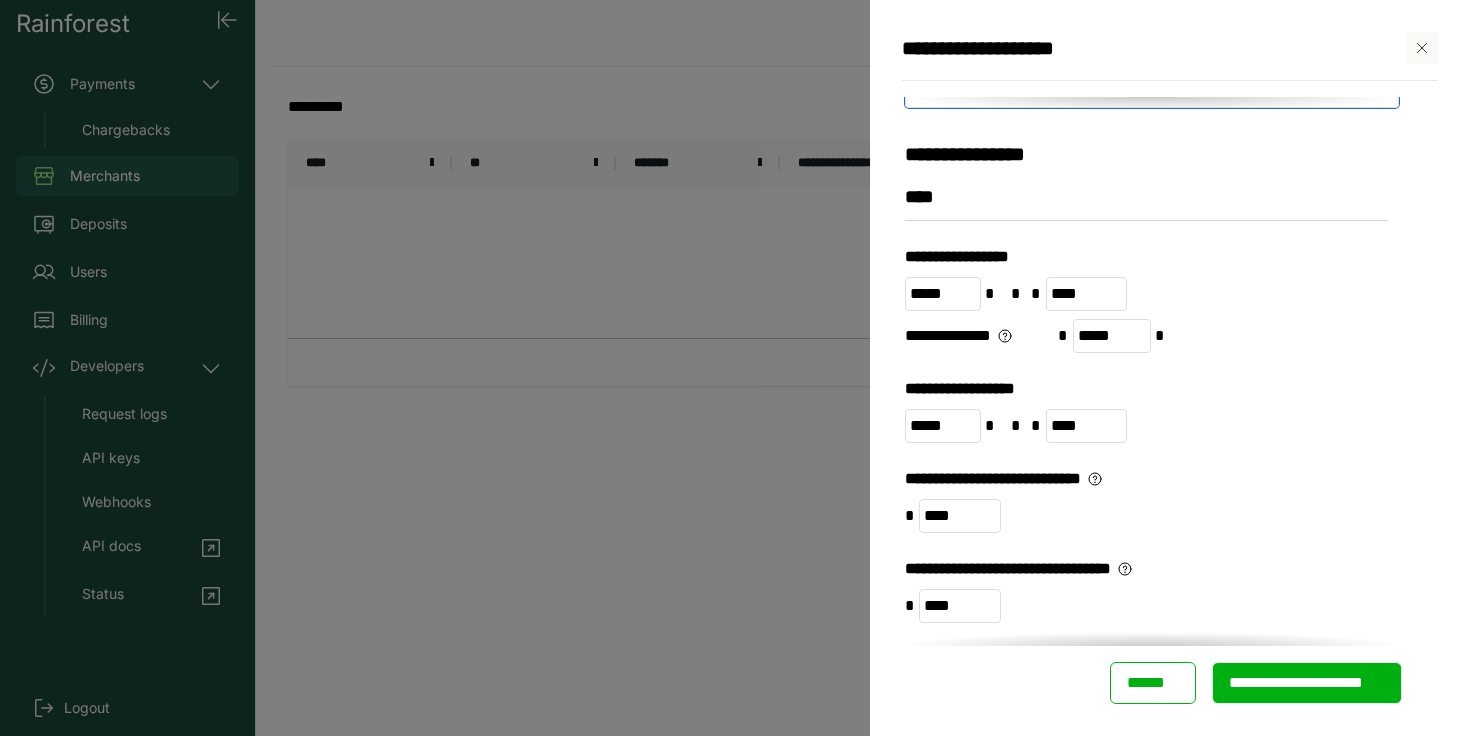 type on "**********" 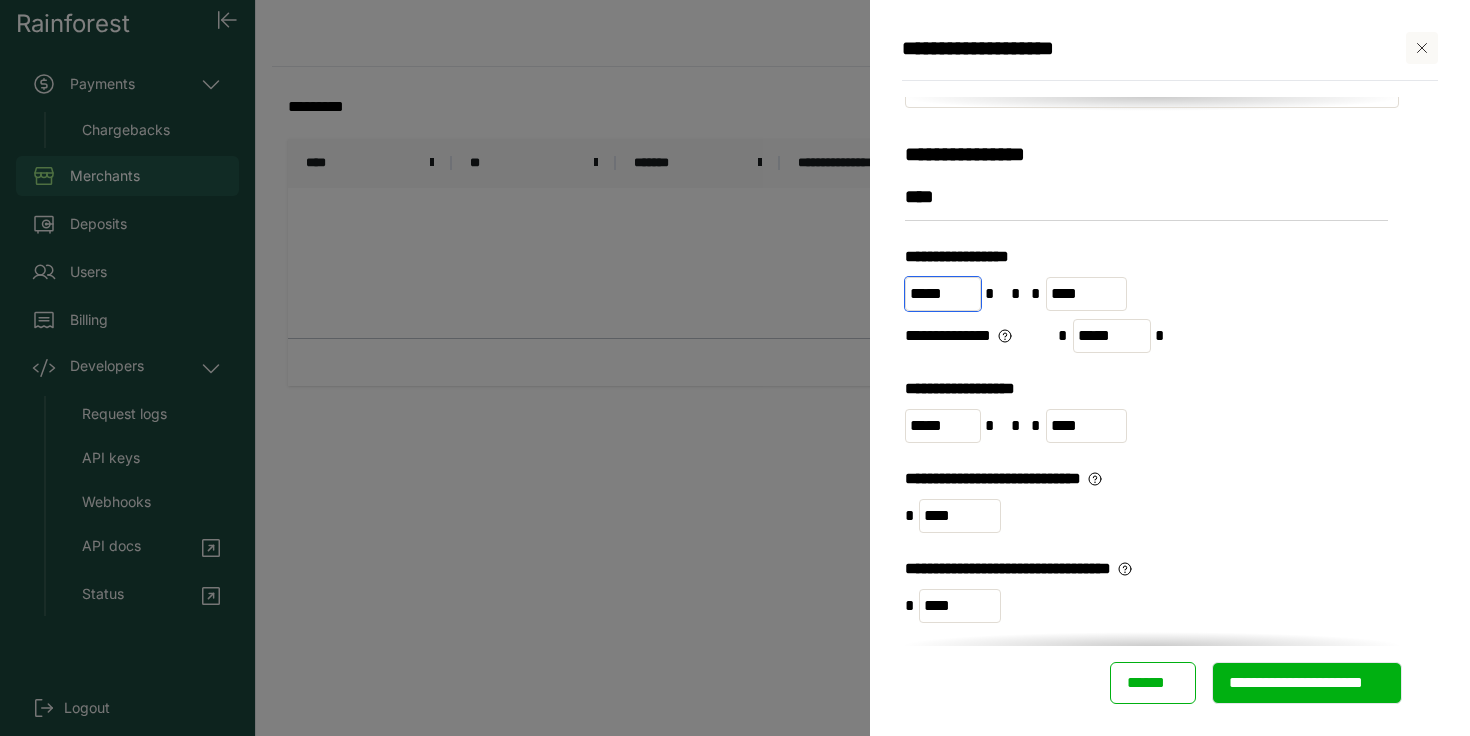 click on "*****" at bounding box center [943, 294] 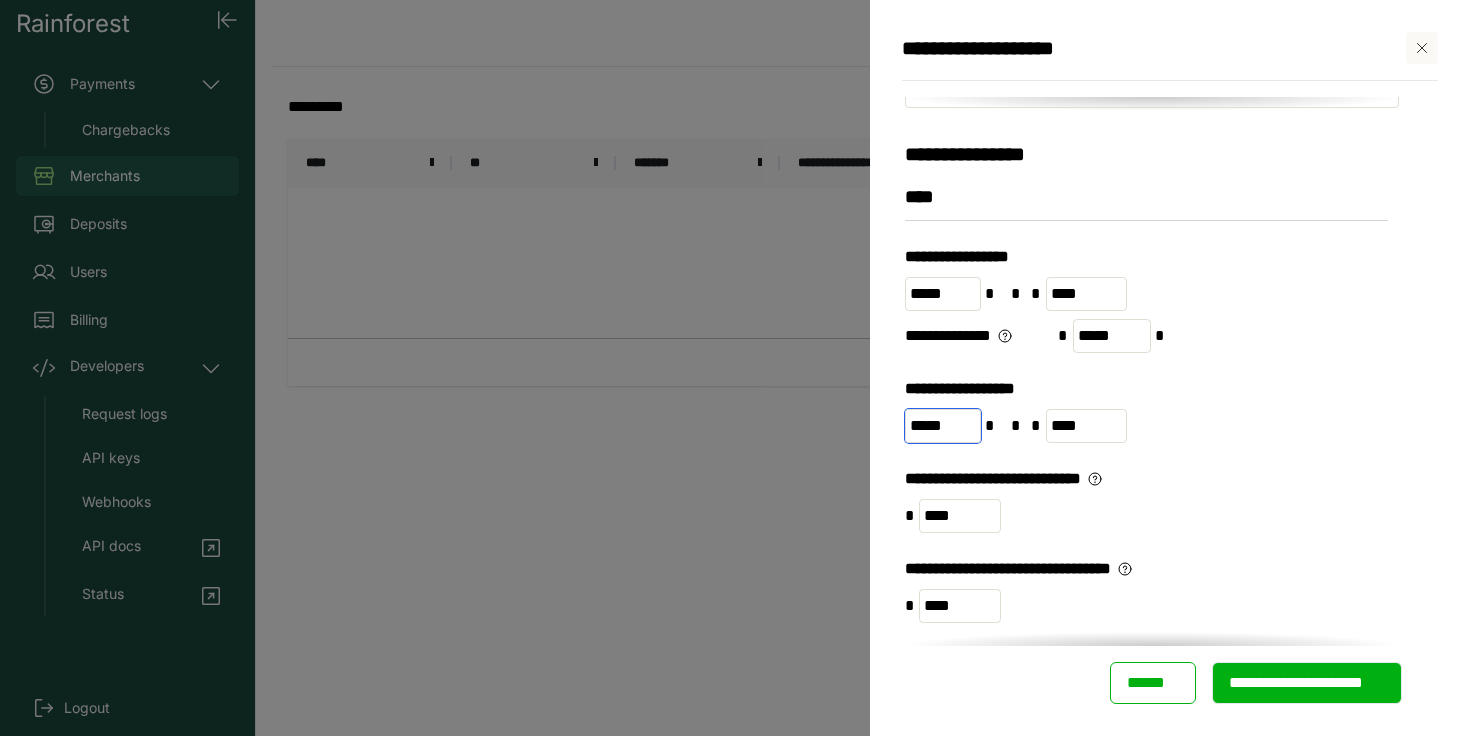 click on "*****" at bounding box center [943, 426] 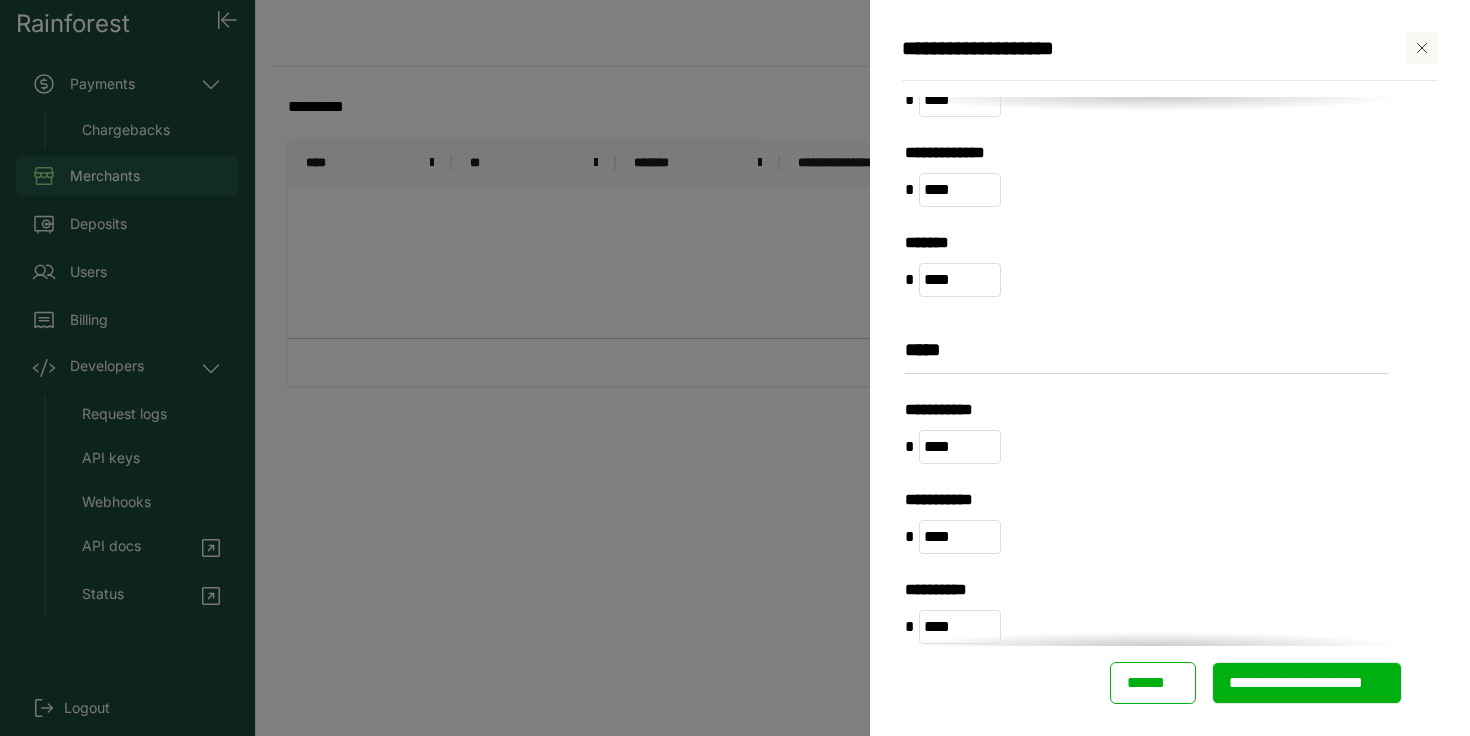 scroll, scrollTop: 1607, scrollLeft: 0, axis: vertical 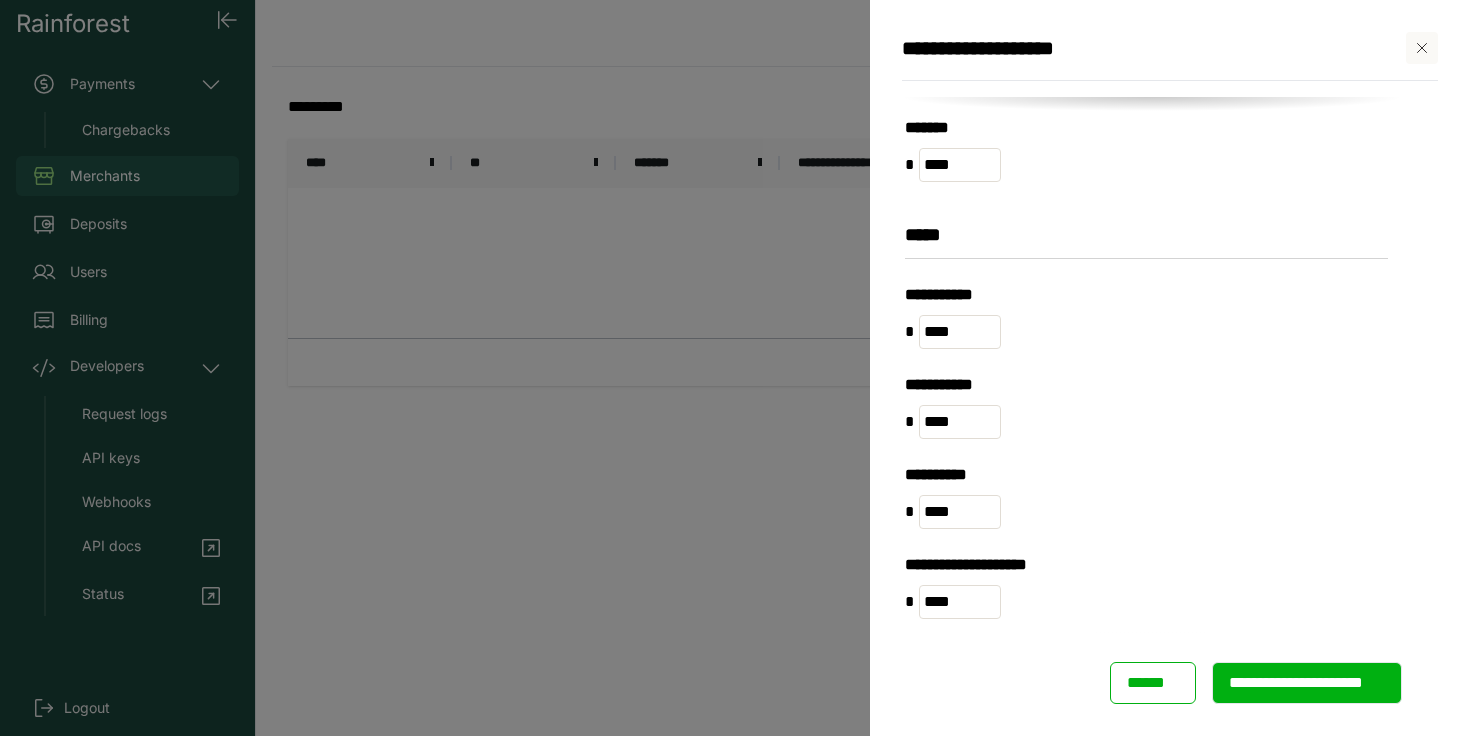 click on "**********" at bounding box center (1307, 683) 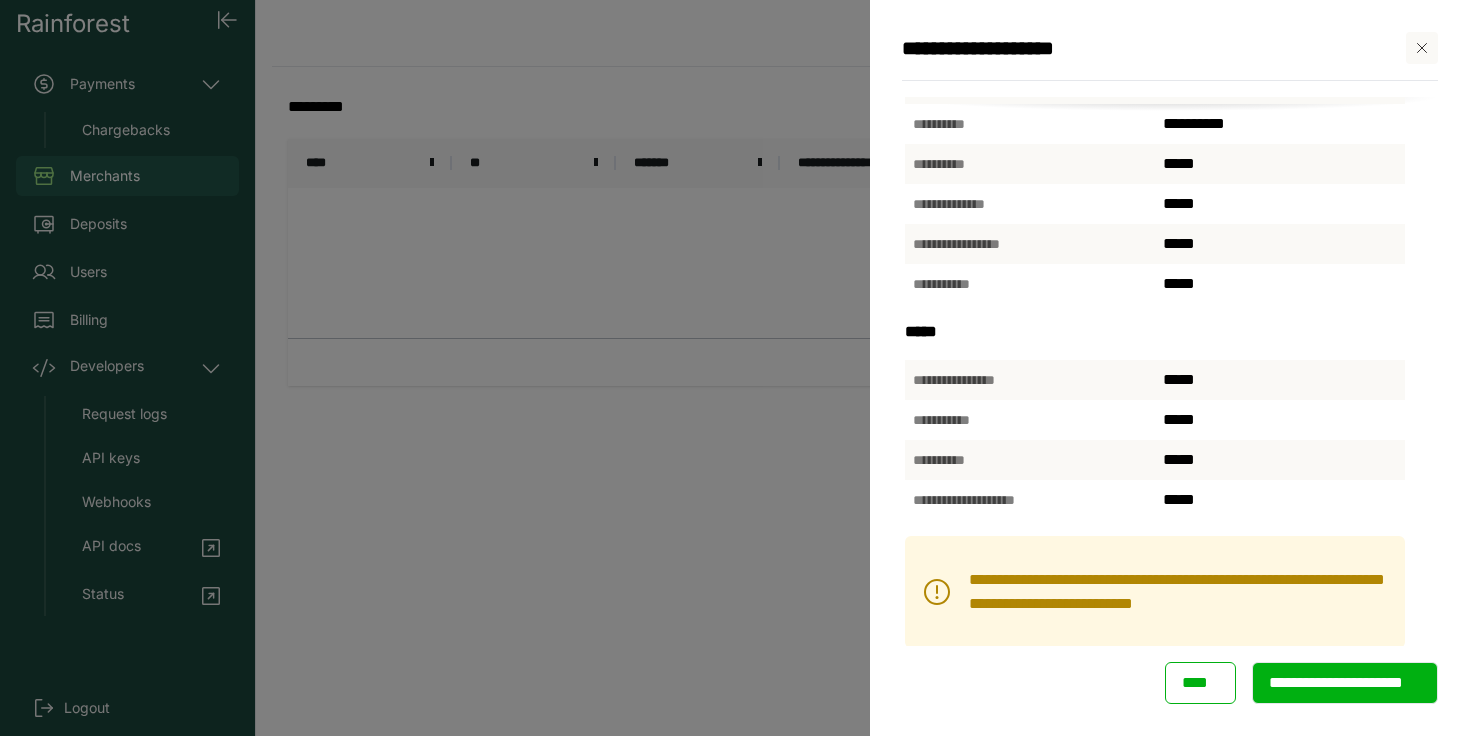 scroll, scrollTop: 669, scrollLeft: 0, axis: vertical 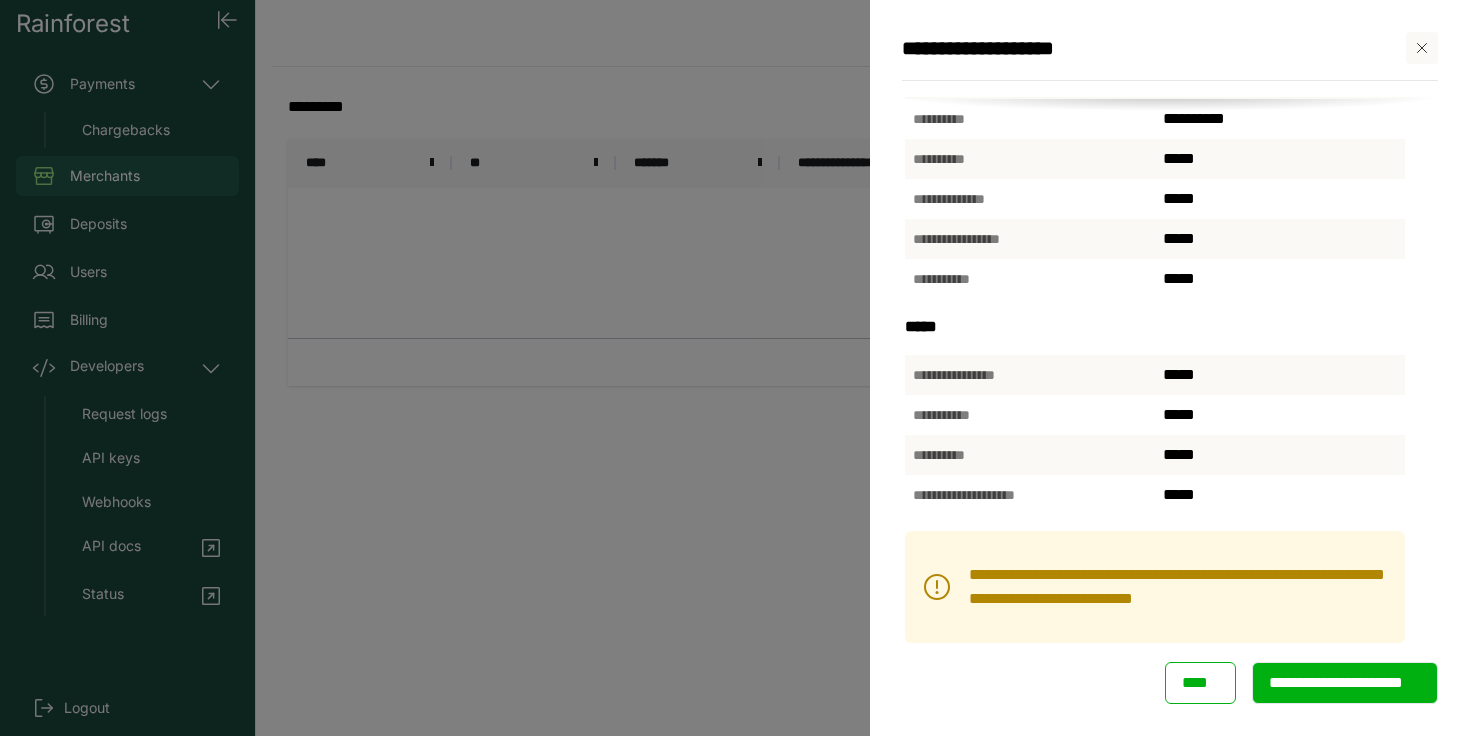 click on "****" at bounding box center [1200, 683] 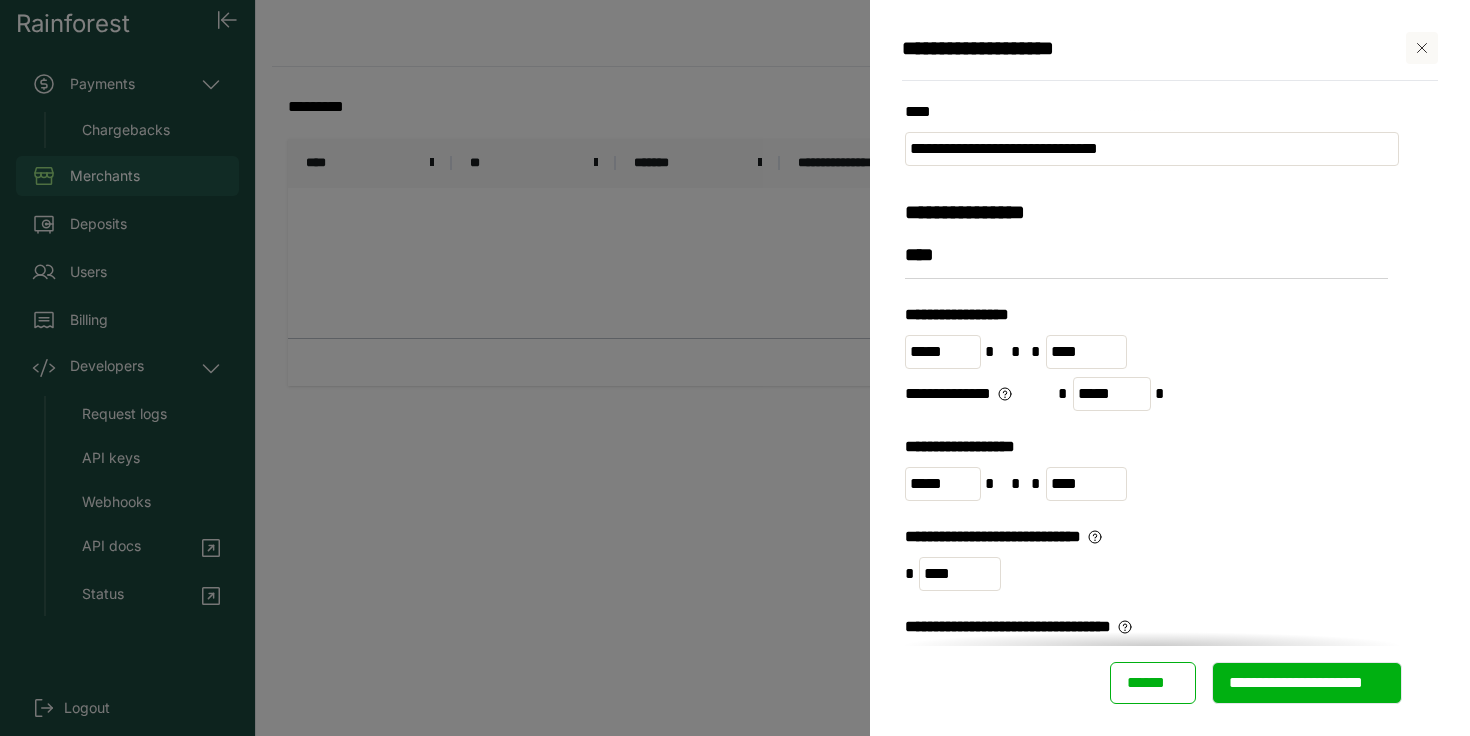 click 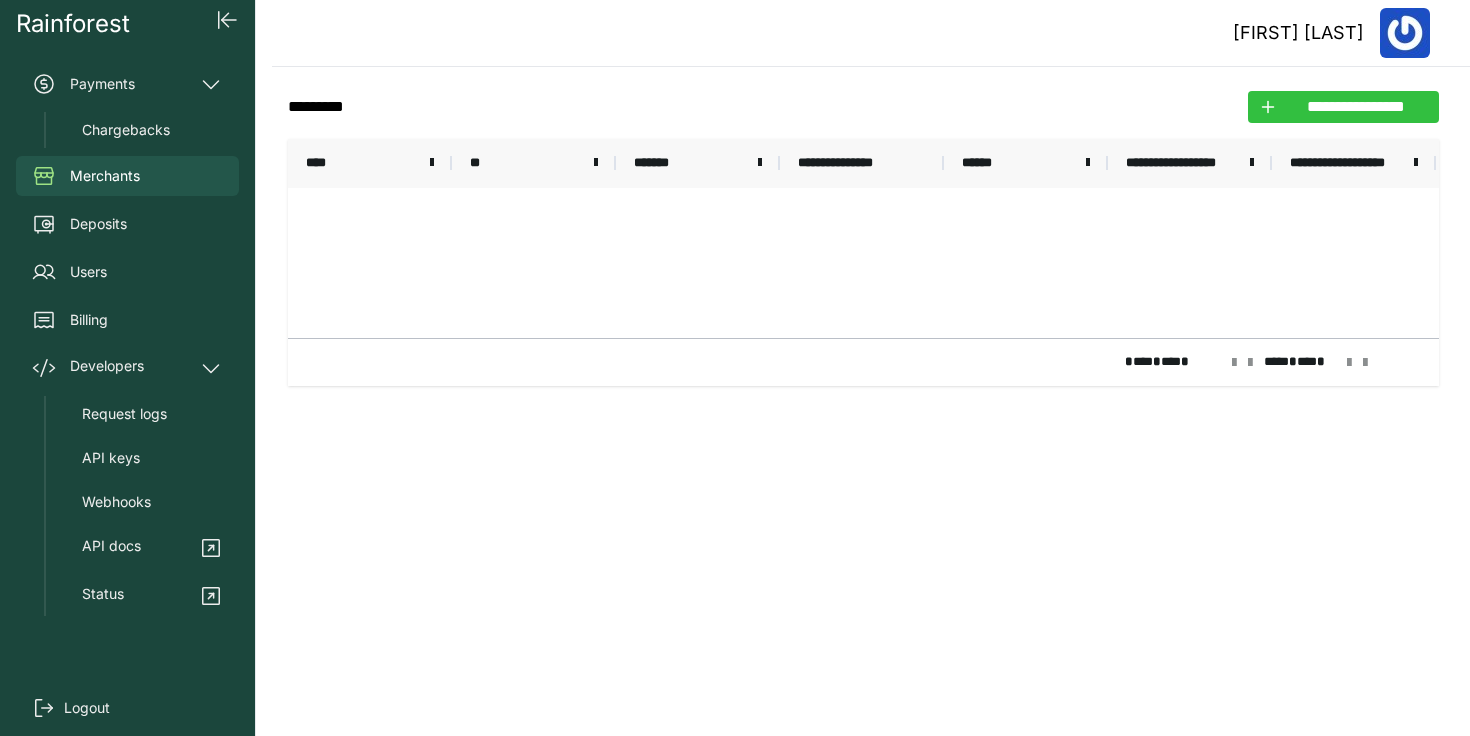 click on "**********" at bounding box center [1355, 107] 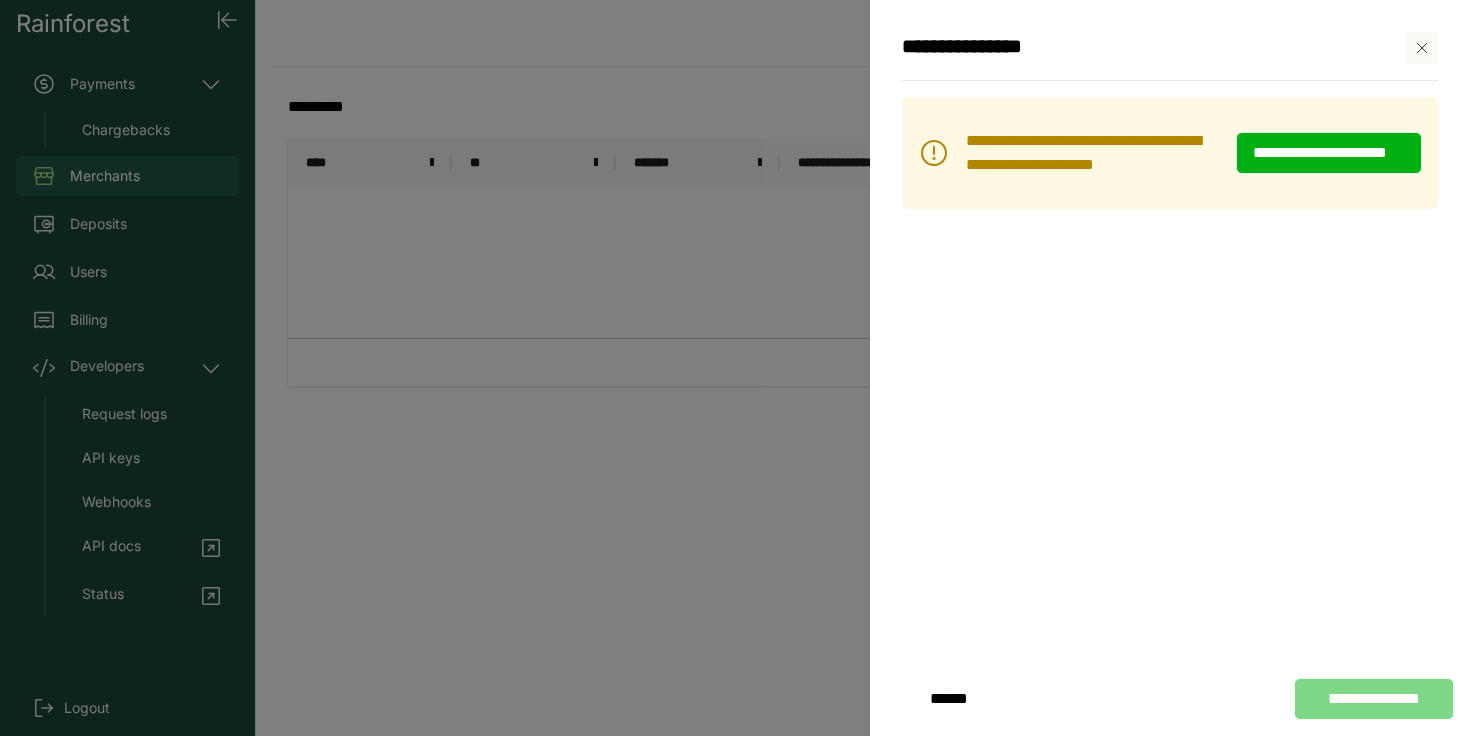 click on "**********" at bounding box center (1329, 153) 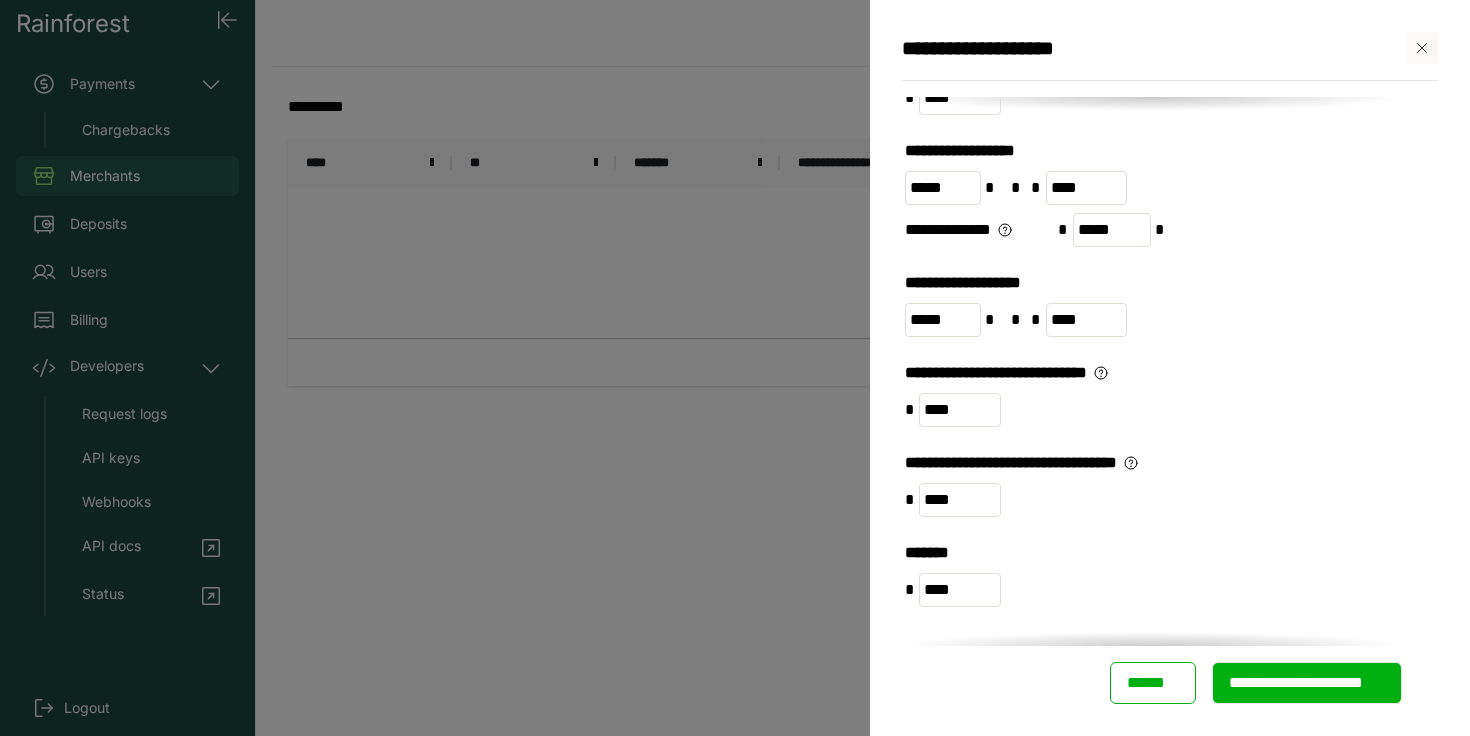 scroll, scrollTop: 0, scrollLeft: 0, axis: both 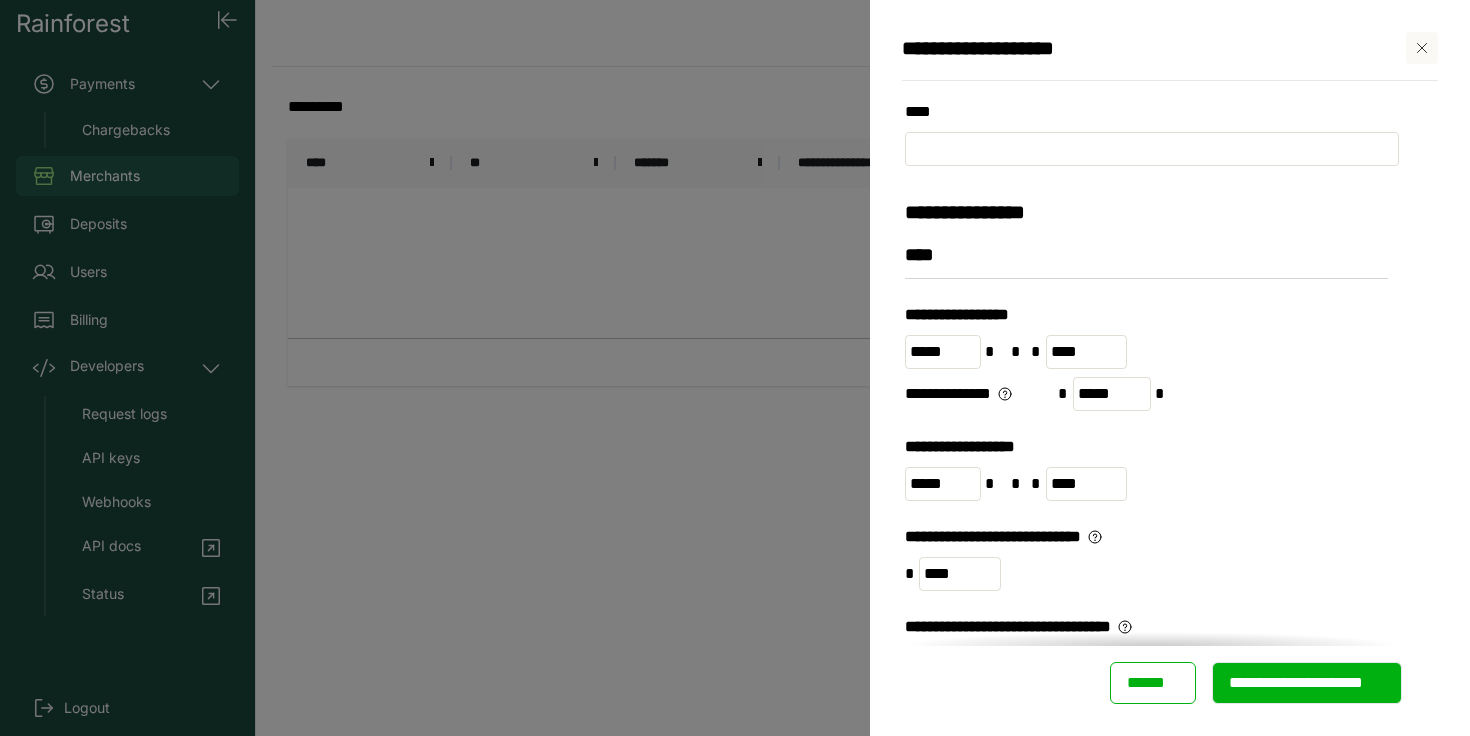 click on "******" at bounding box center [1153, 683] 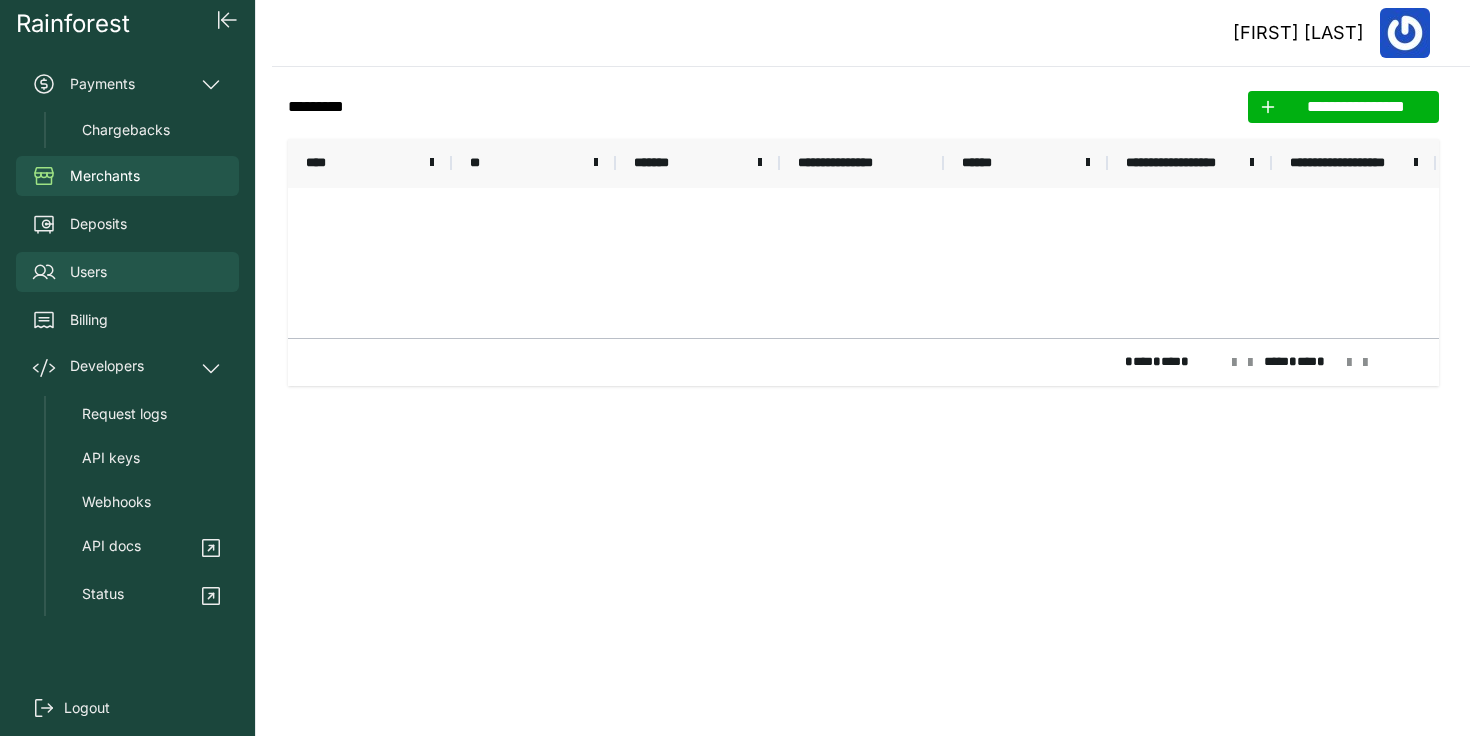 click on "Users" at bounding box center (127, 272) 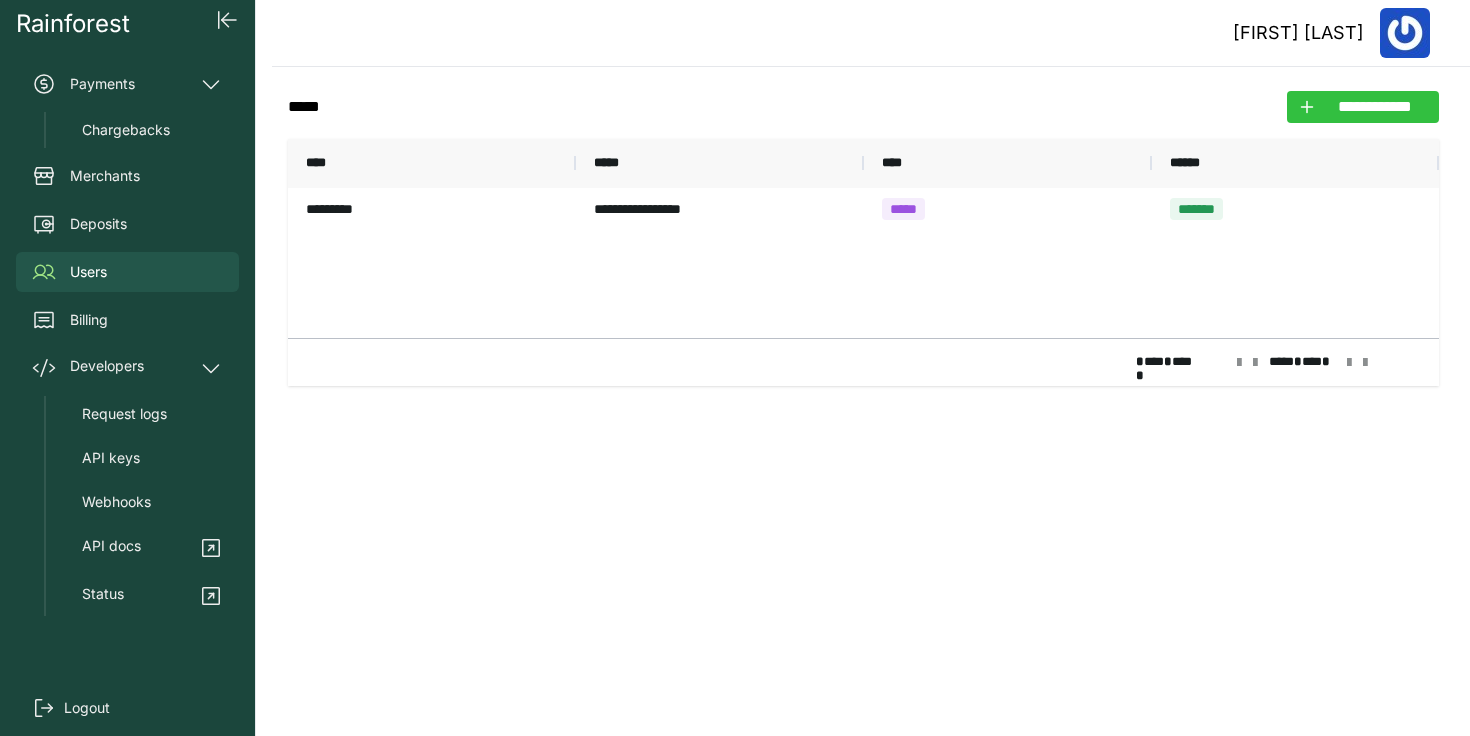 click on "**********" at bounding box center [1375, 107] 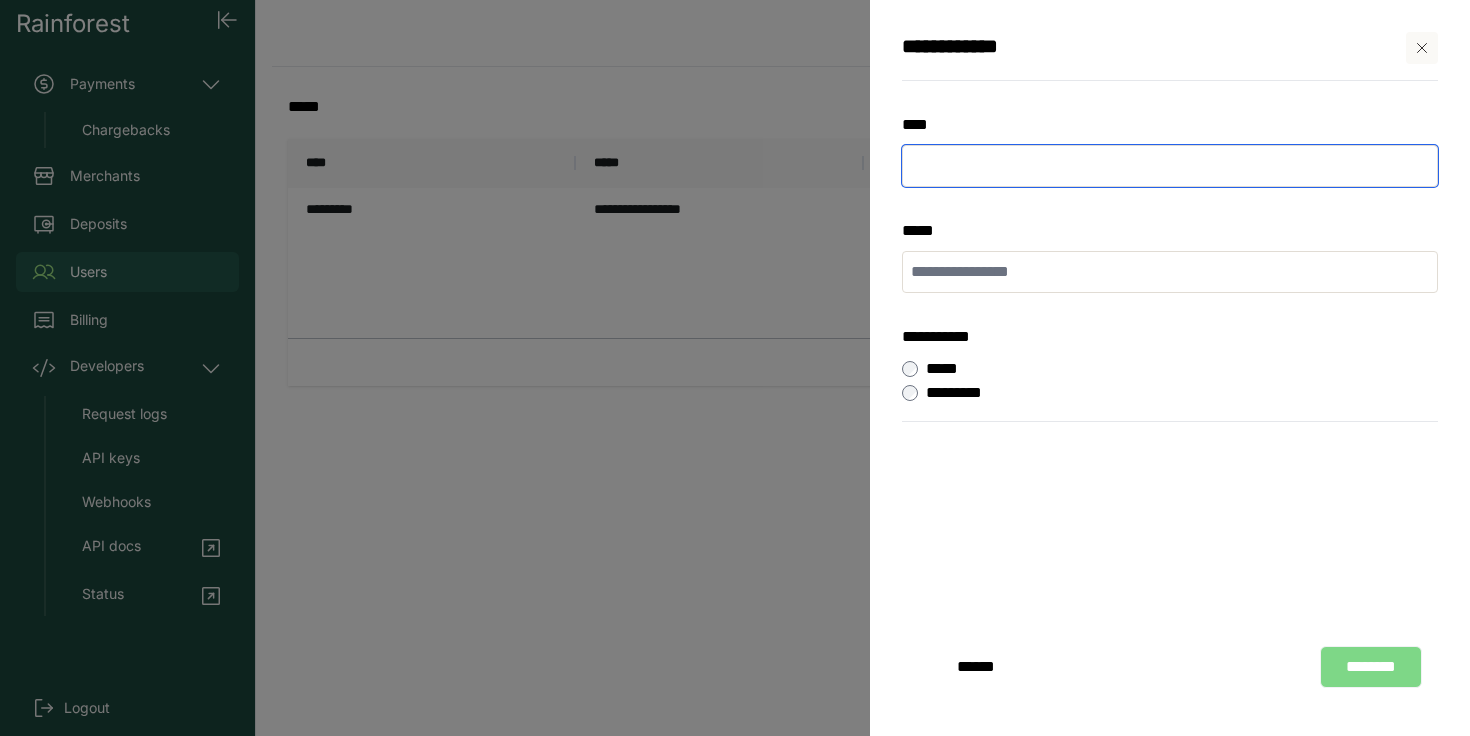 click at bounding box center [1170, 166] 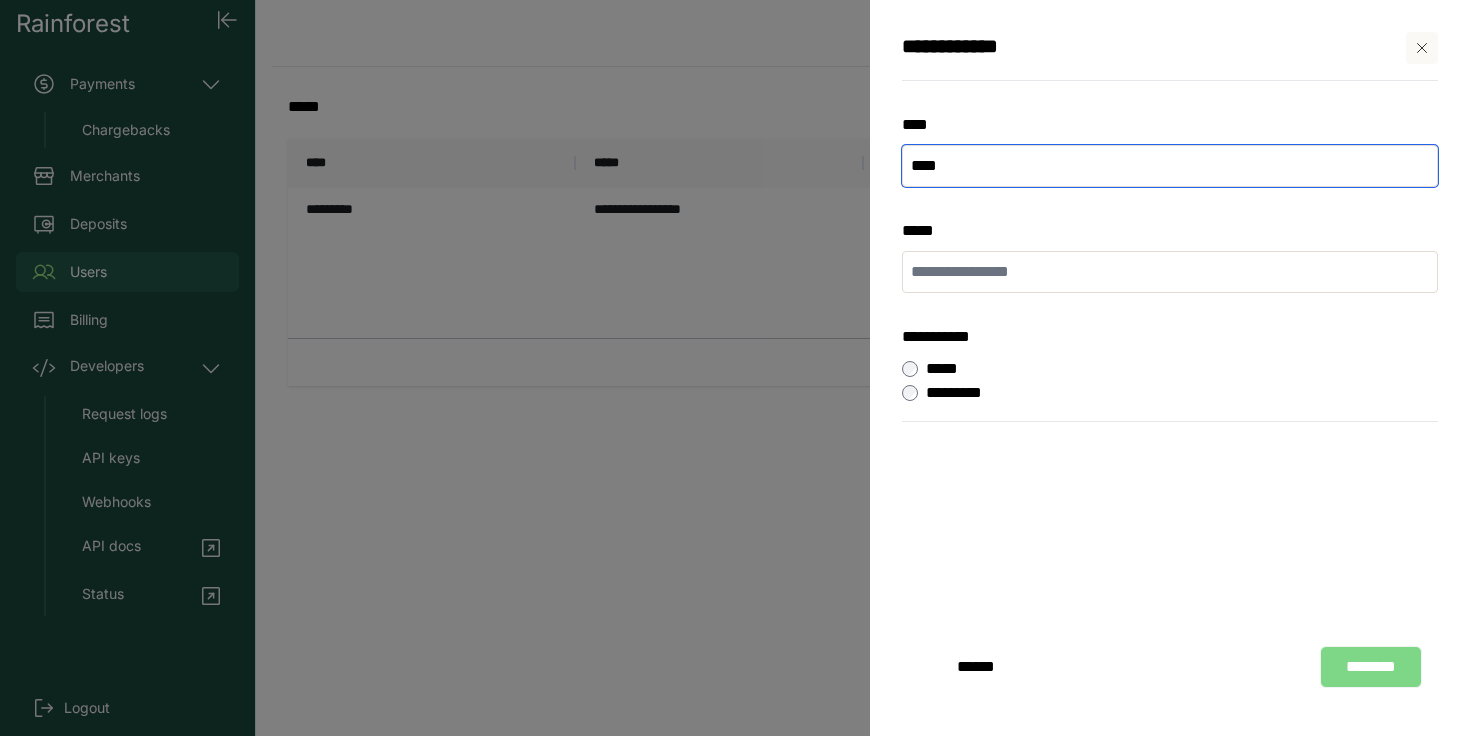 type on "****" 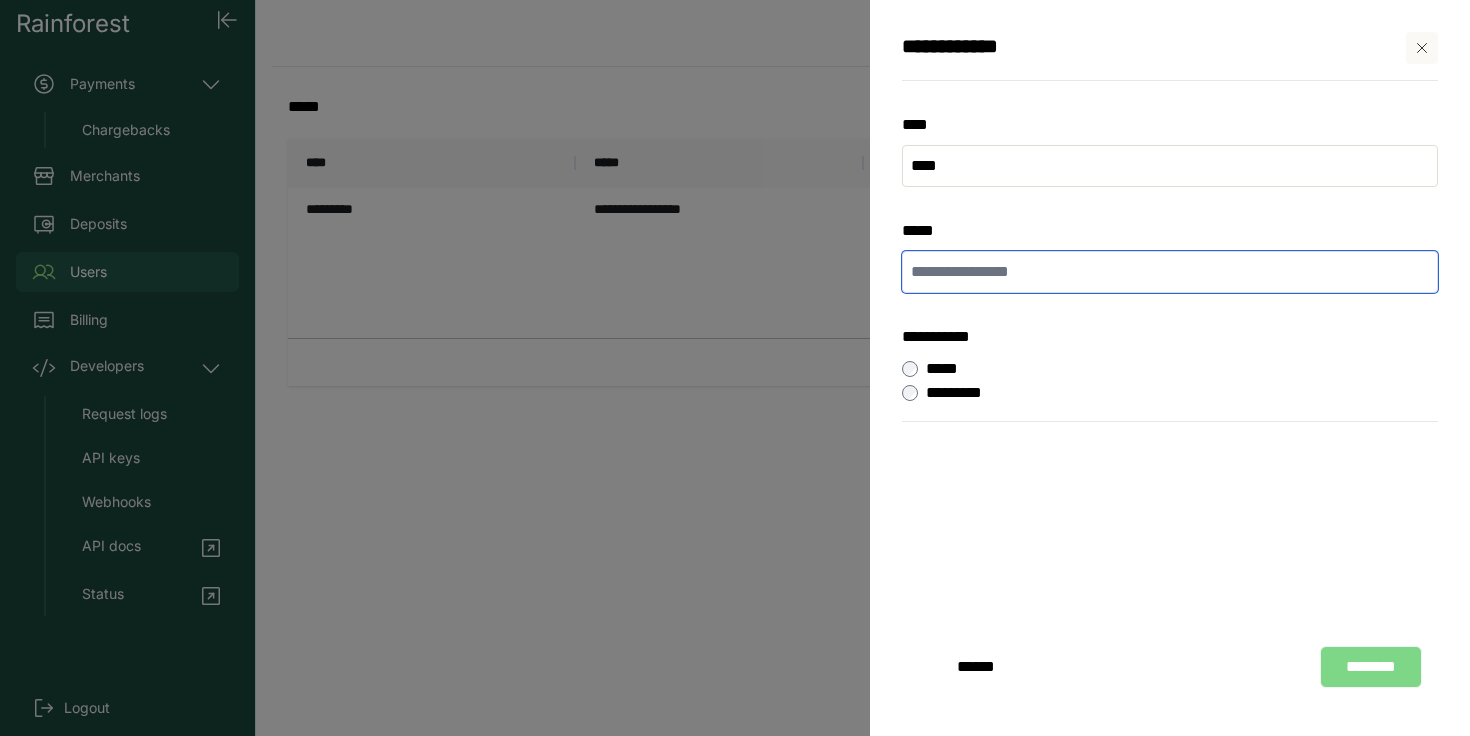 click at bounding box center (1170, 272) 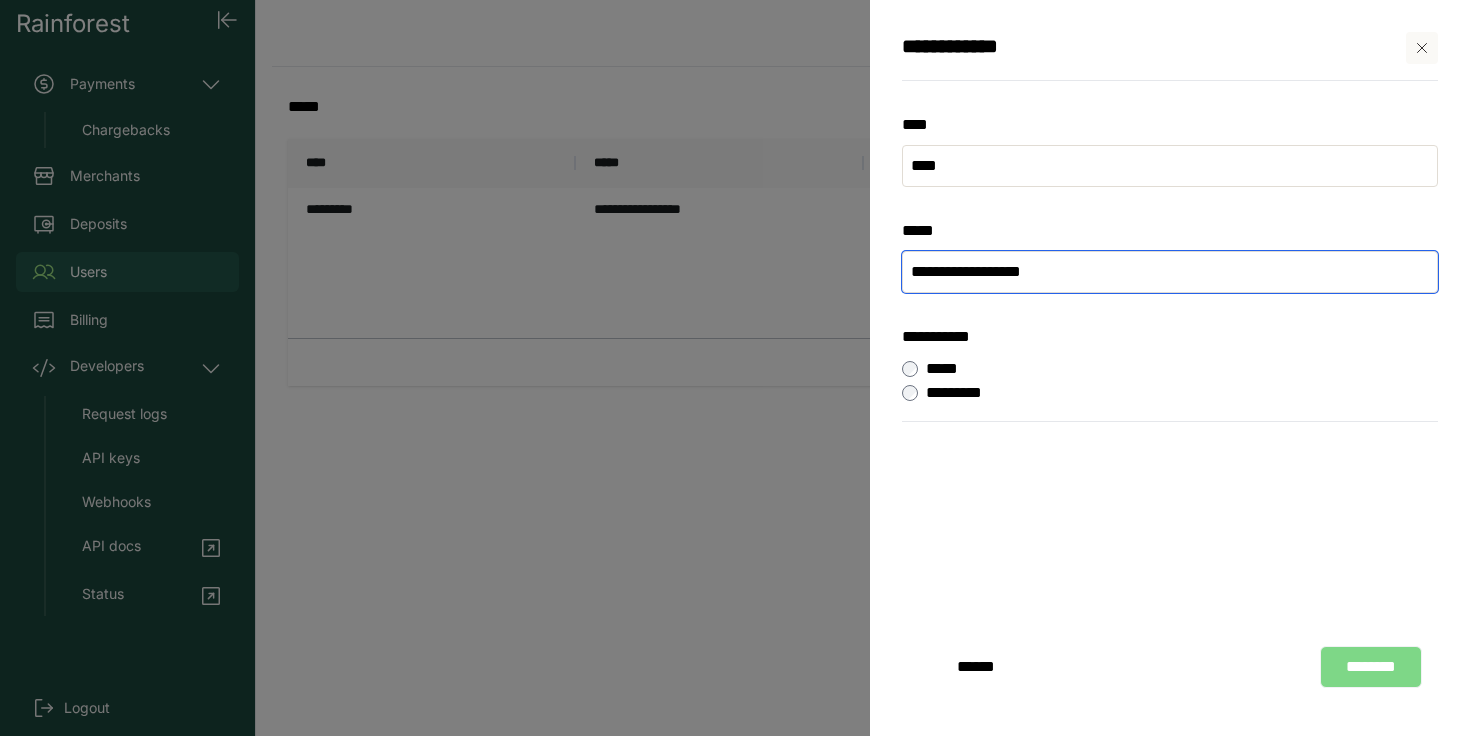 type on "**********" 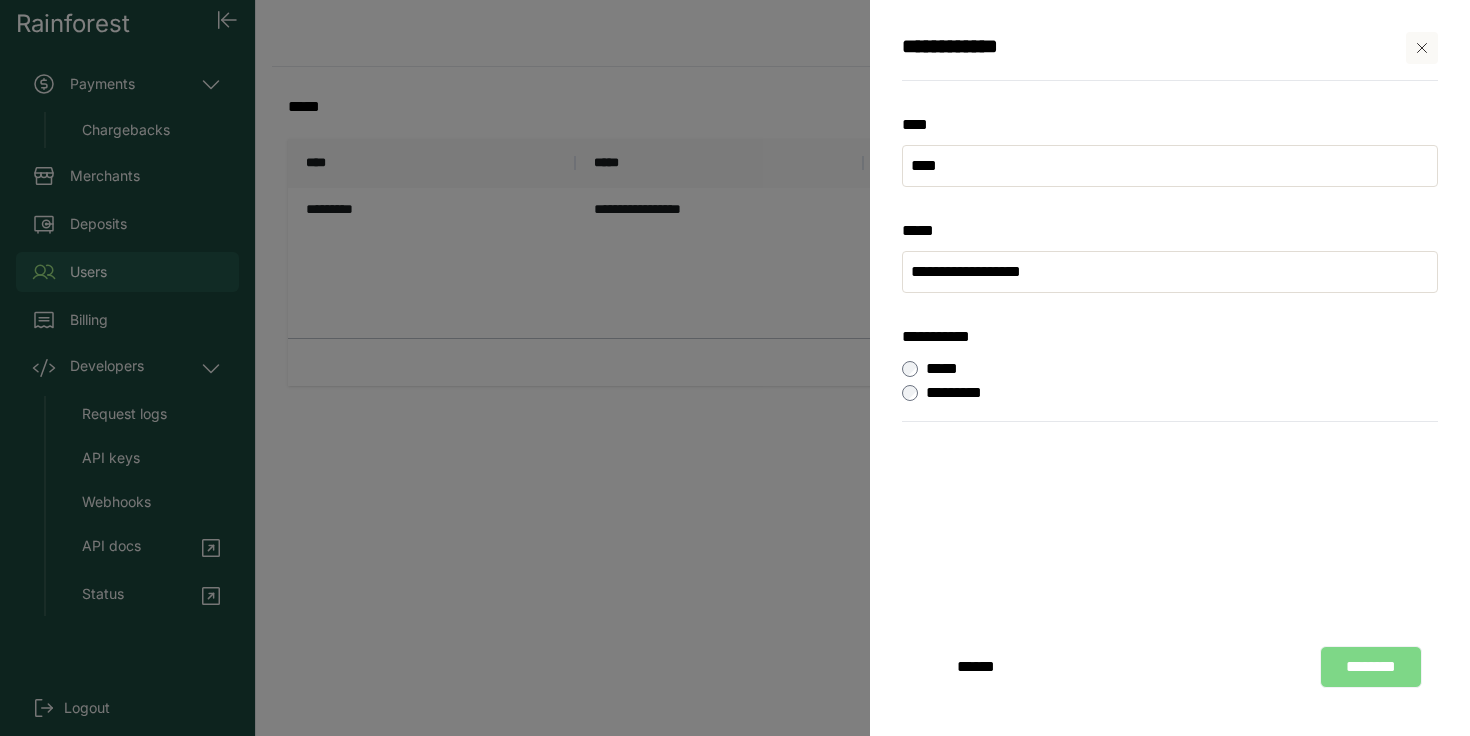 click on "********" at bounding box center [1371, 667] 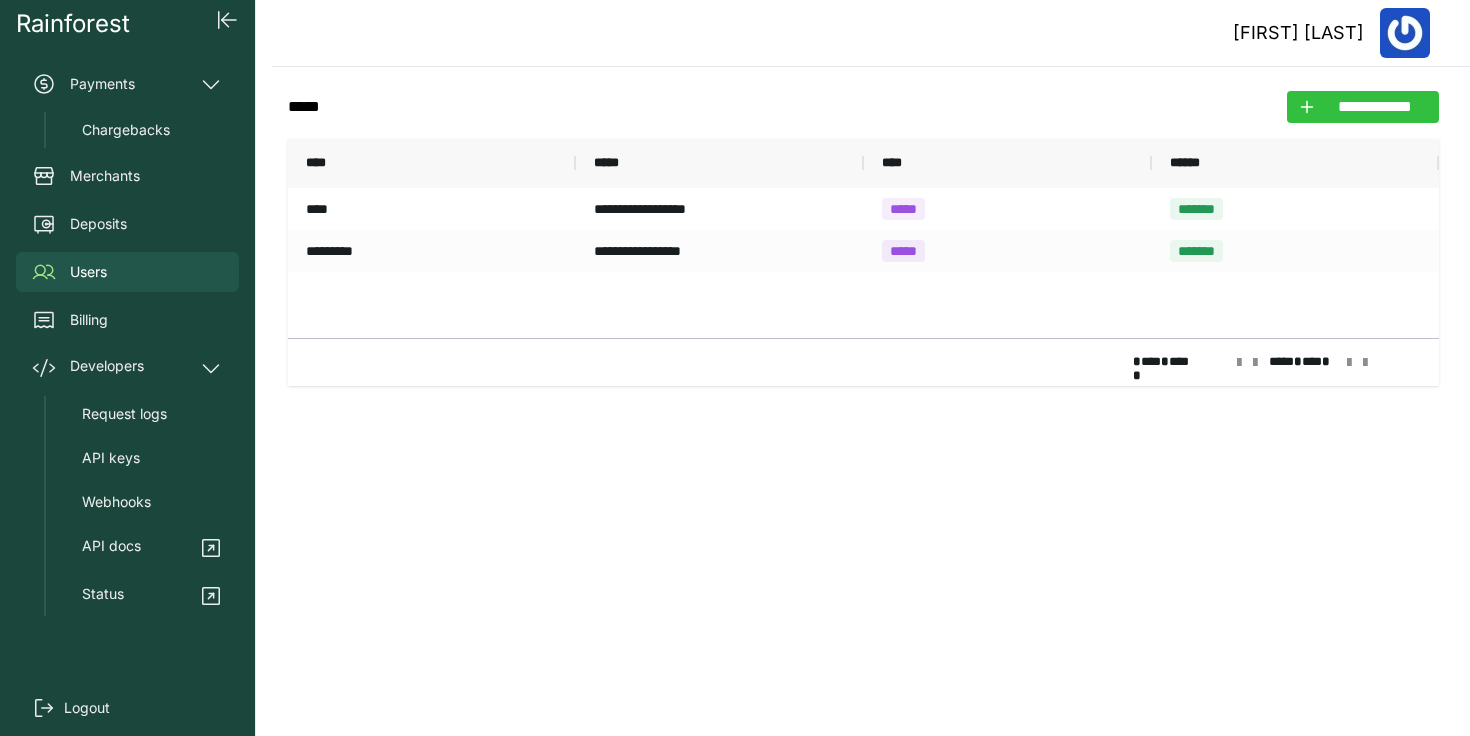 click 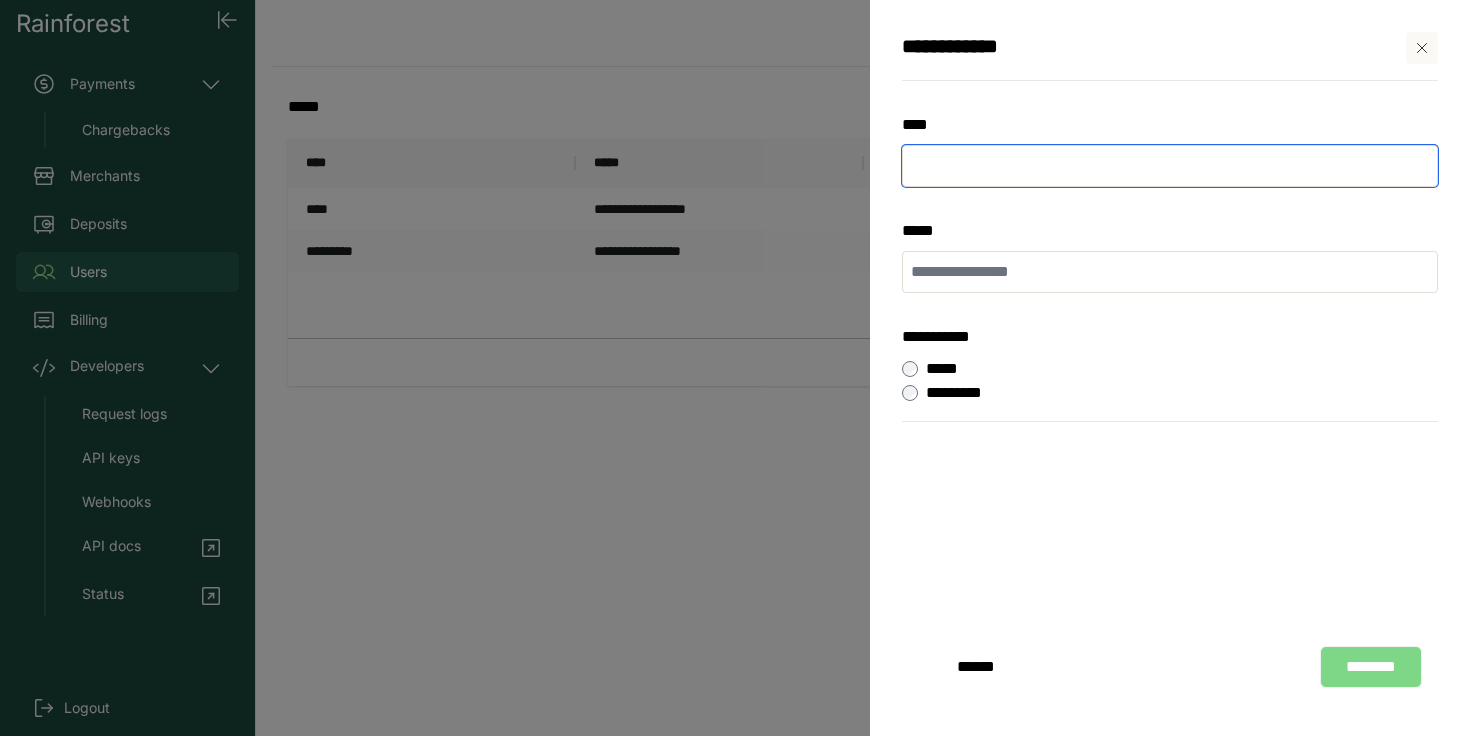 click at bounding box center (1170, 166) 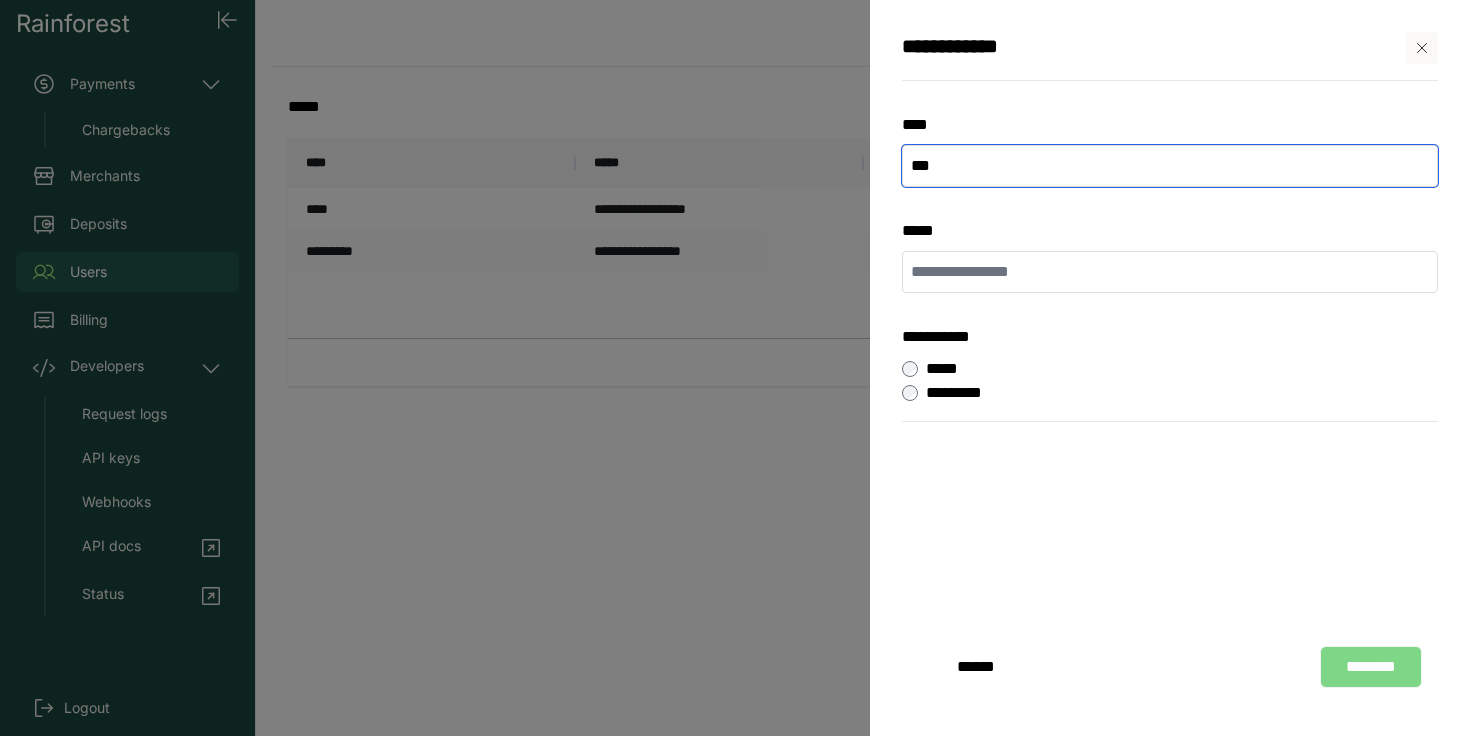 type on "***" 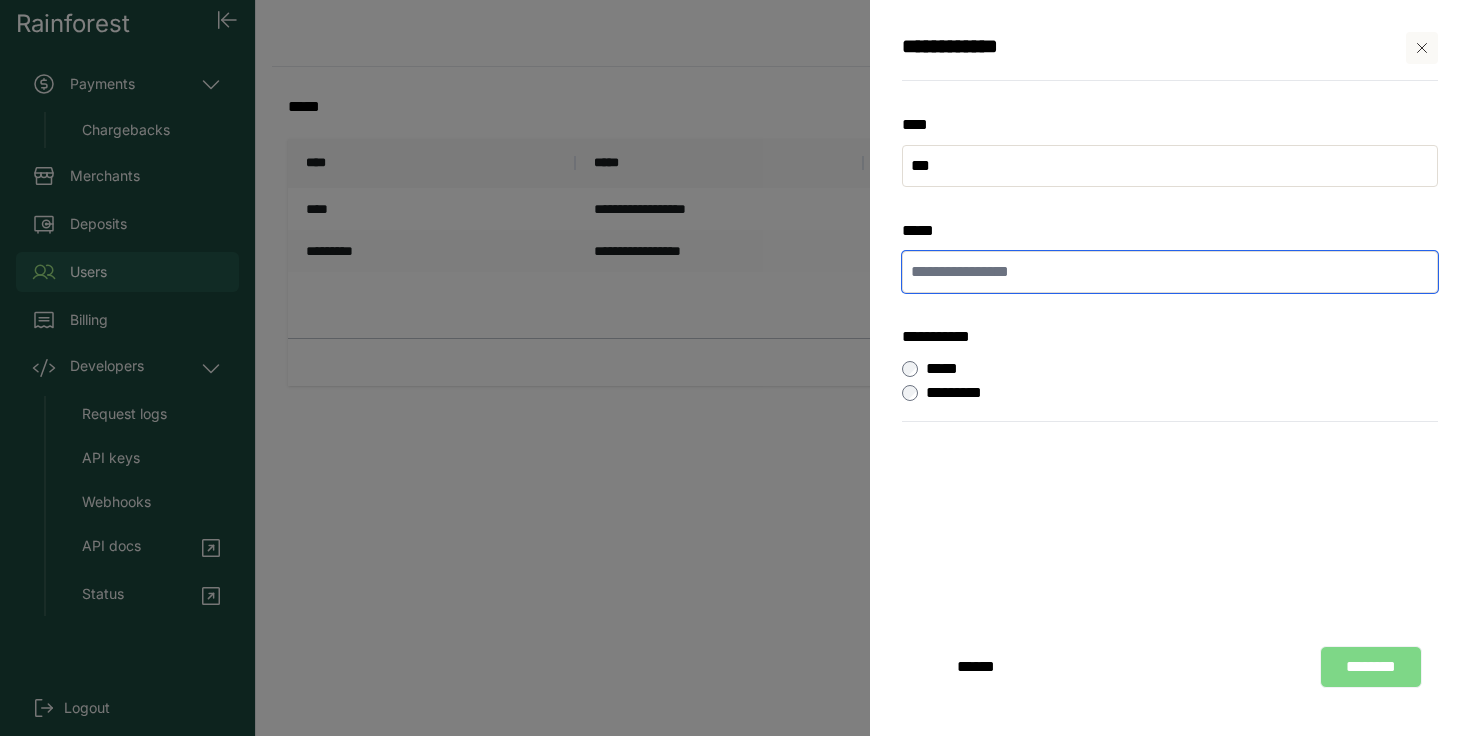 click at bounding box center [1170, 272] 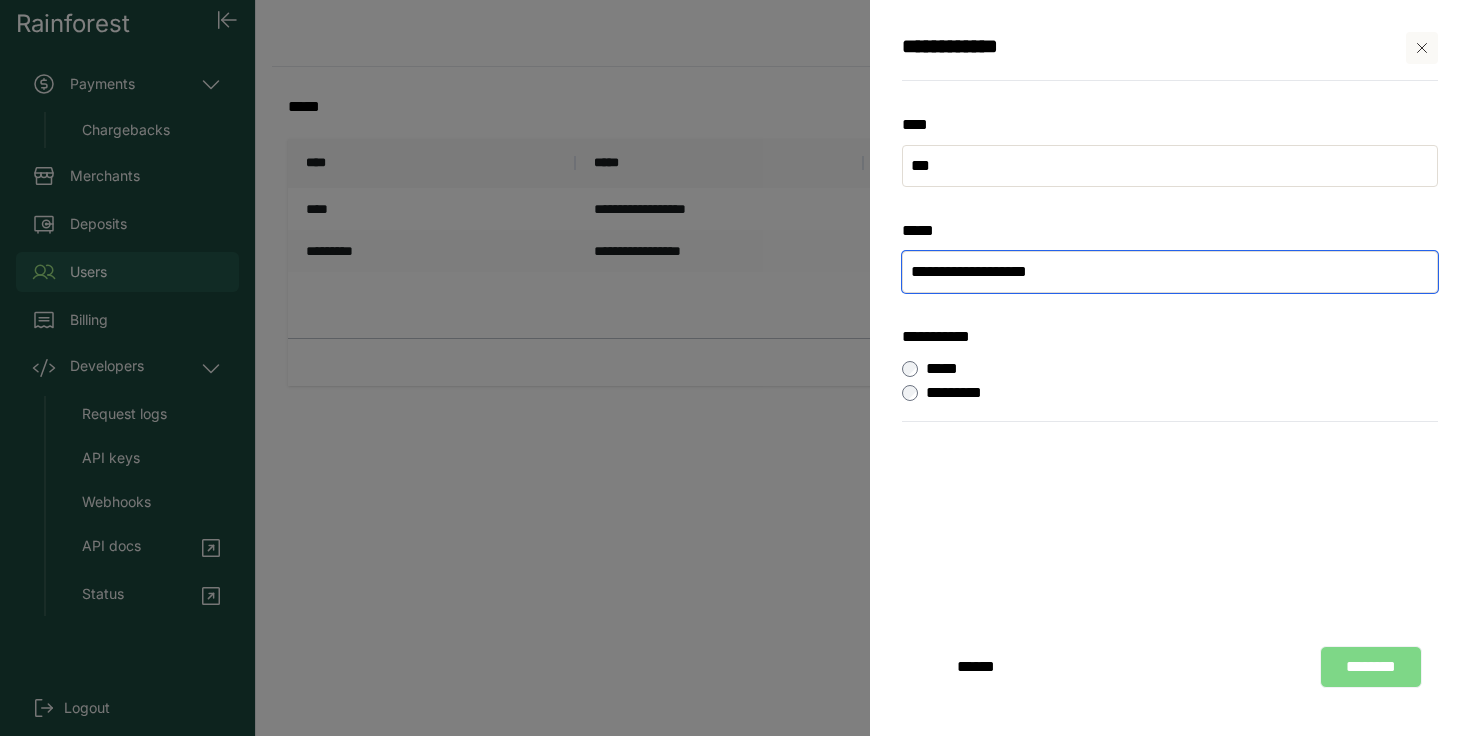 type on "**********" 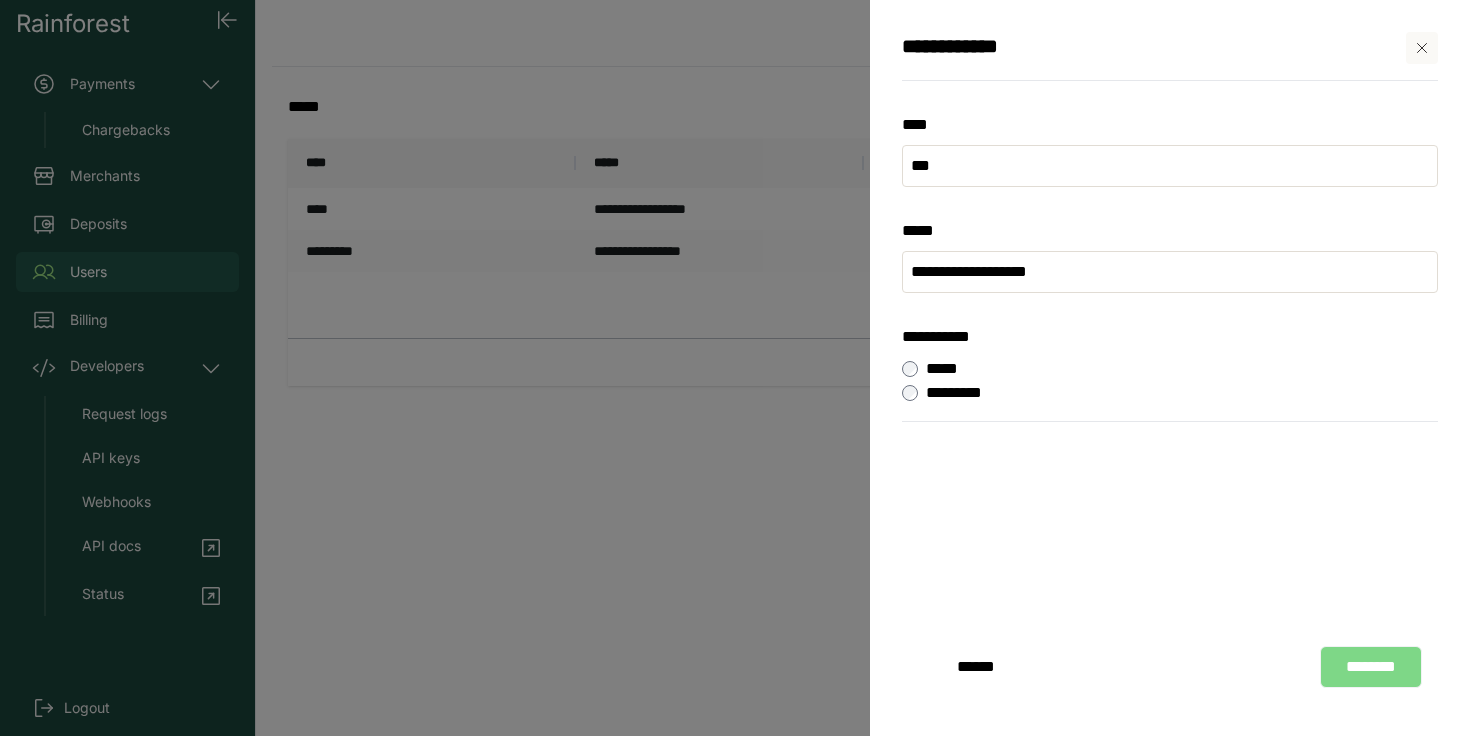 click on "********" at bounding box center [1371, 667] 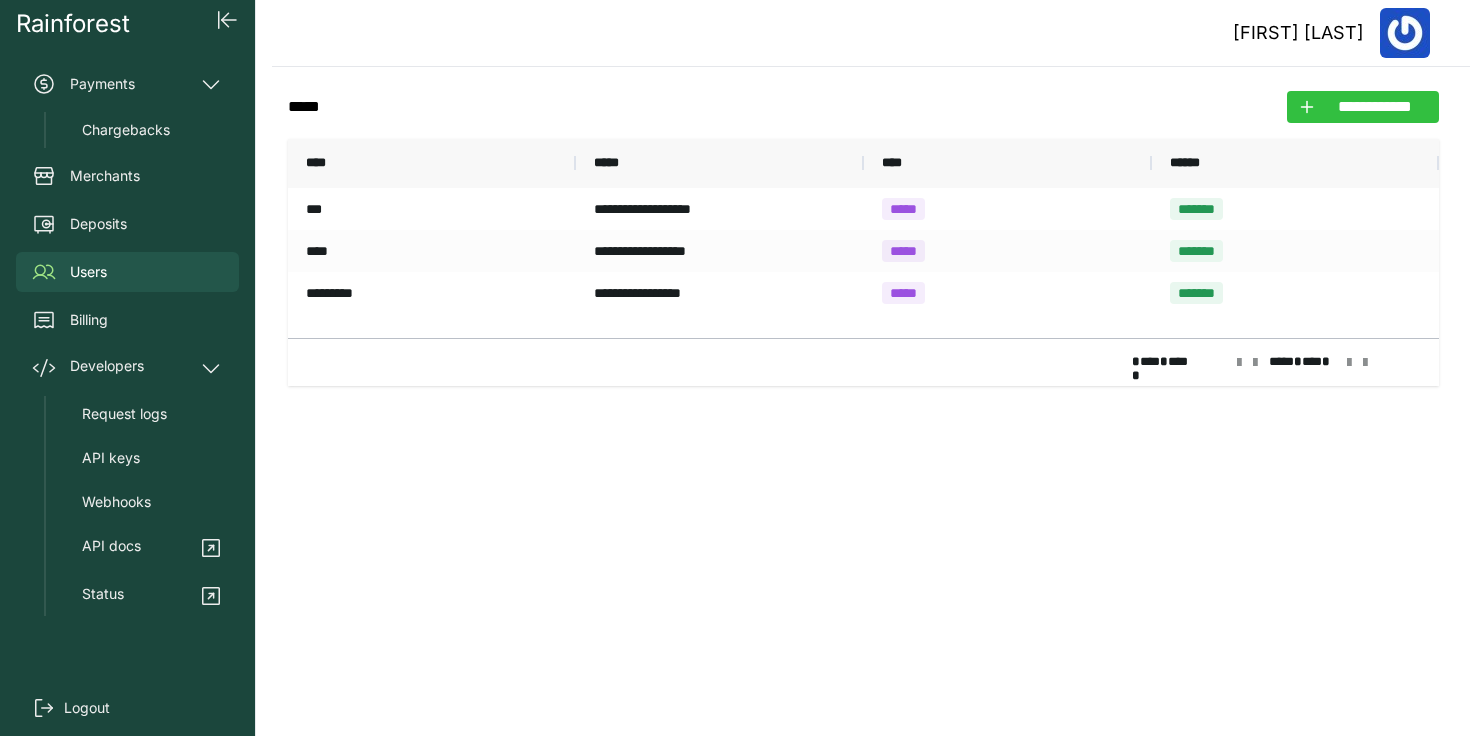 click on "**********" 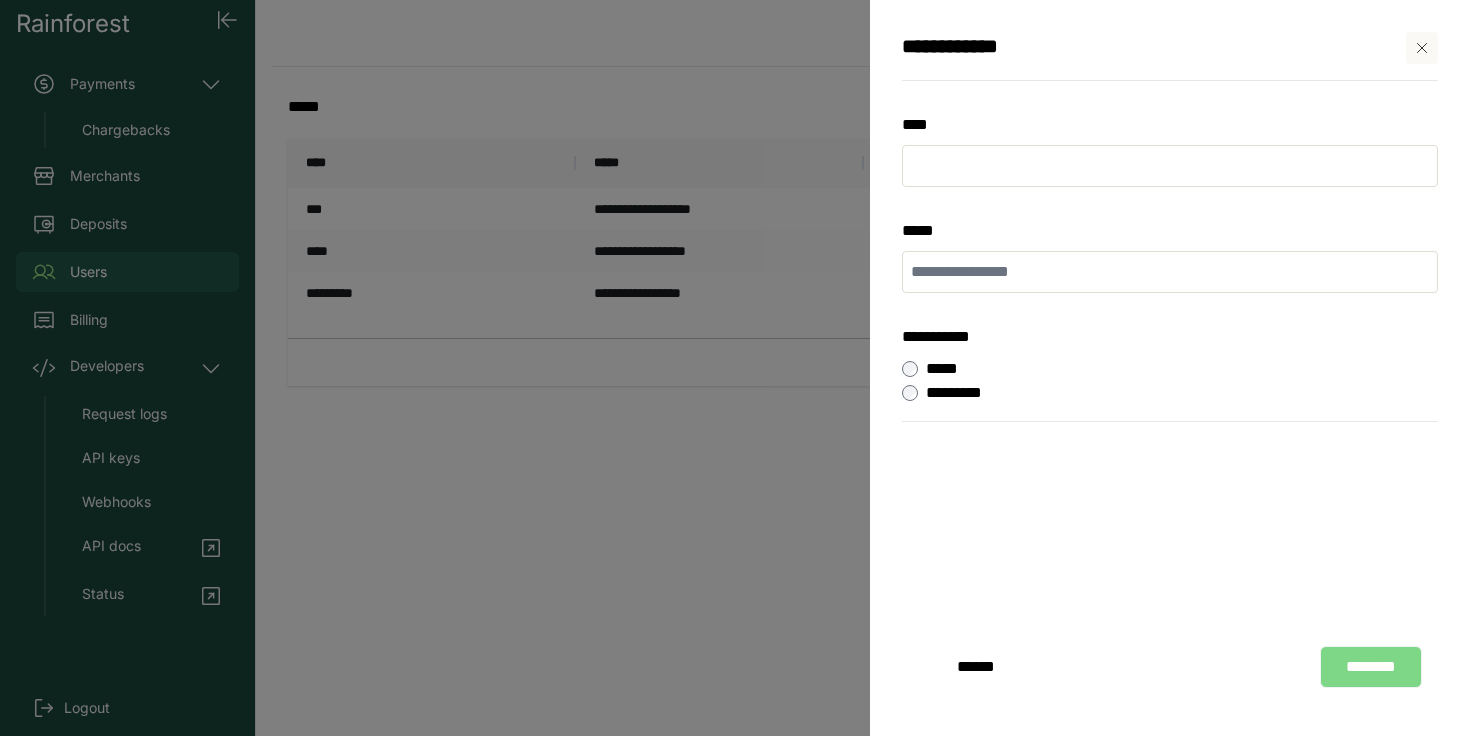 click on "*****" at bounding box center (1170, 219) 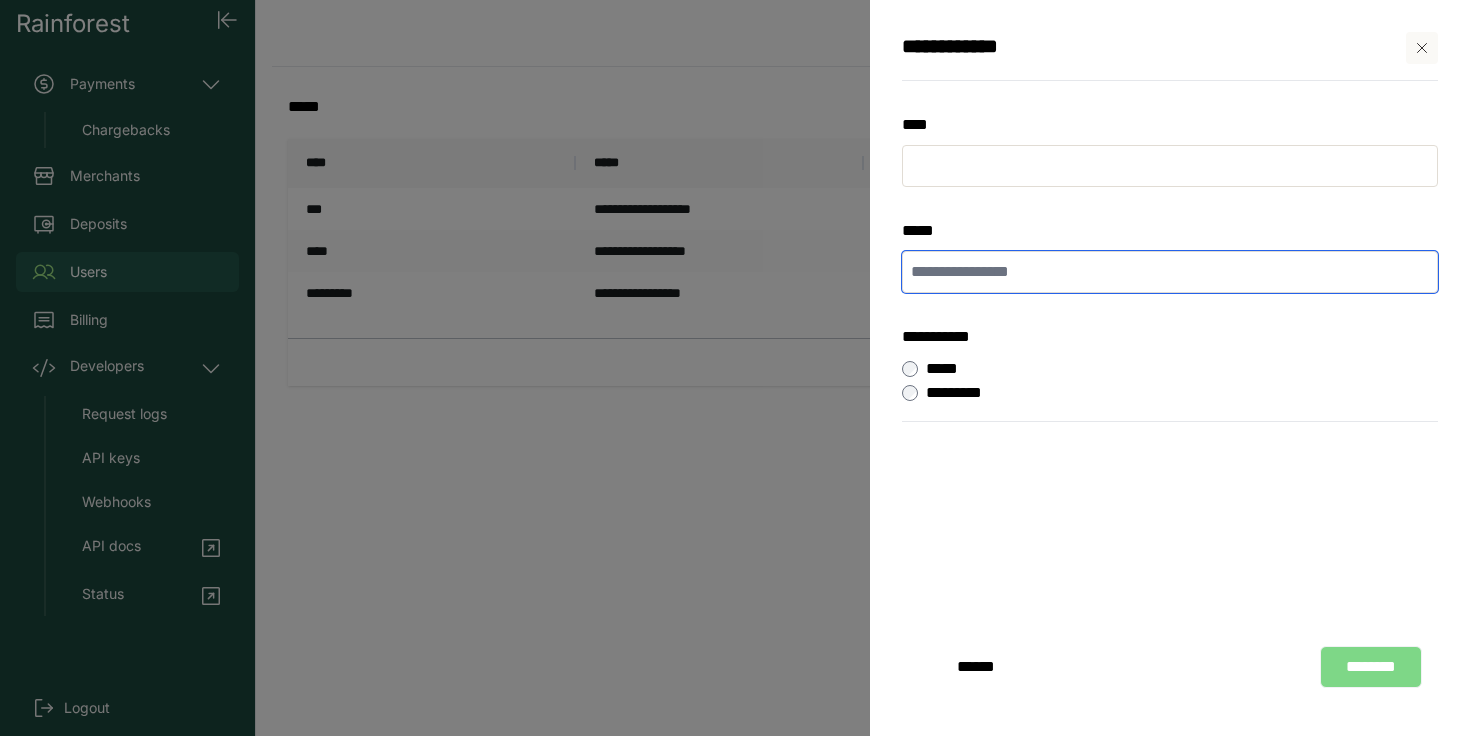 click at bounding box center [1170, 272] 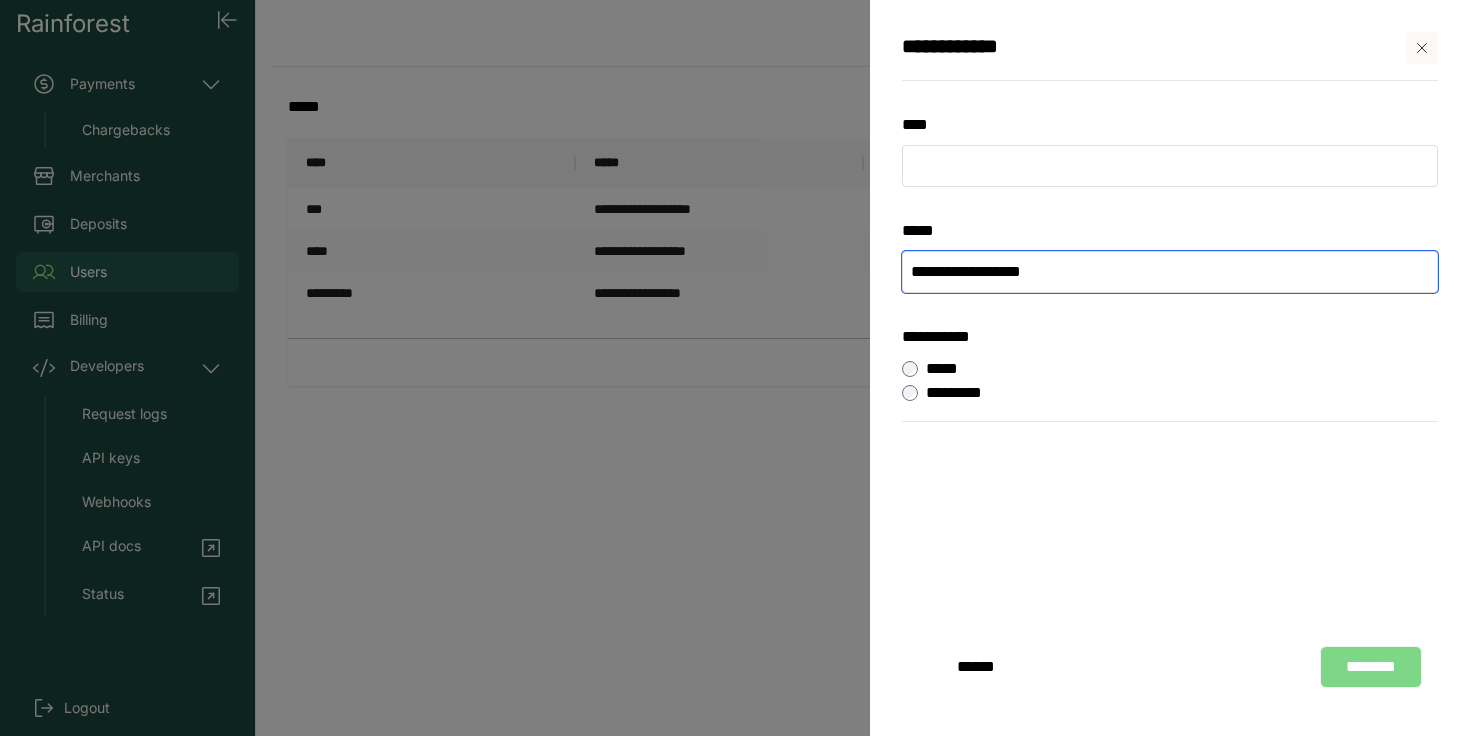 type on "**********" 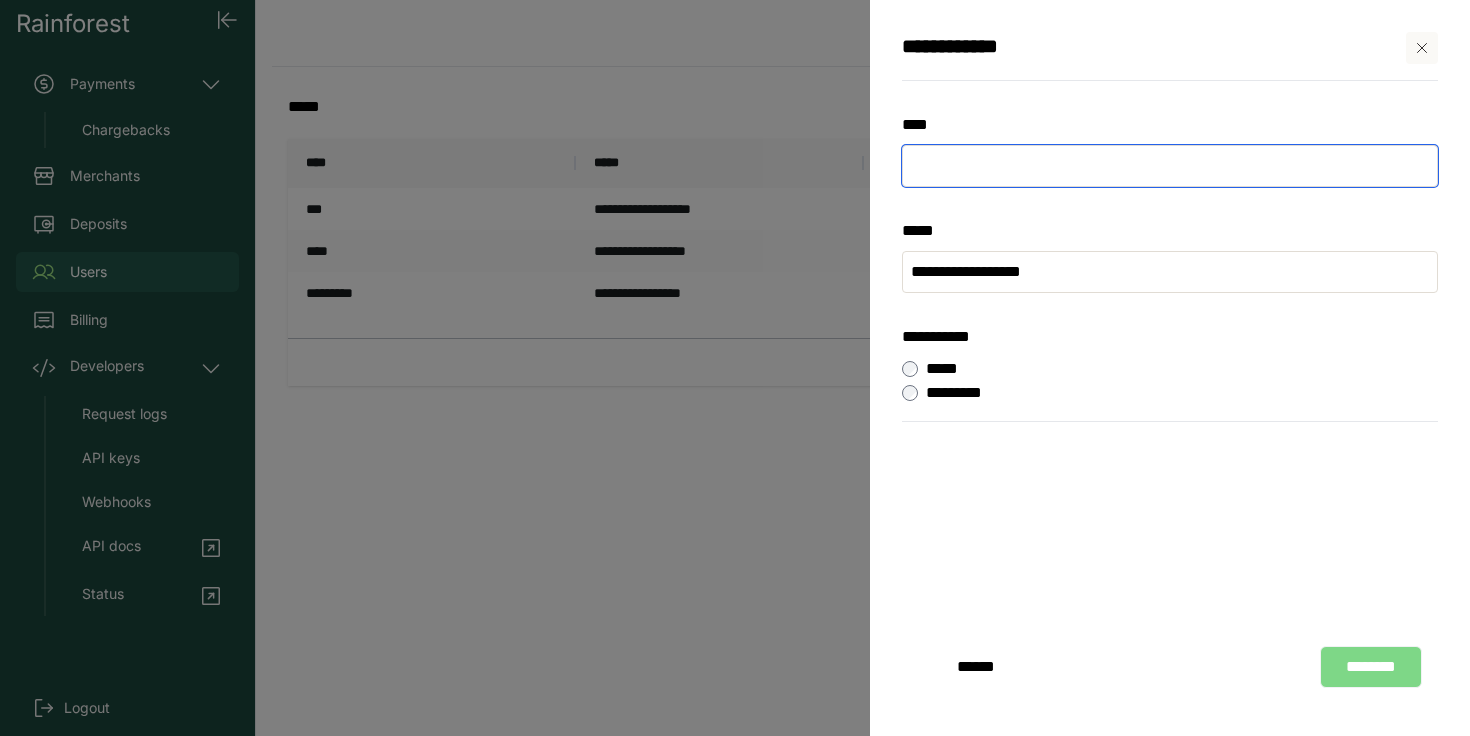 click at bounding box center [1170, 166] 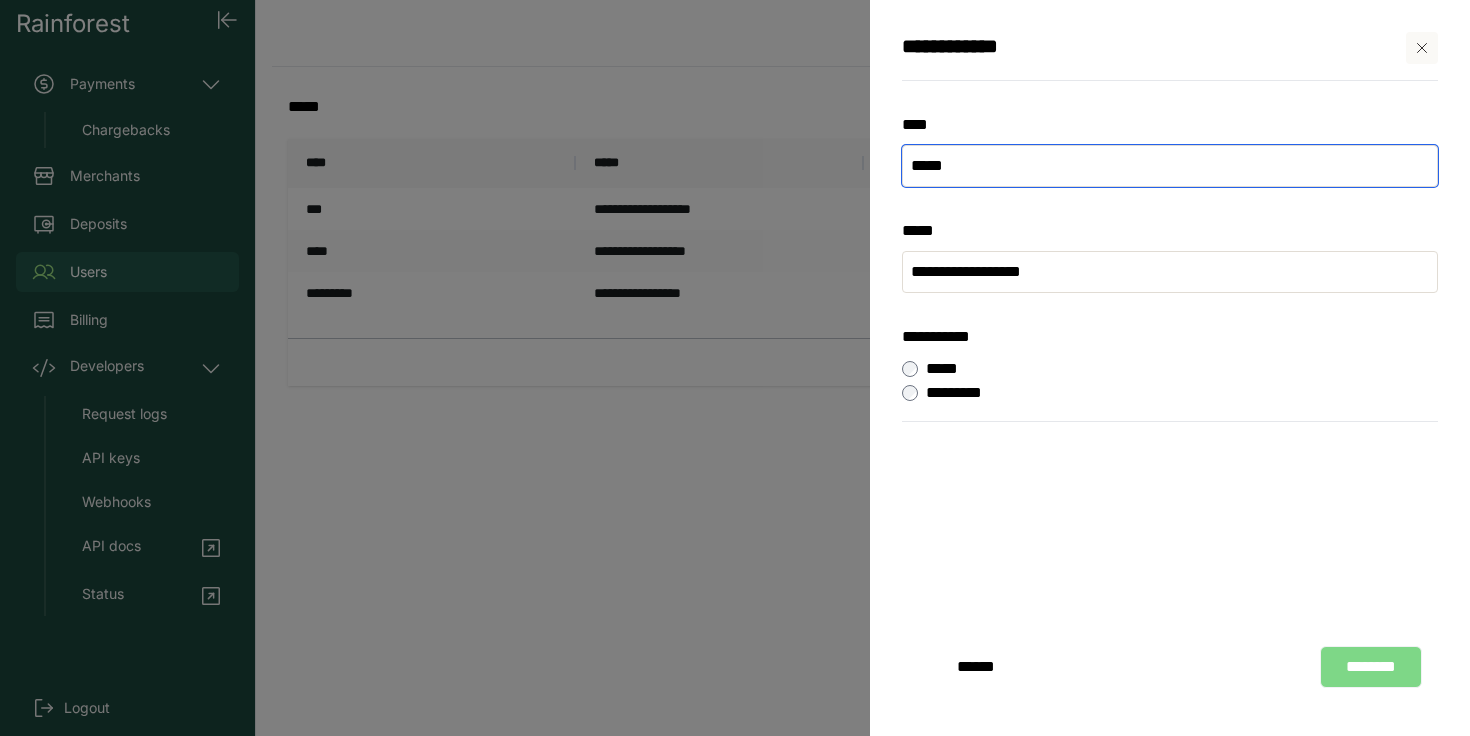 type on "*****" 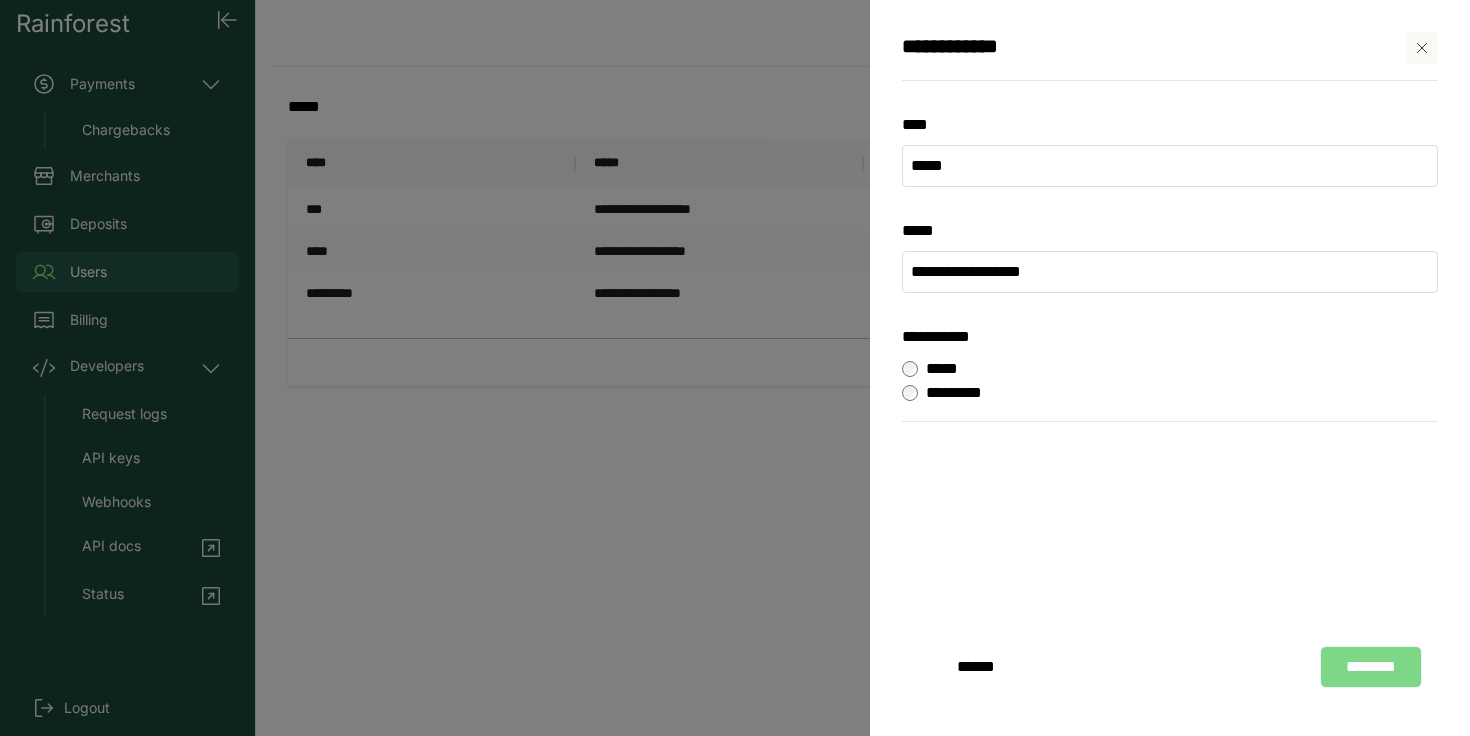 click on "********" at bounding box center [1371, 667] 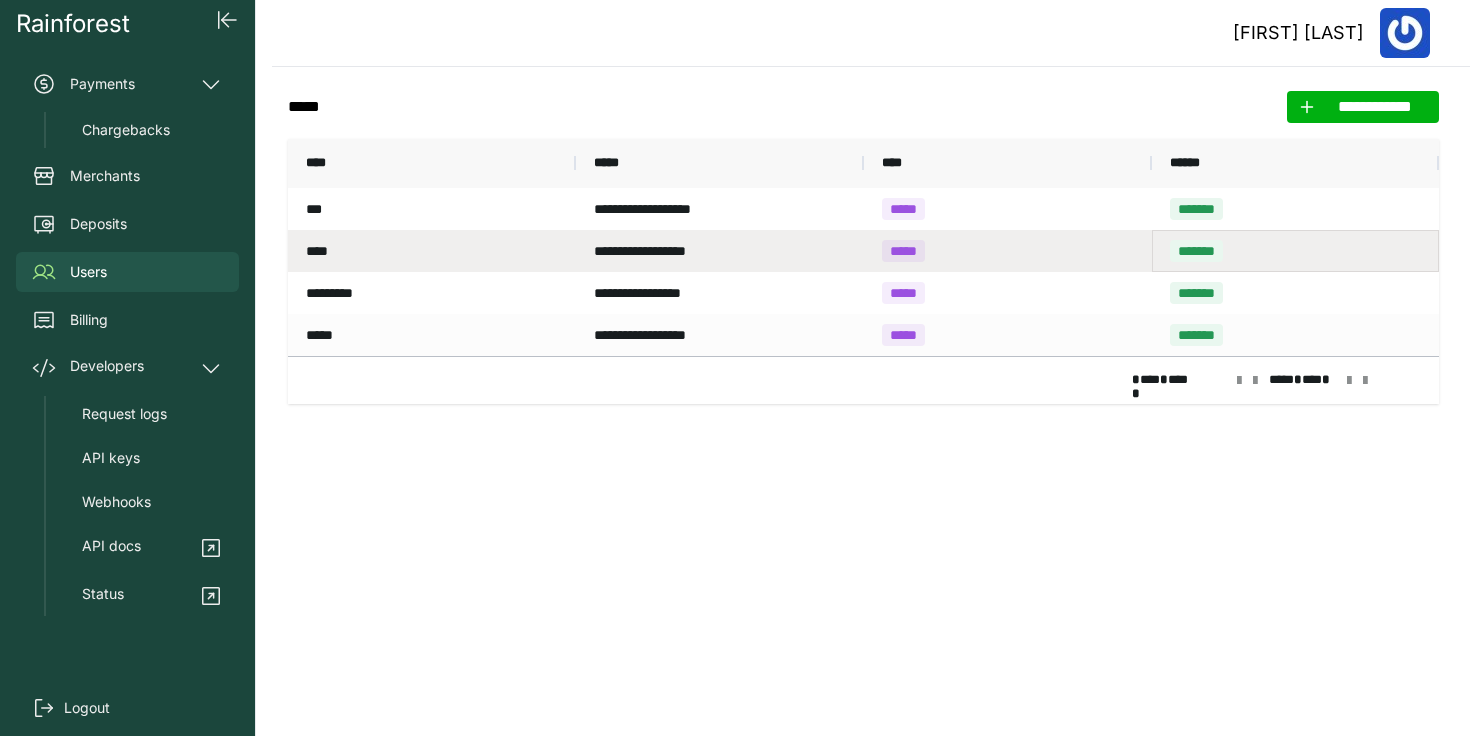 click on "*******" at bounding box center [1295, 251] 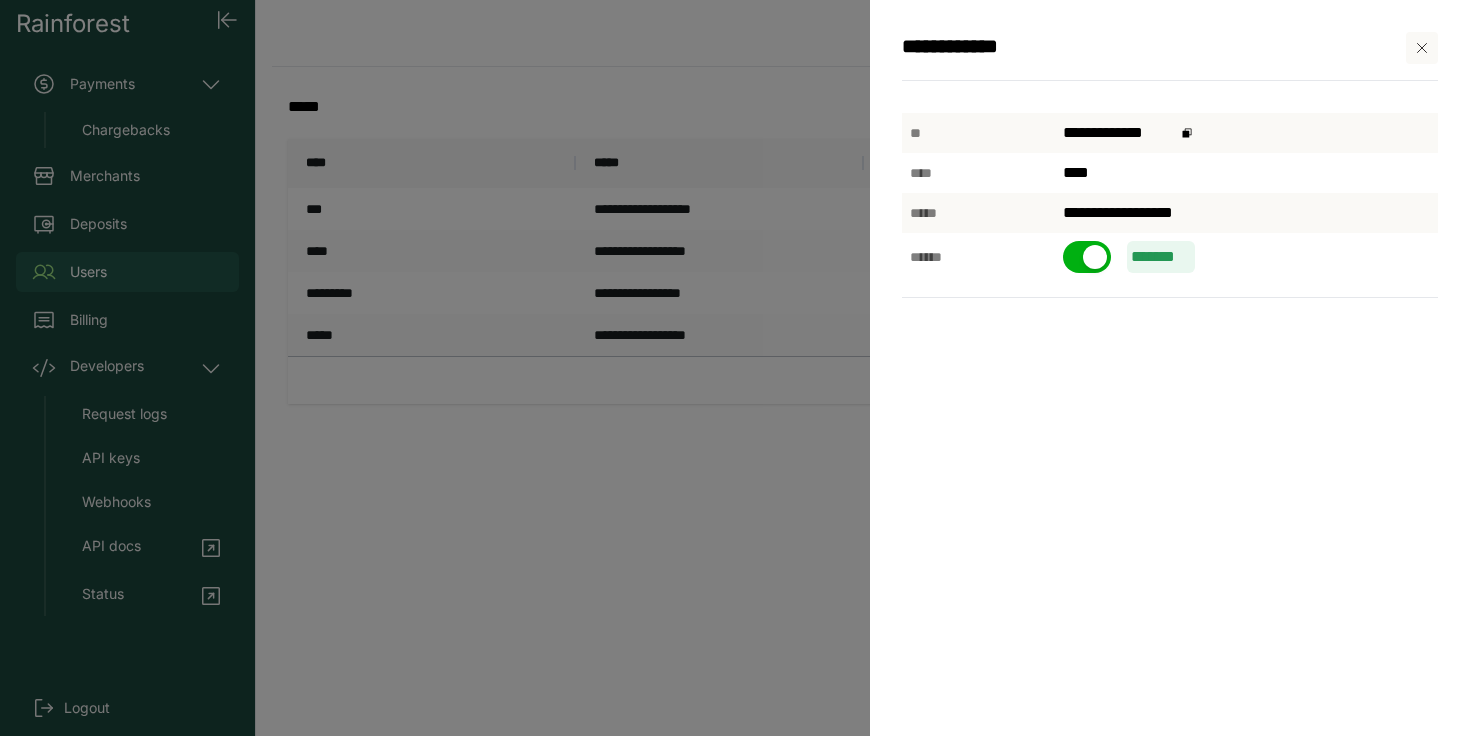 click on "**********" at bounding box center [1170, 56] 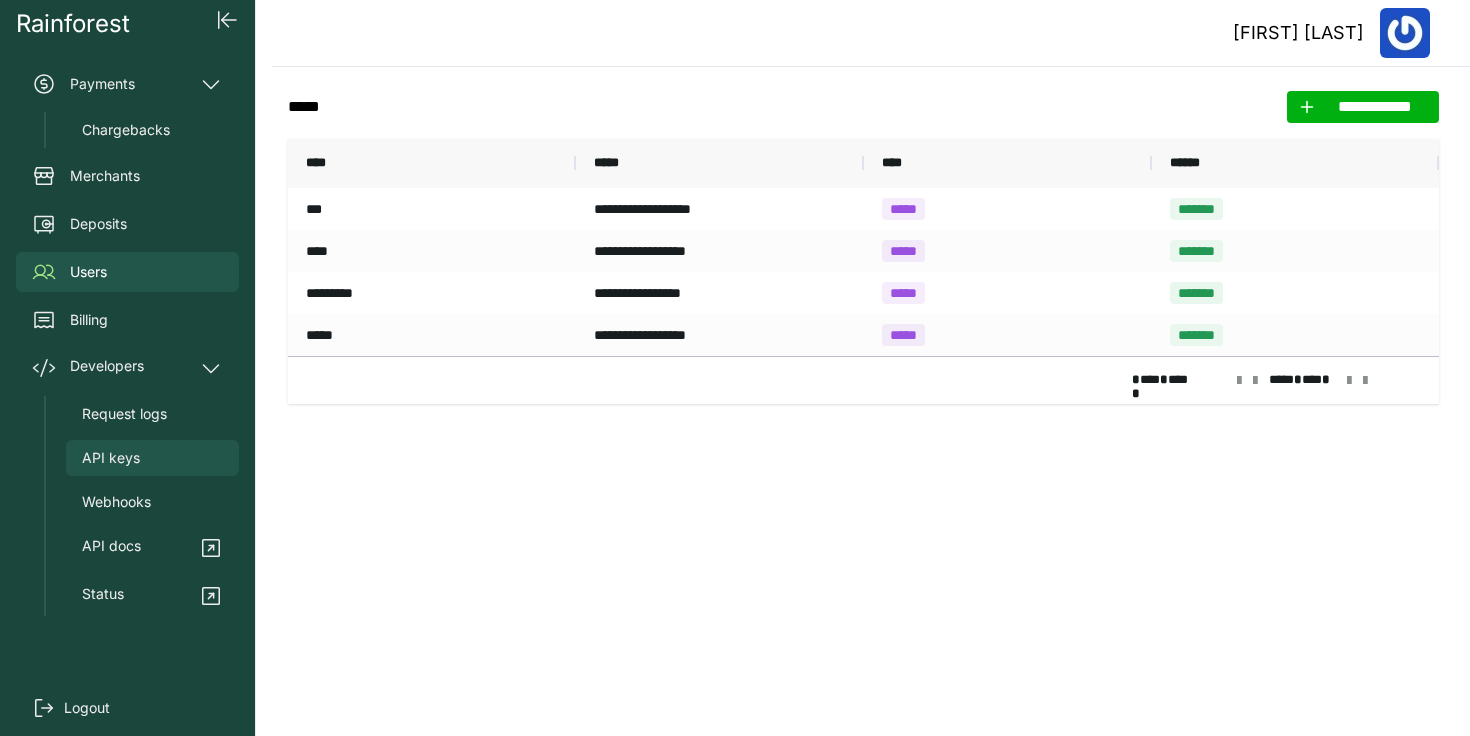 click on "API keys" at bounding box center (152, 458) 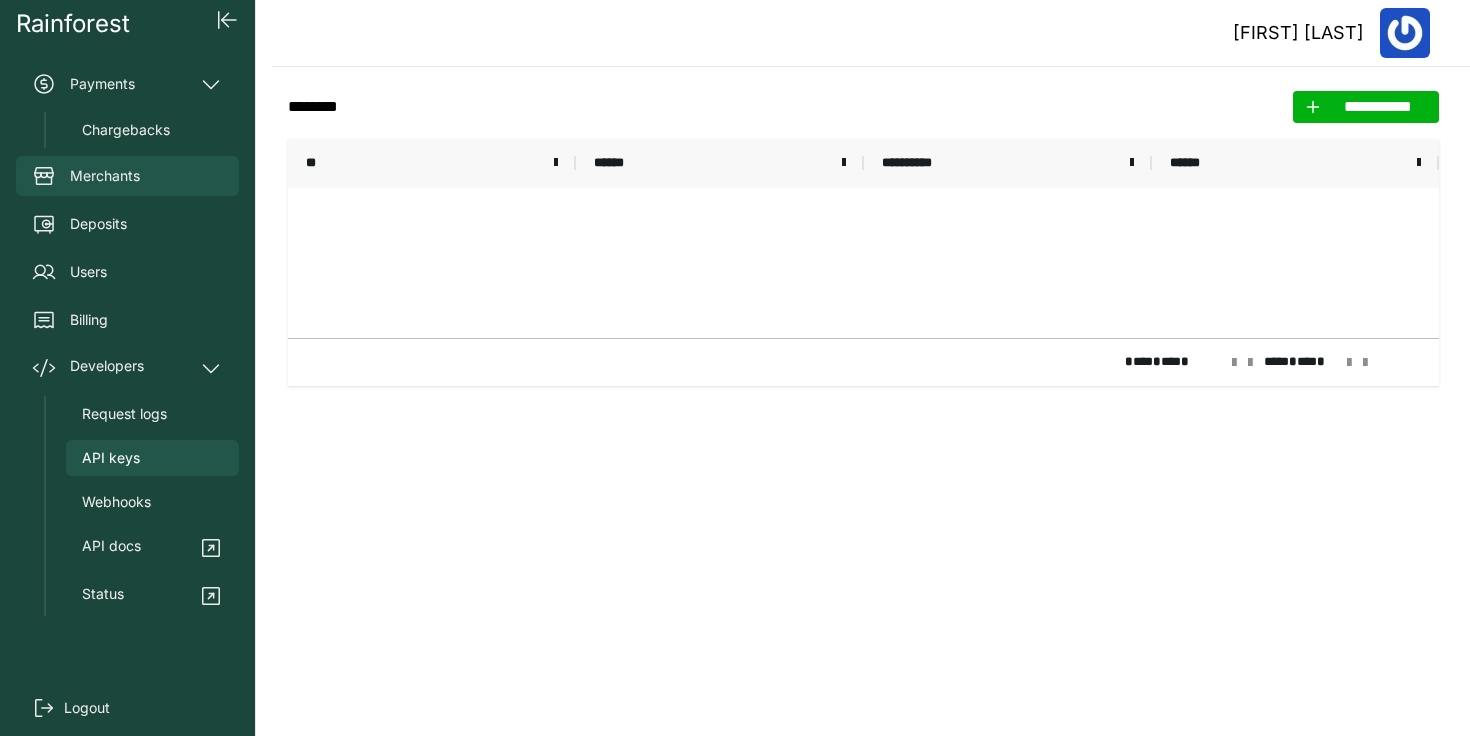 click on "Merchants" at bounding box center [105, 176] 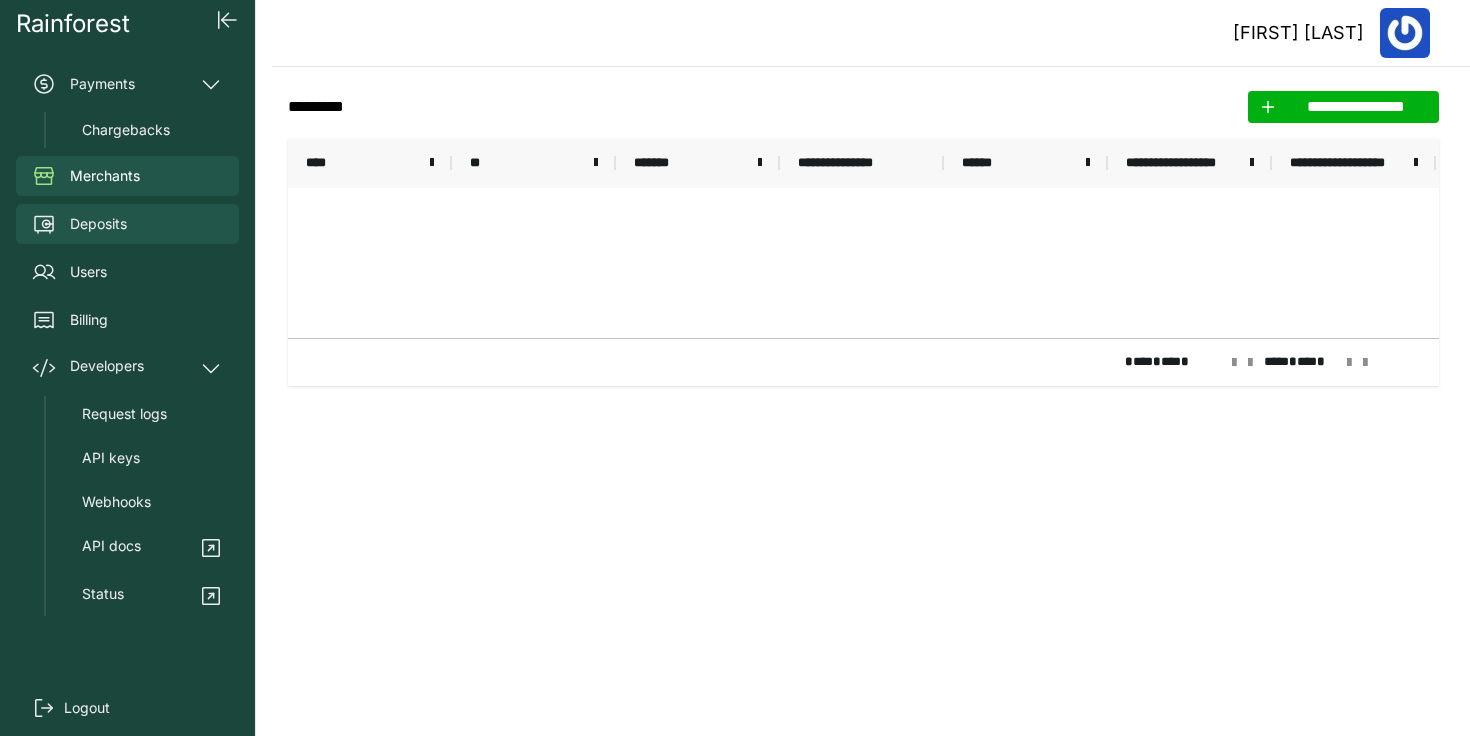 click on "Deposits" at bounding box center [127, 224] 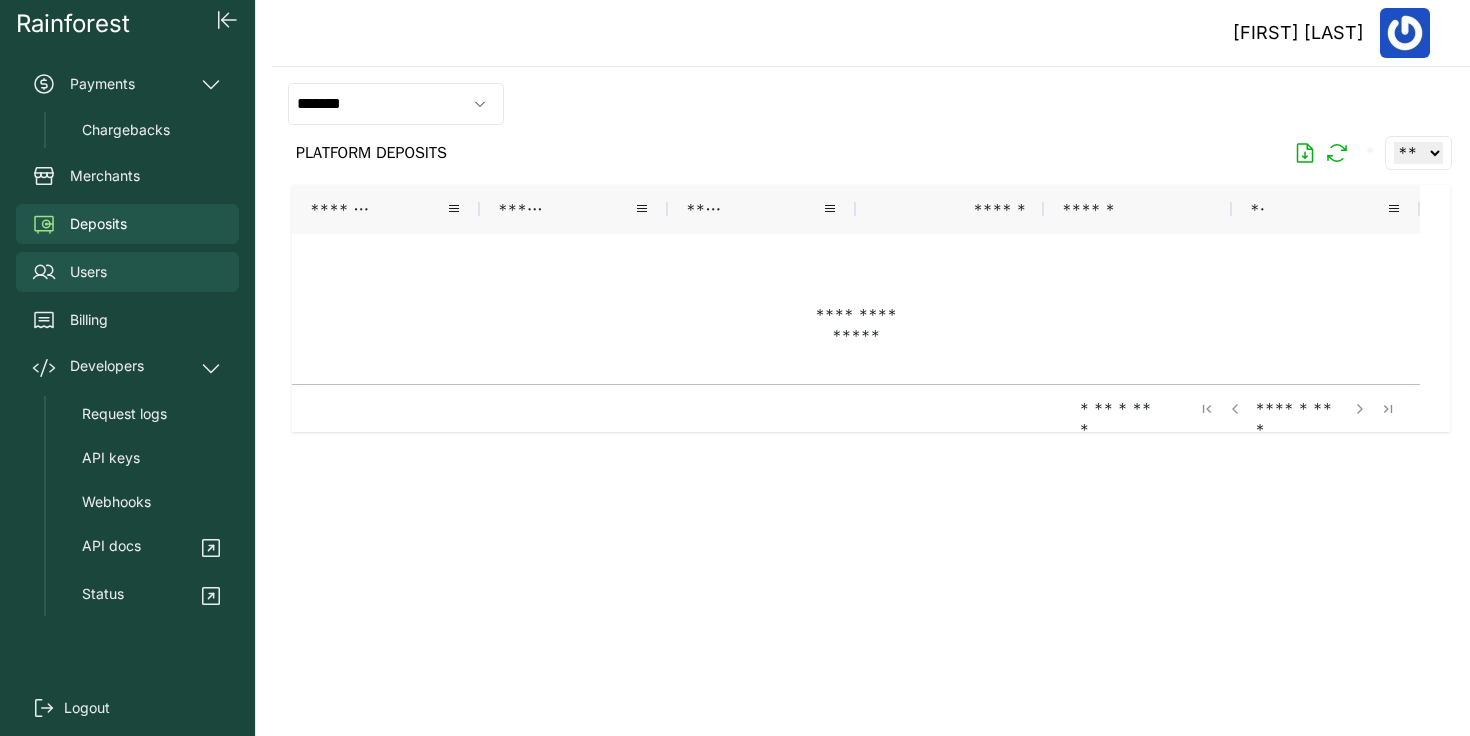 click on "Users" at bounding box center [88, 272] 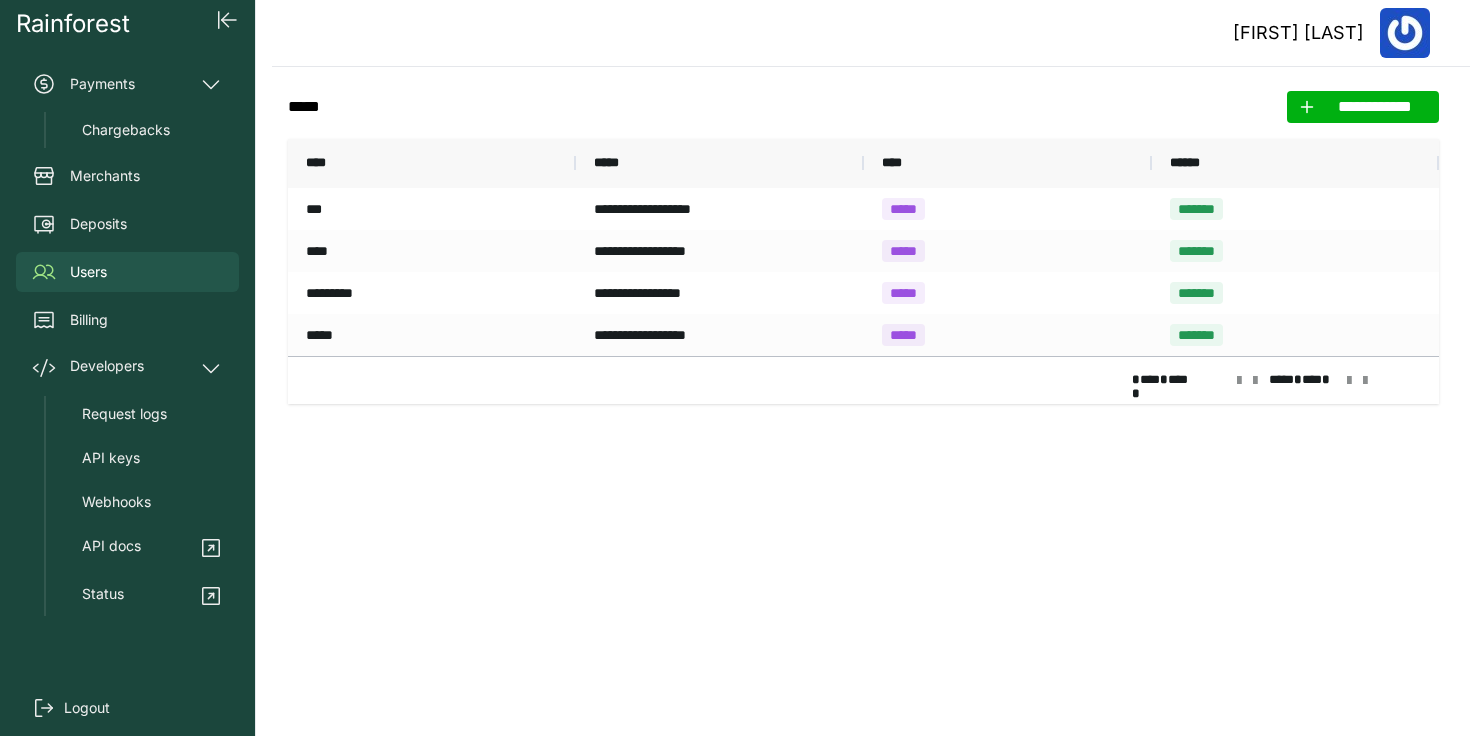 click on "Users" at bounding box center (127, 272) 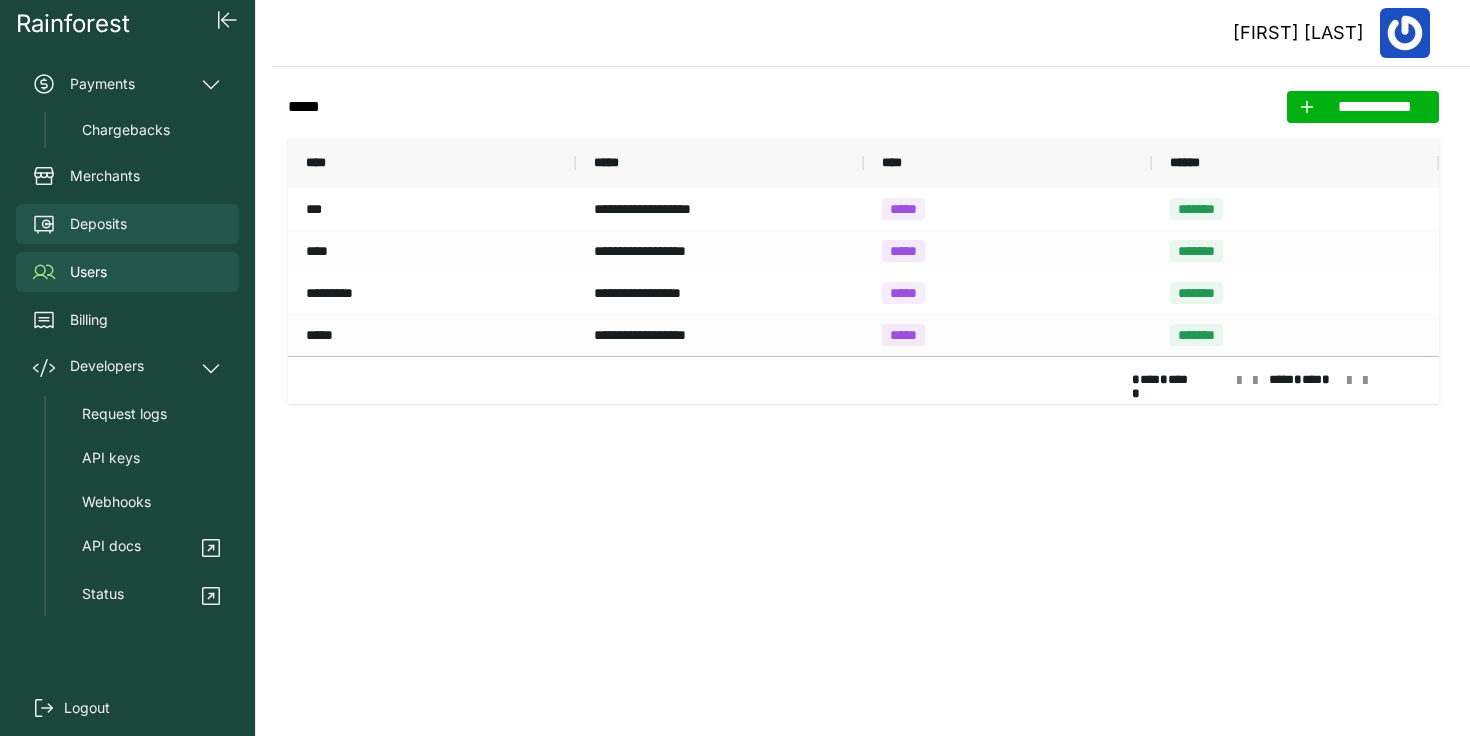 click on "Deposits" at bounding box center [127, 224] 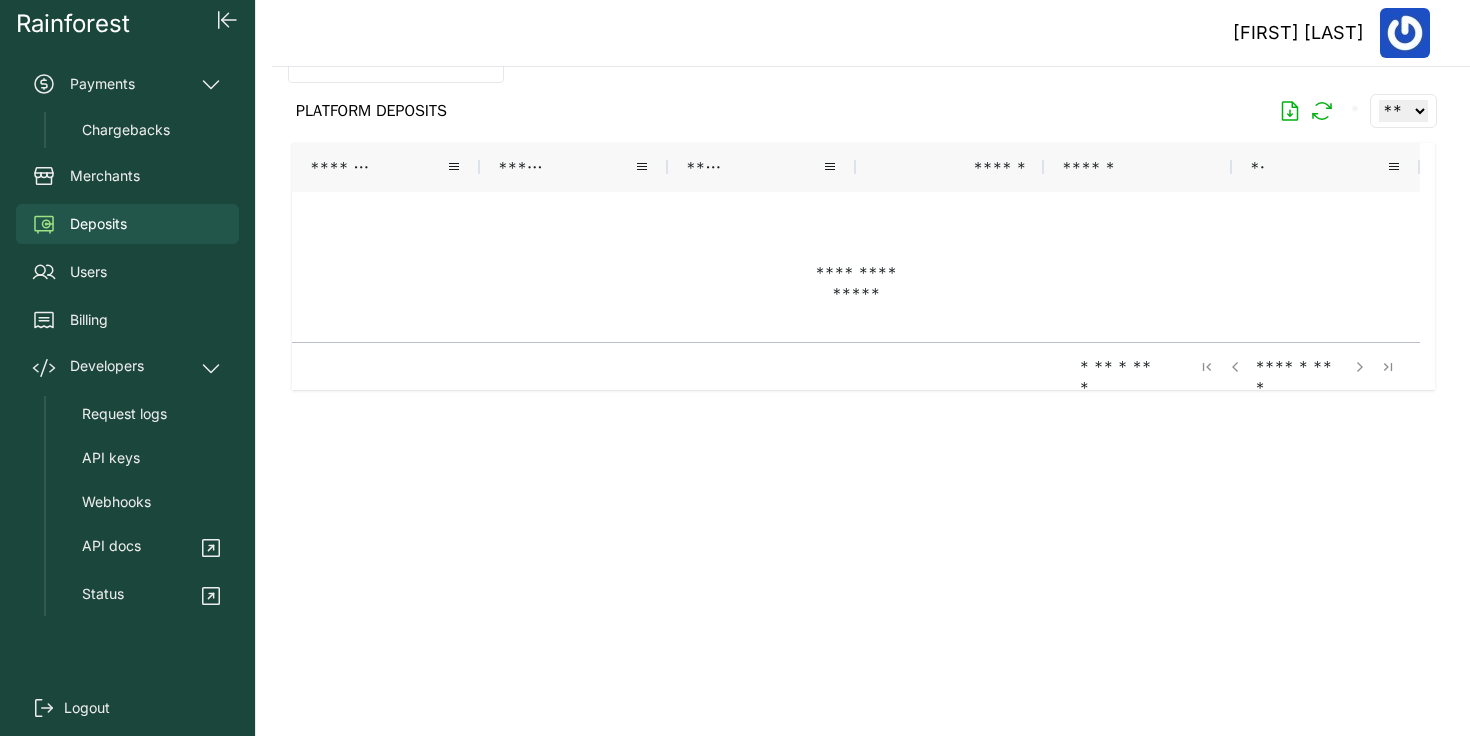 scroll, scrollTop: 0, scrollLeft: 0, axis: both 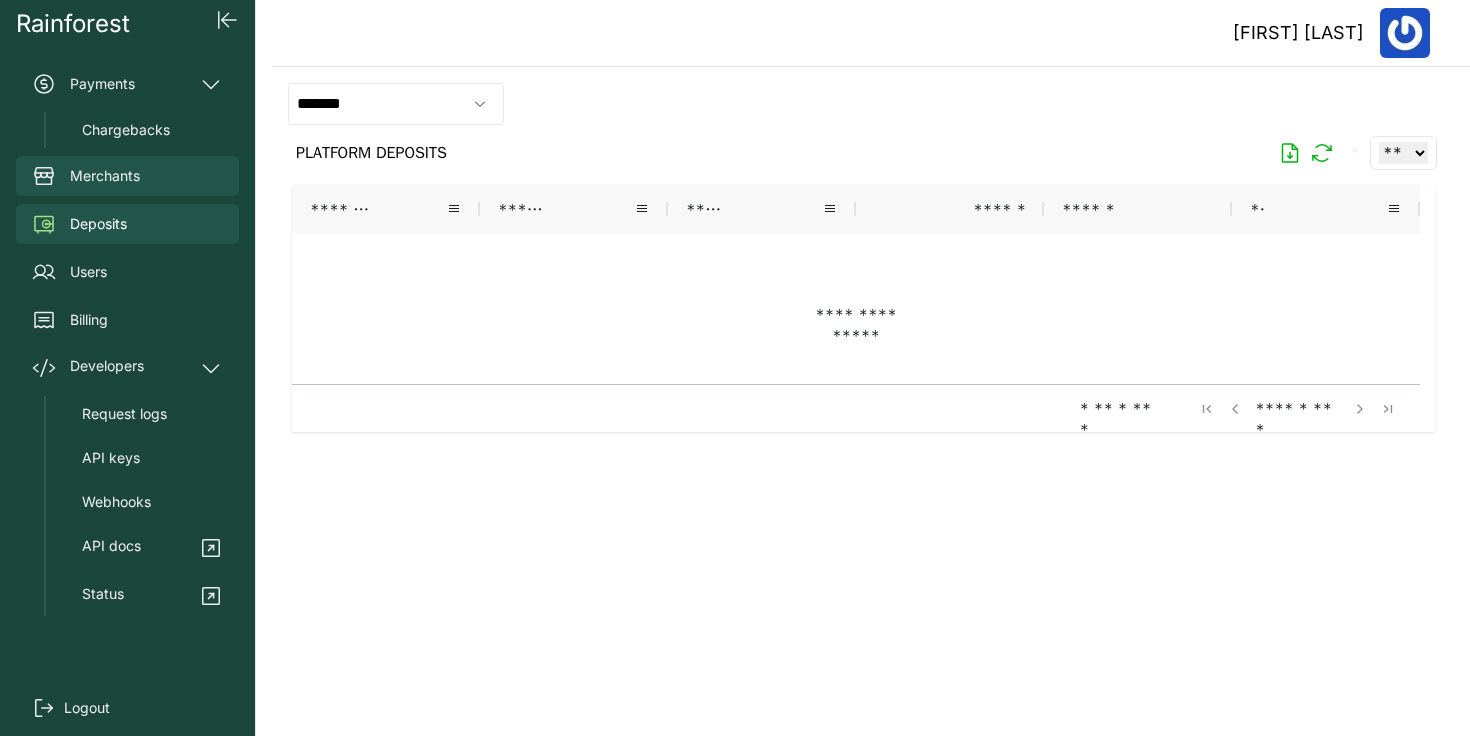 click on "Merchants" at bounding box center [127, 176] 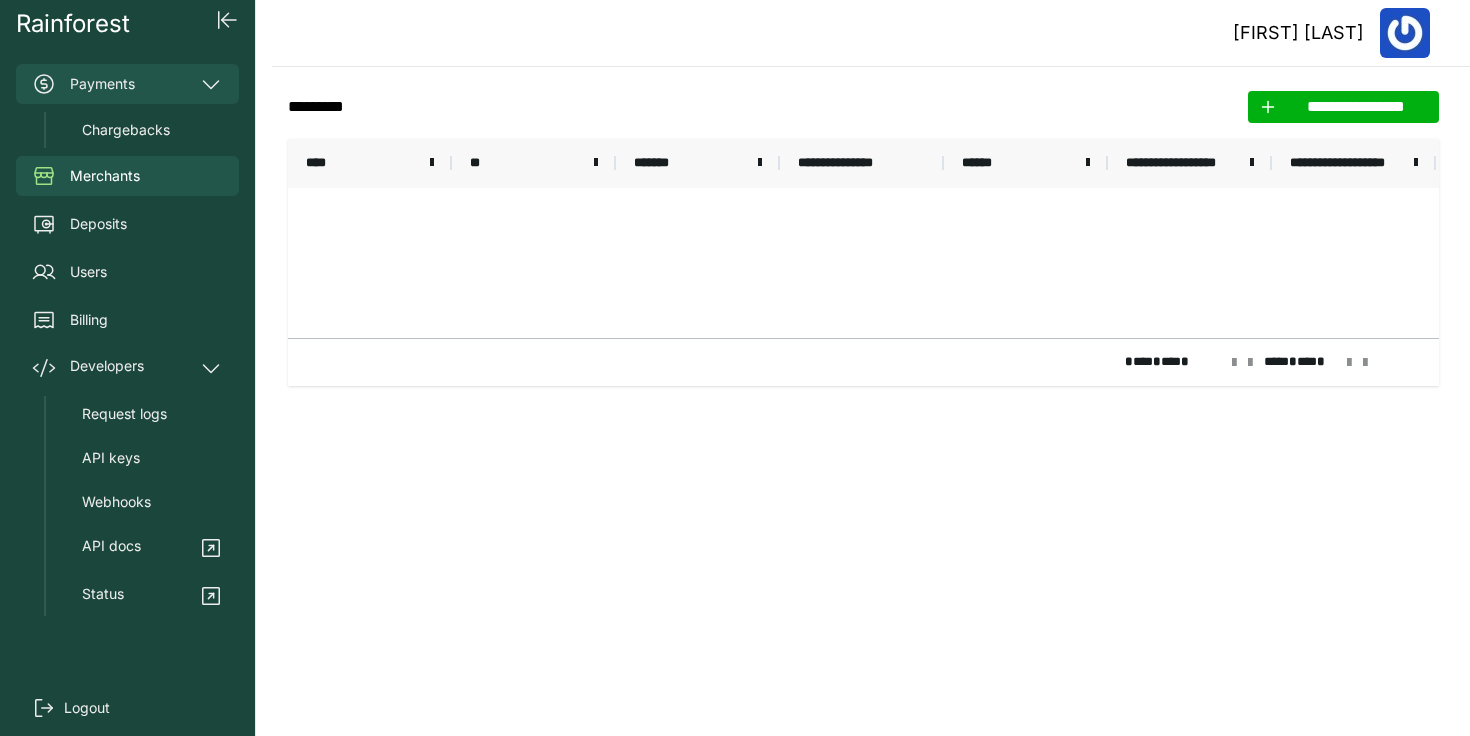 click 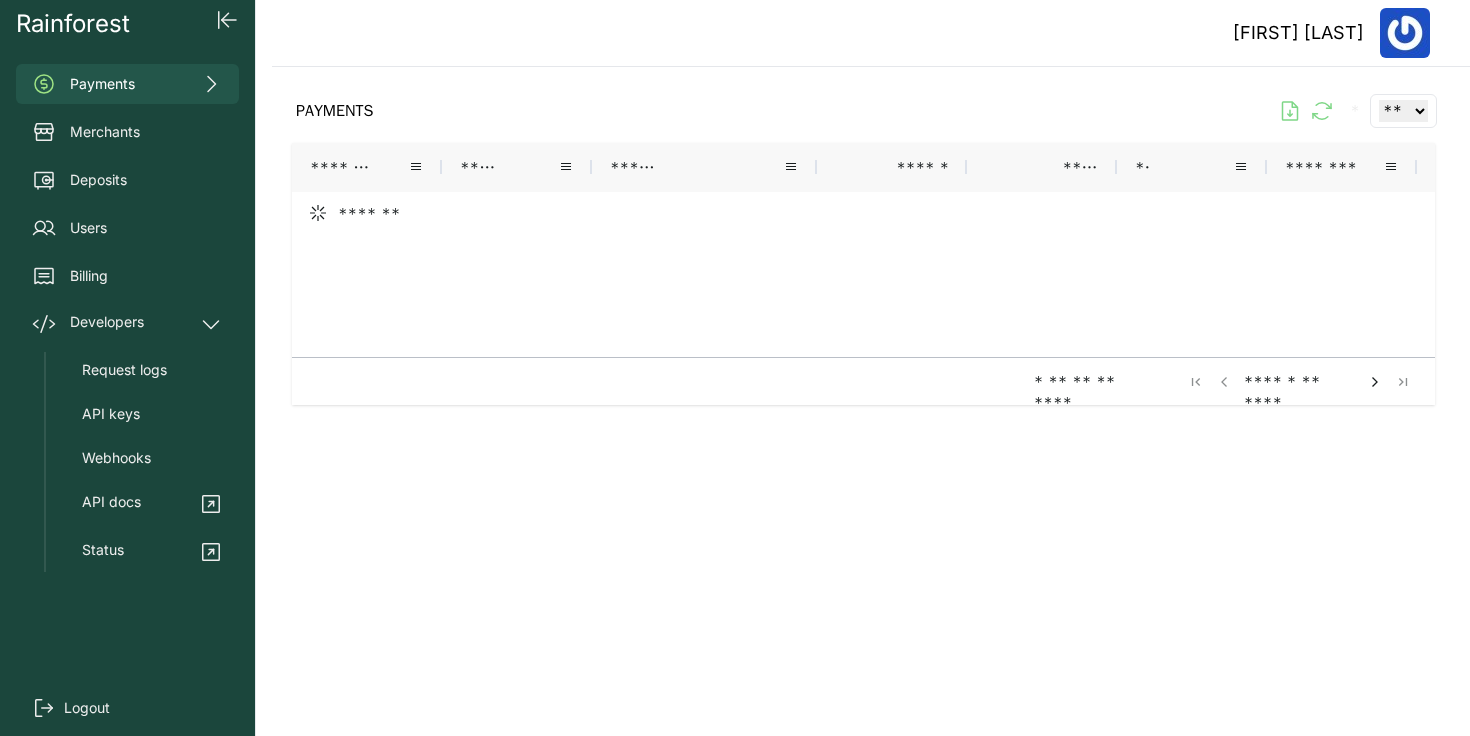 click 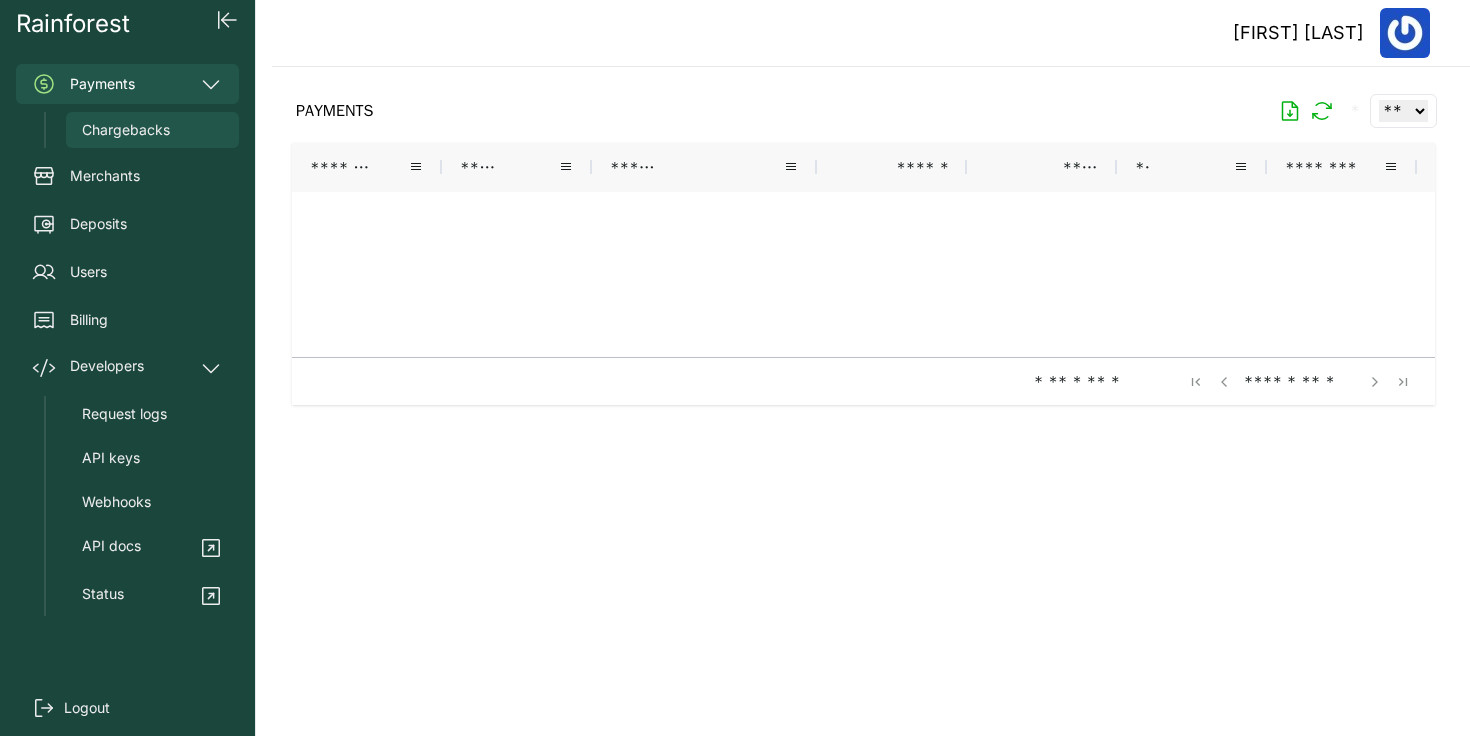 click on "Chargebacks" at bounding box center (152, 130) 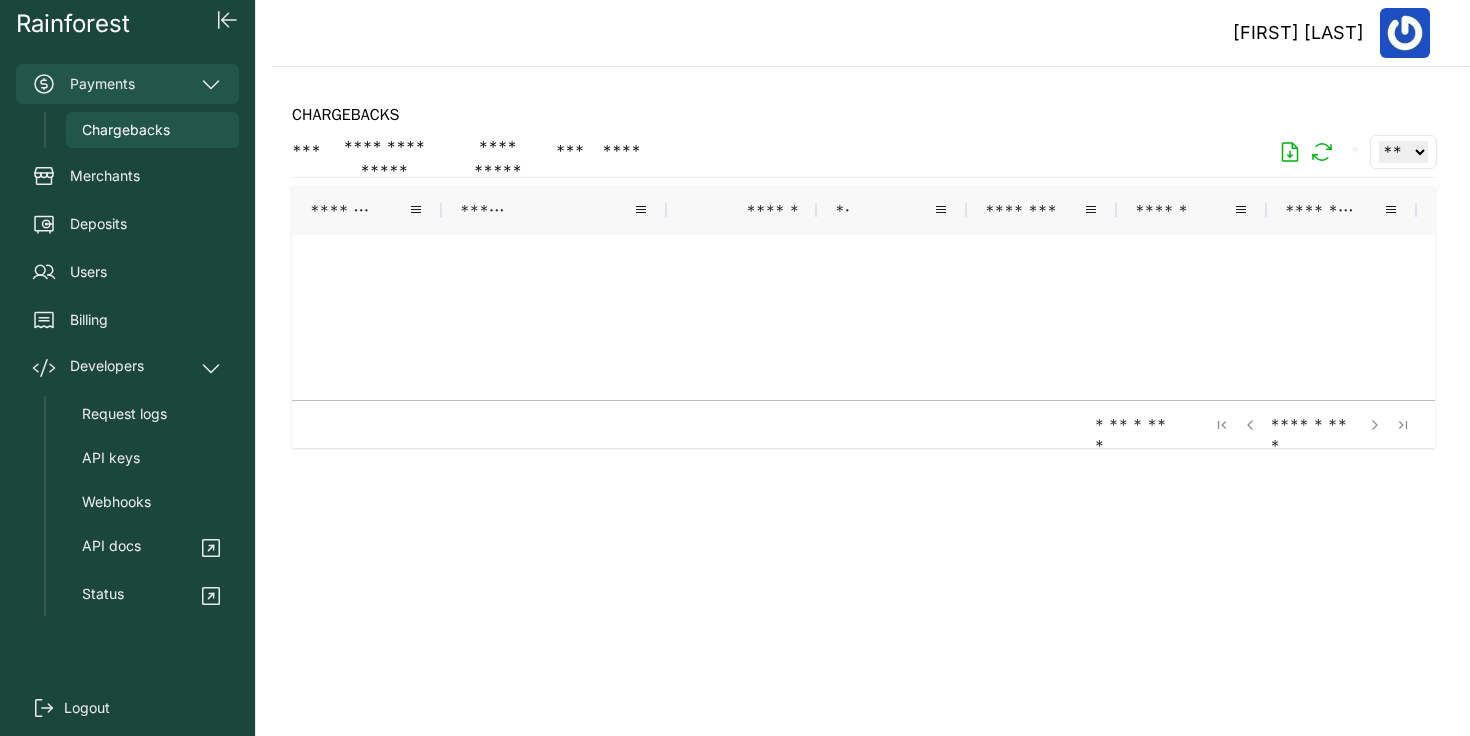 click on "Payments" at bounding box center (127, 84) 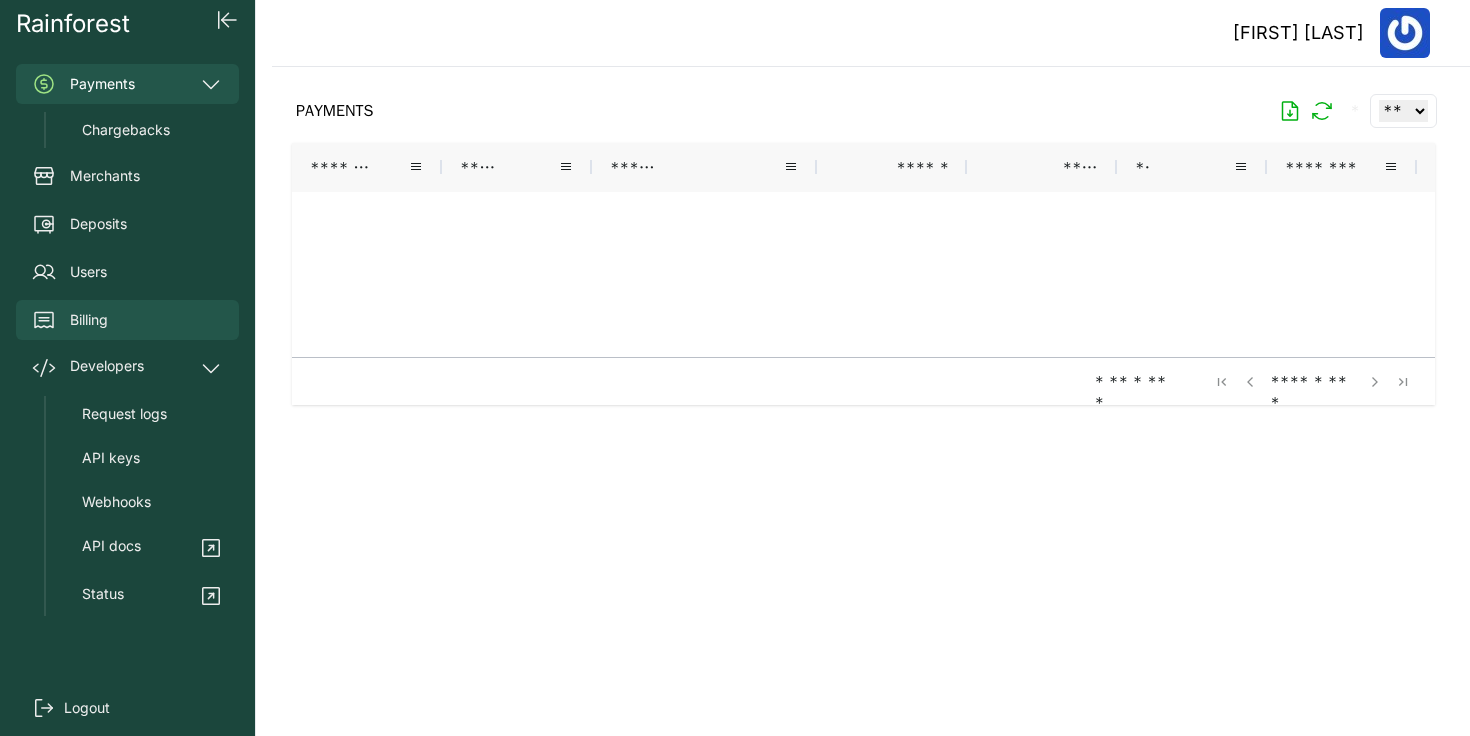 click on "Billing" at bounding box center (127, 320) 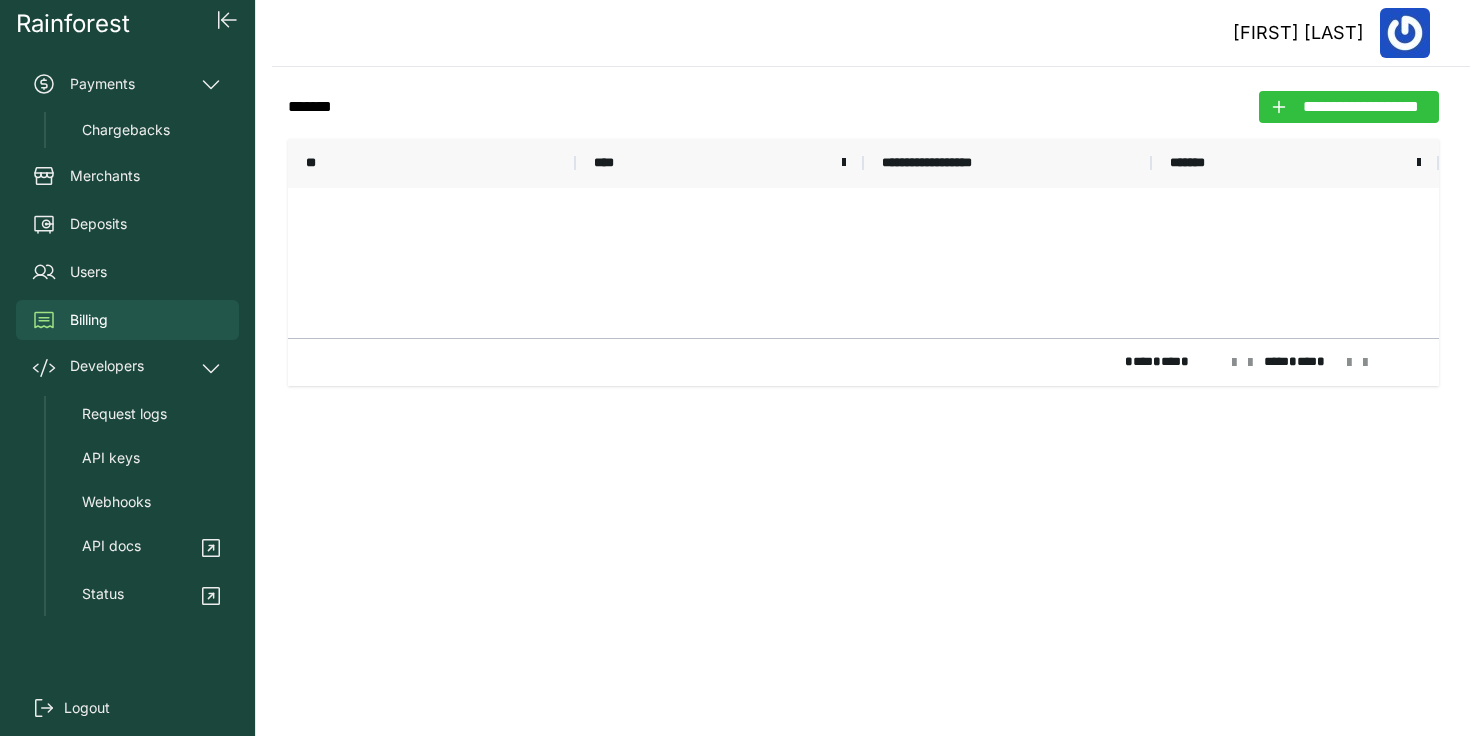 click on "**********" 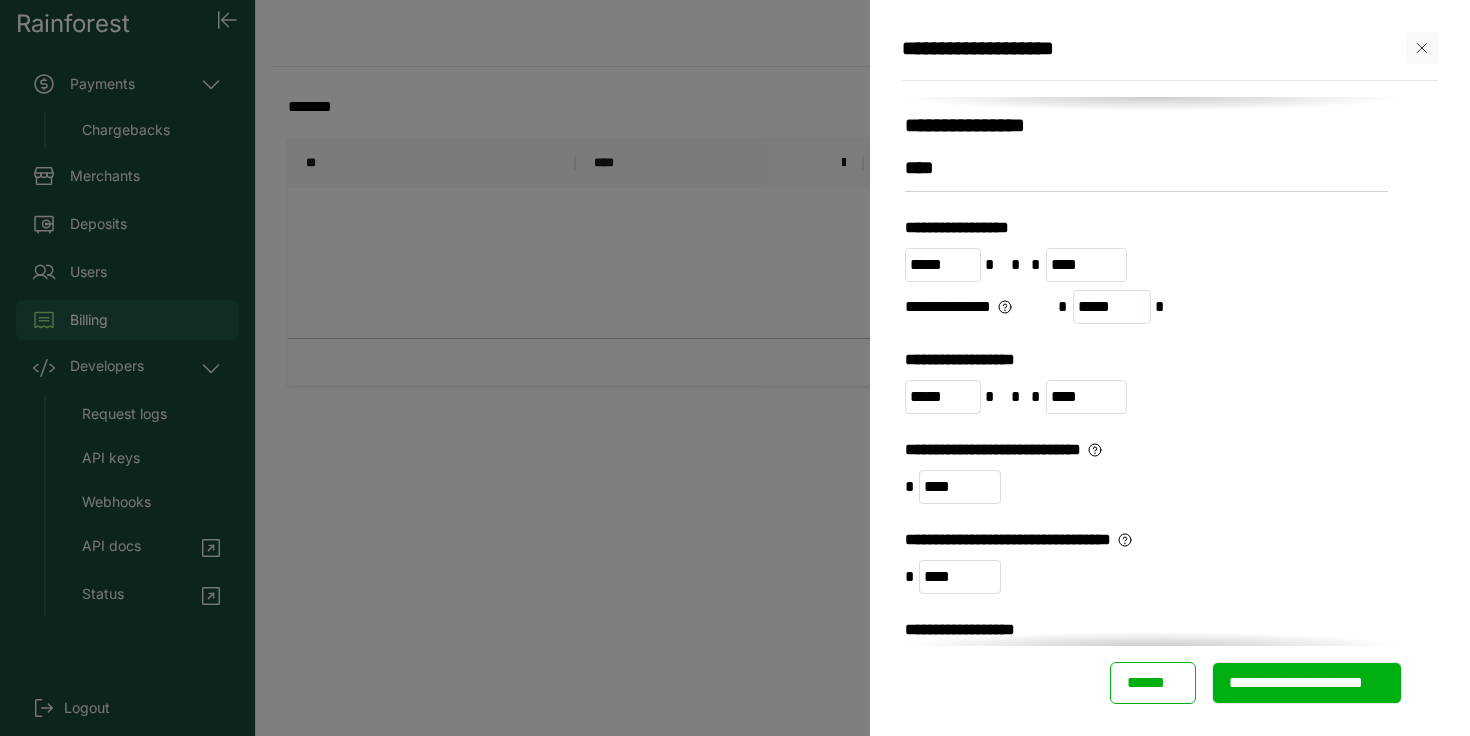 scroll, scrollTop: 0, scrollLeft: 0, axis: both 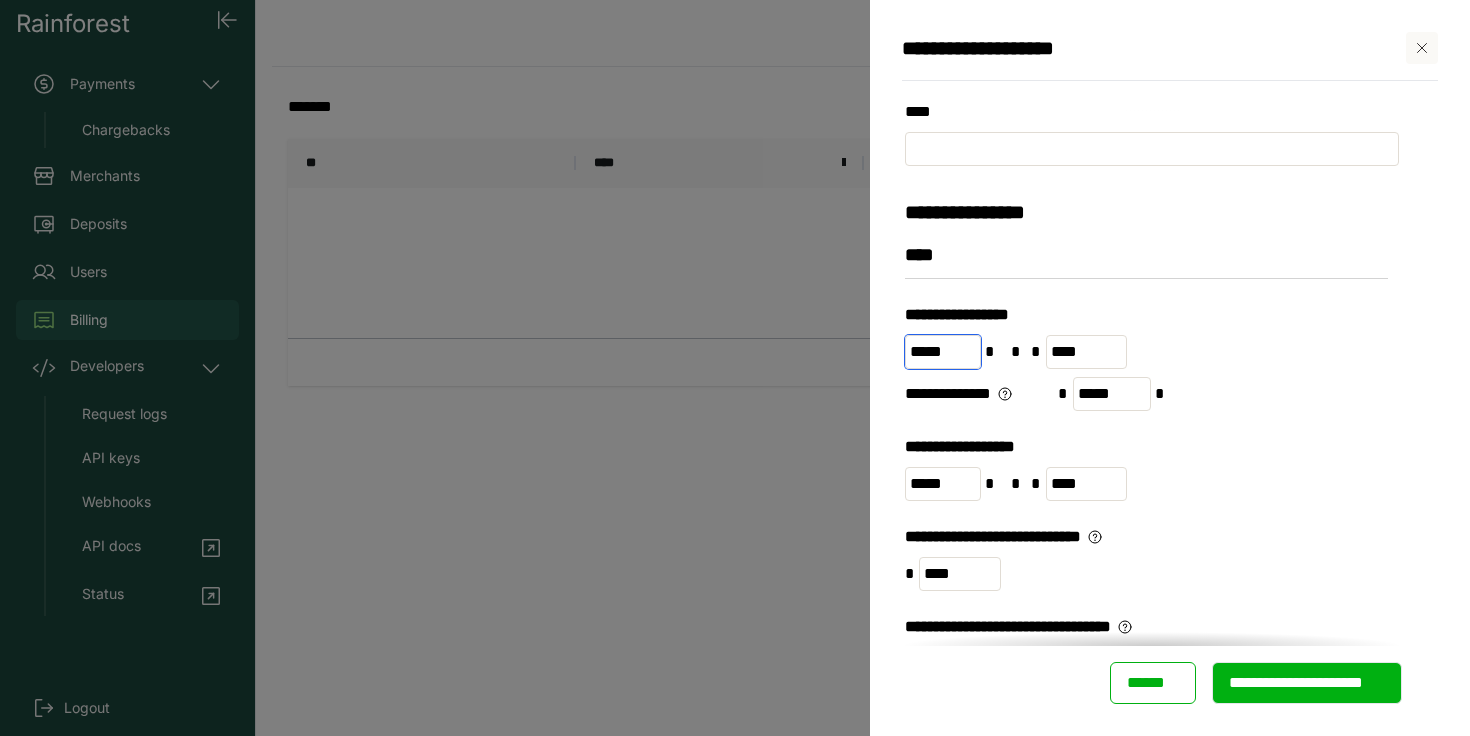 click on "*****" at bounding box center (943, 352) 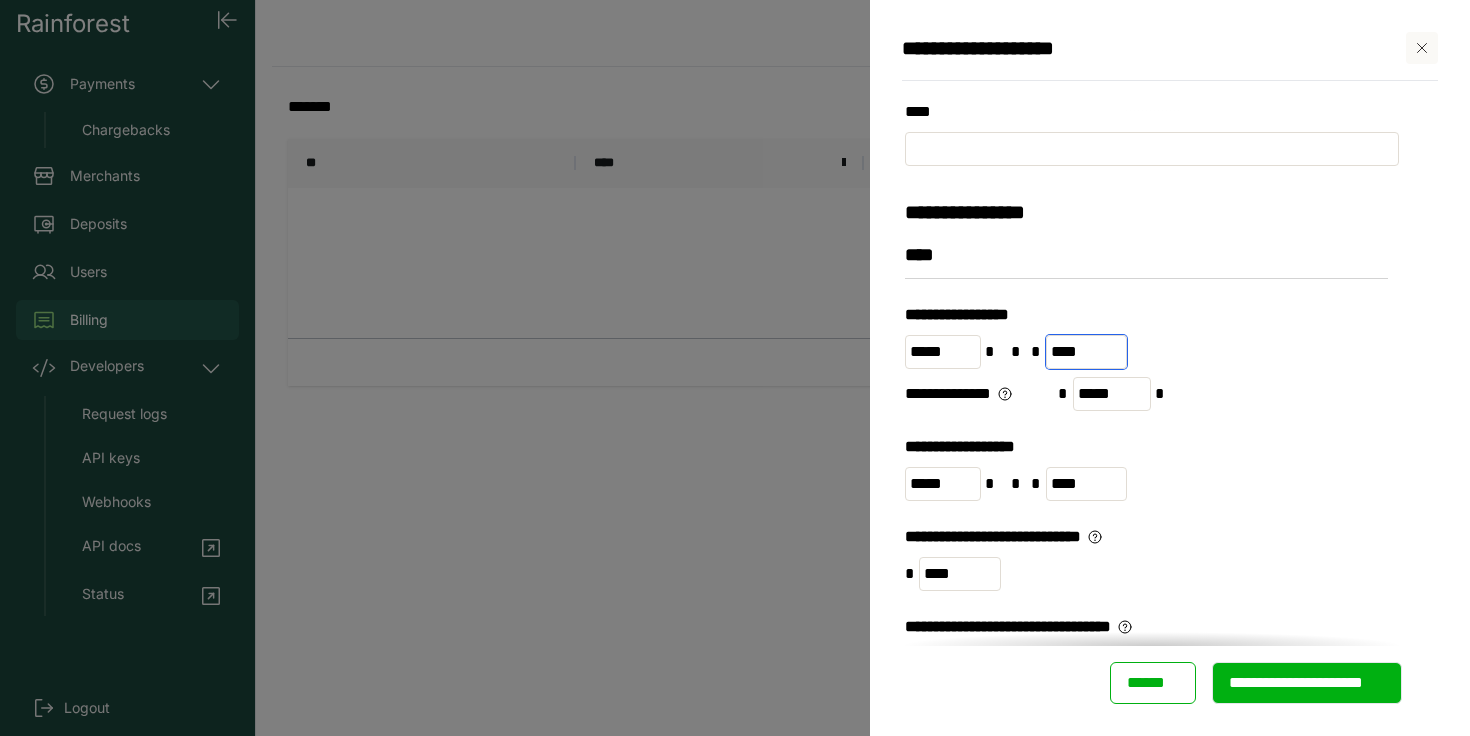 click on "****" at bounding box center (1087, 352) 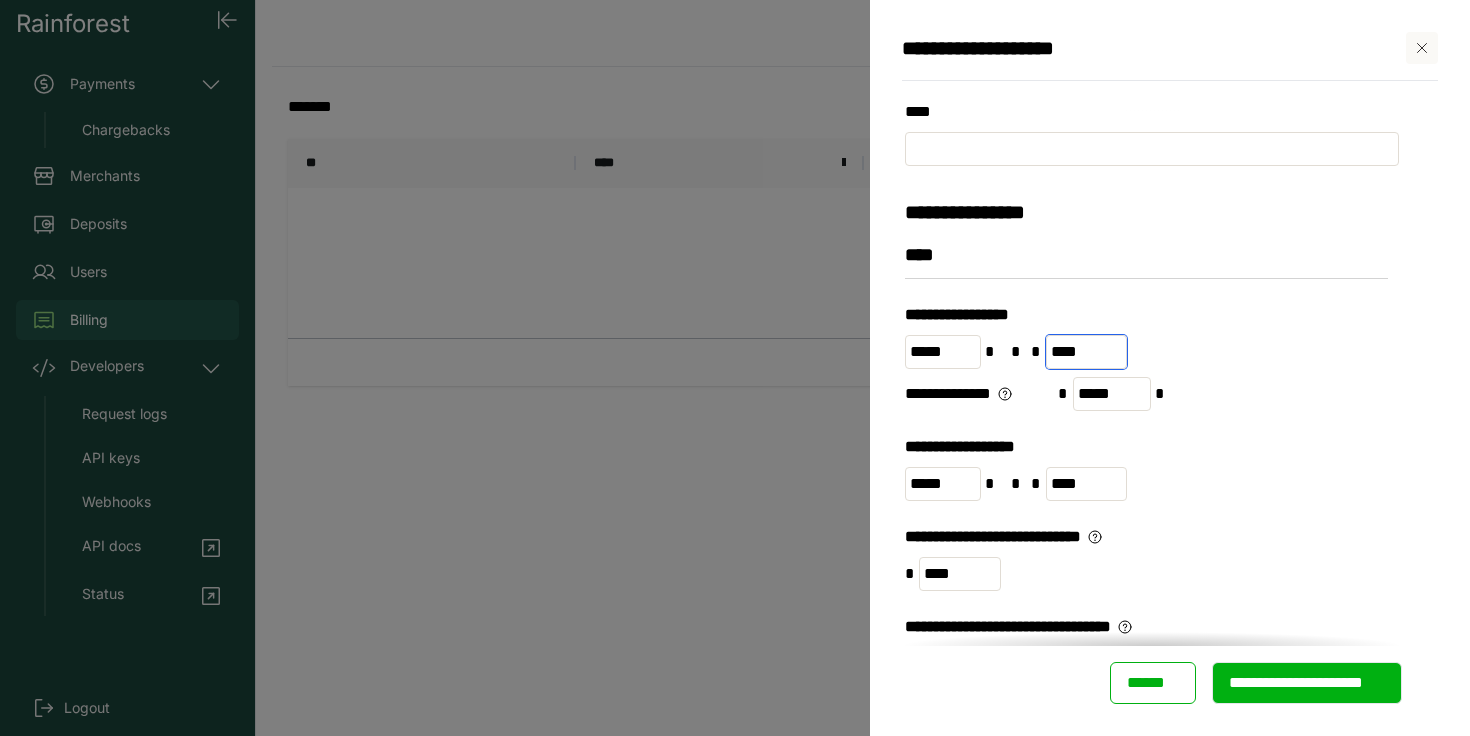 type on "****" 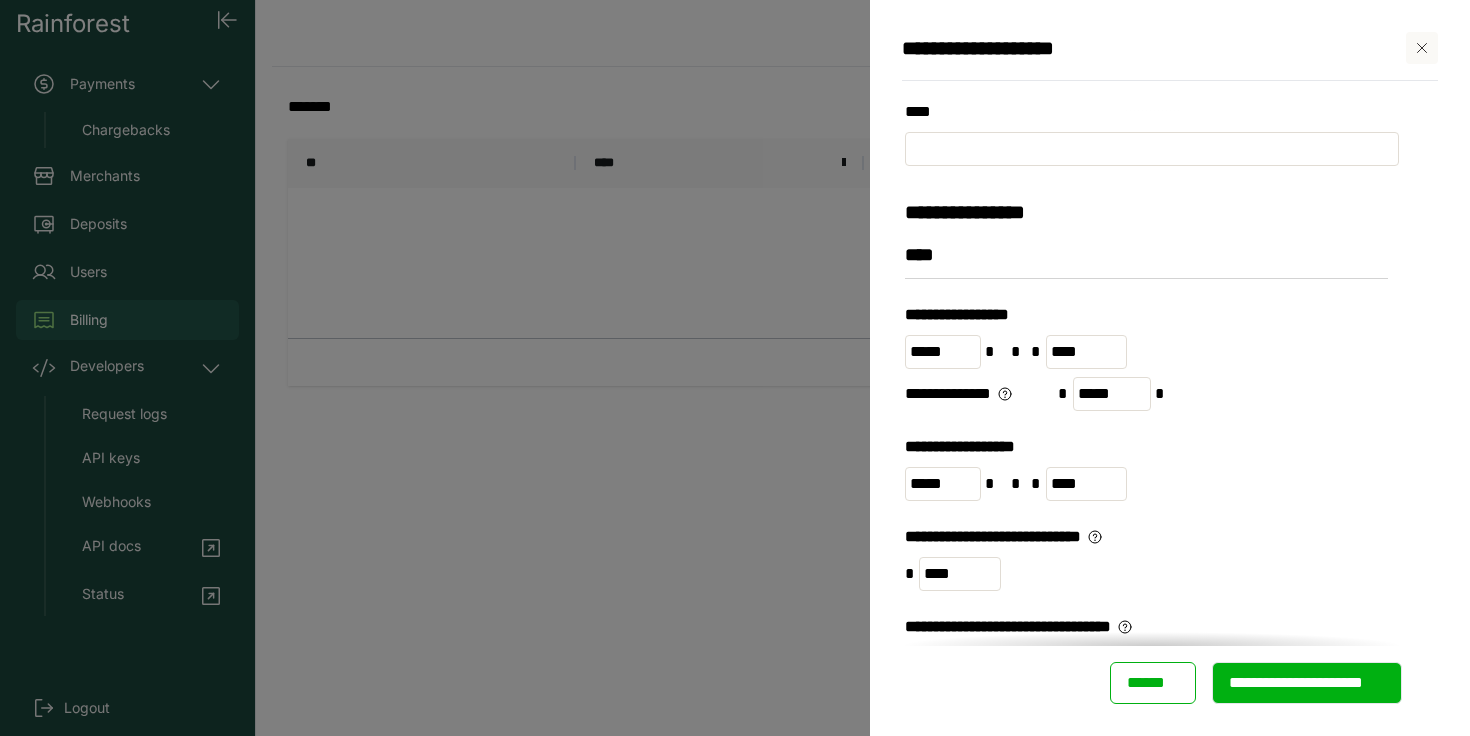 click on "**********" at bounding box center [1152, 406] 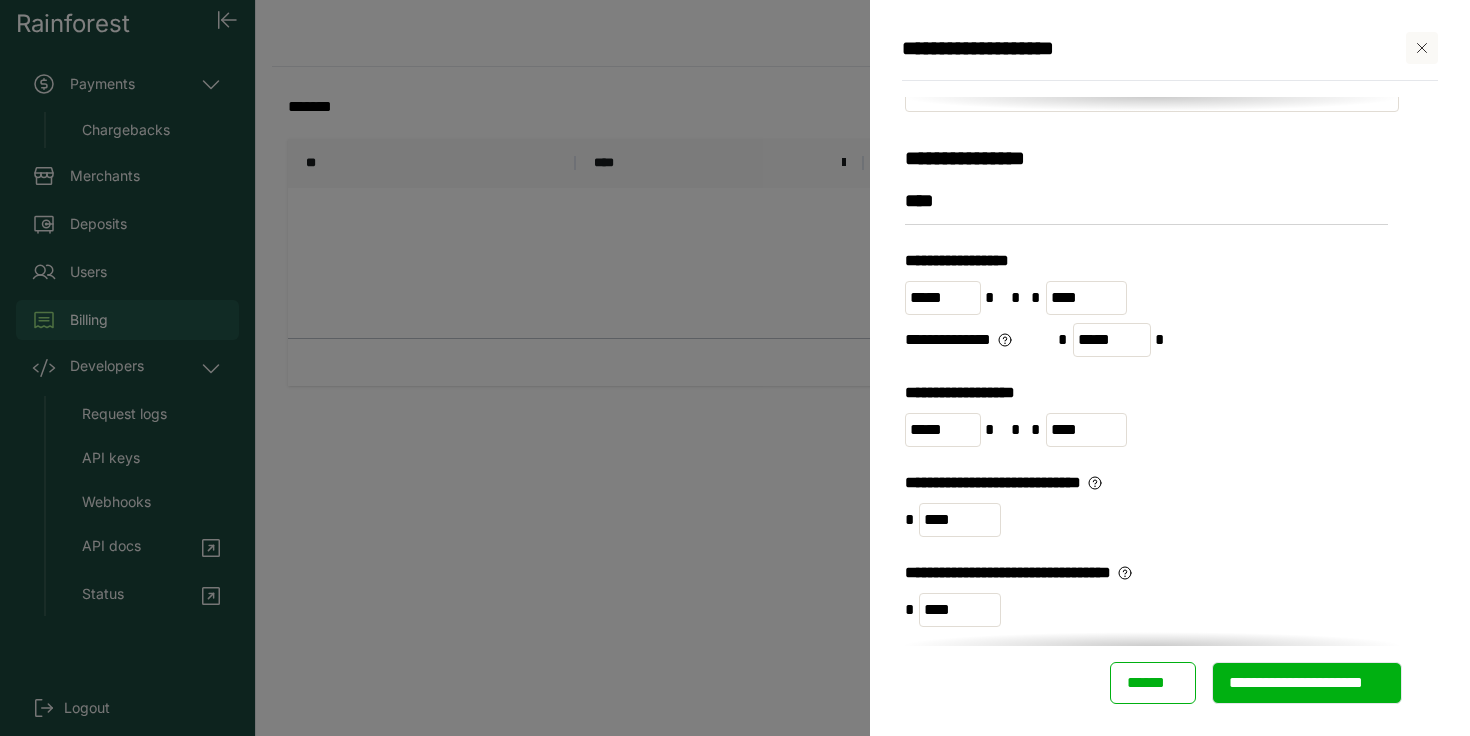 scroll, scrollTop: 0, scrollLeft: 0, axis: both 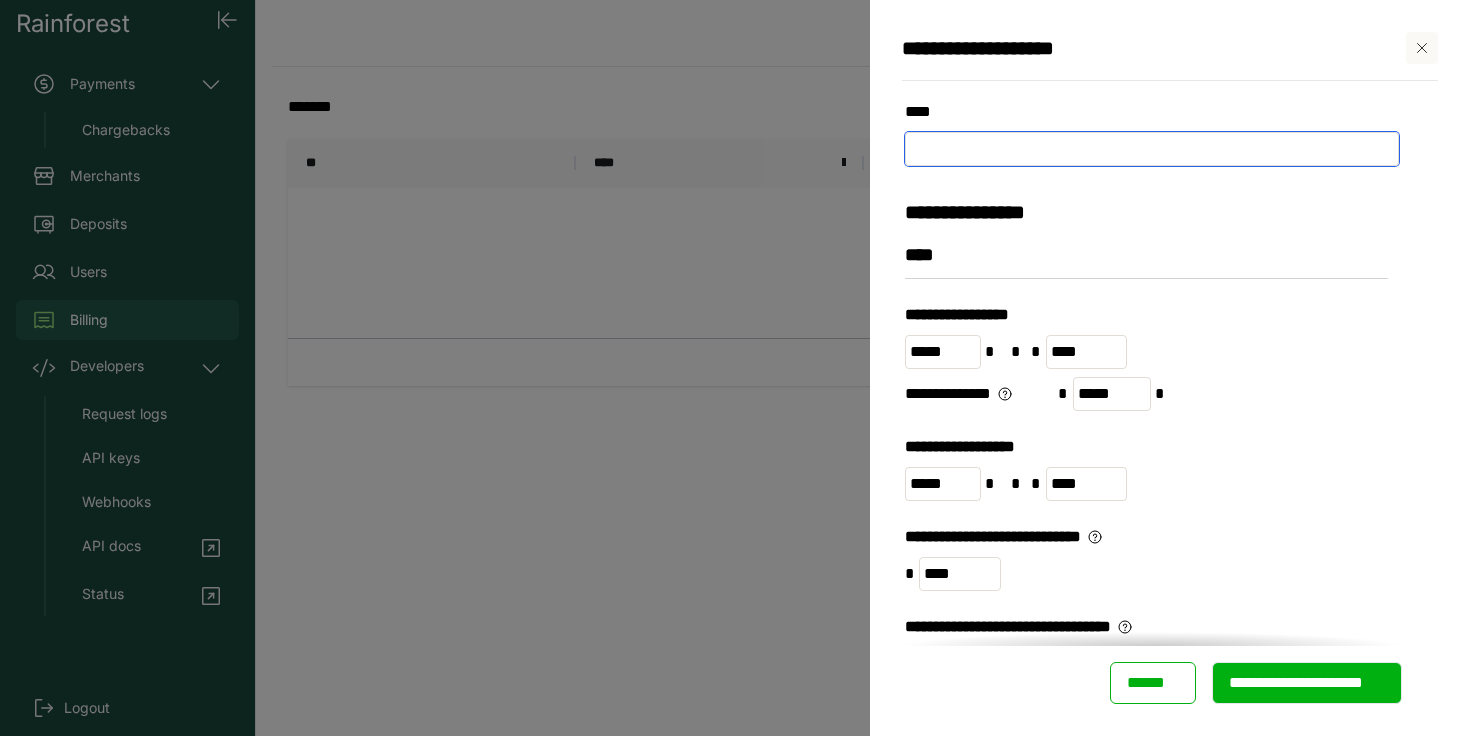 click at bounding box center (1152, 149) 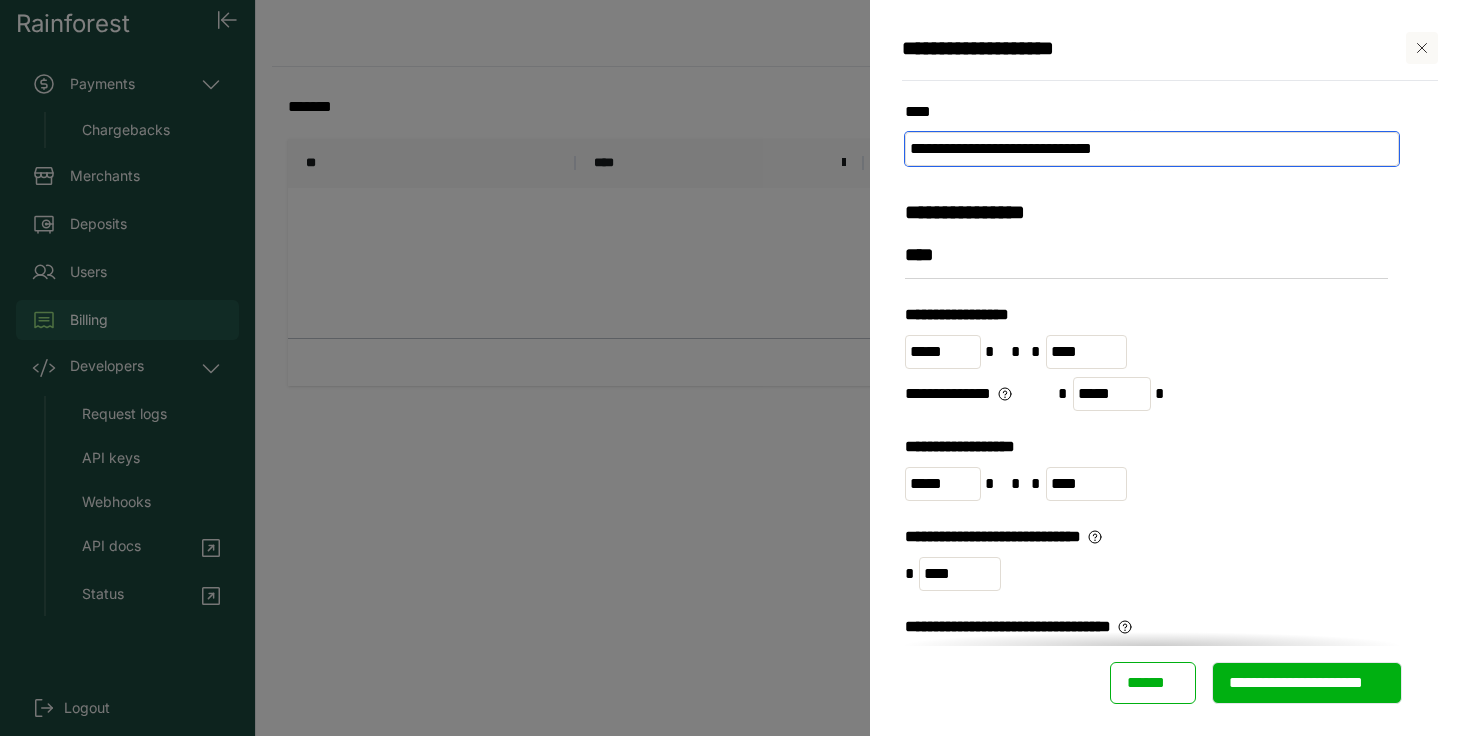 type on "**********" 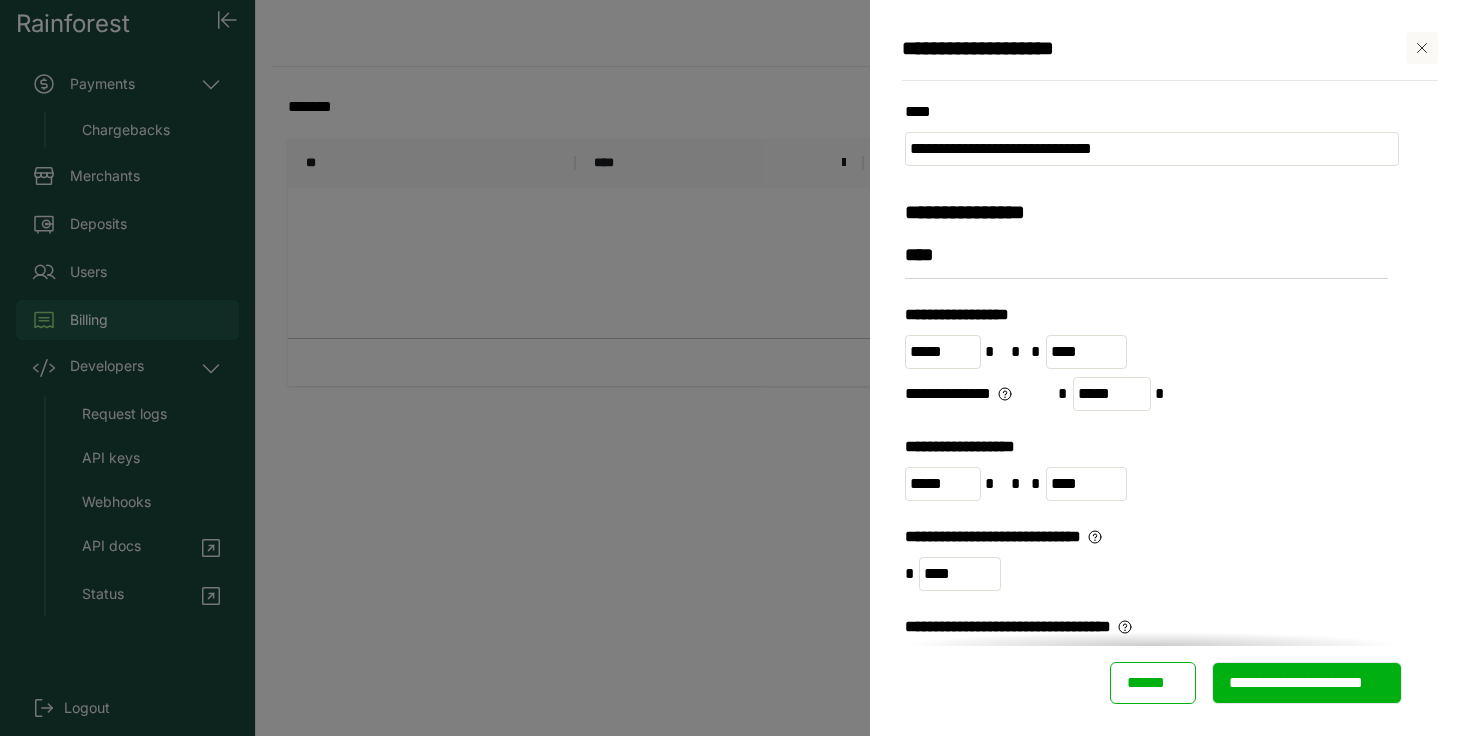 click on "**********" at bounding box center [1307, 683] 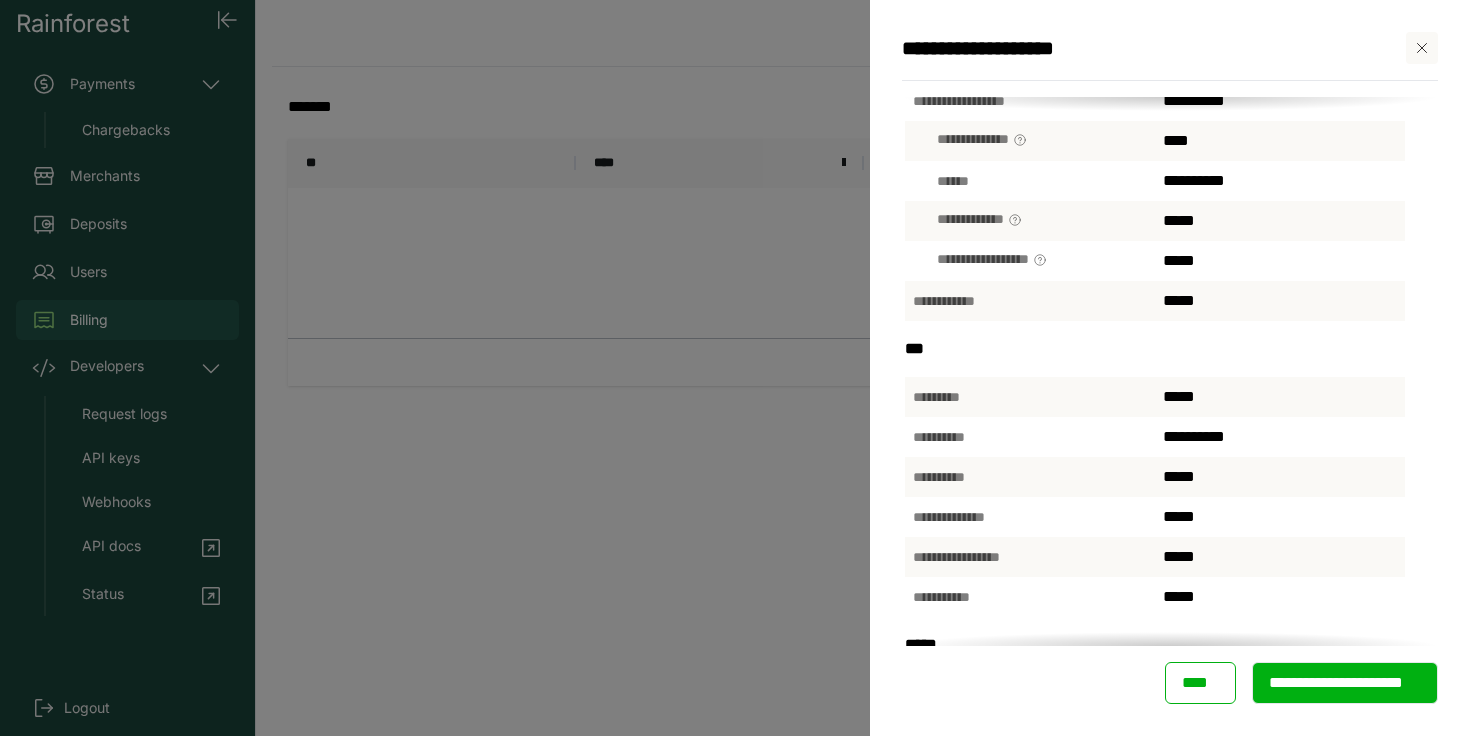 scroll, scrollTop: 423, scrollLeft: 0, axis: vertical 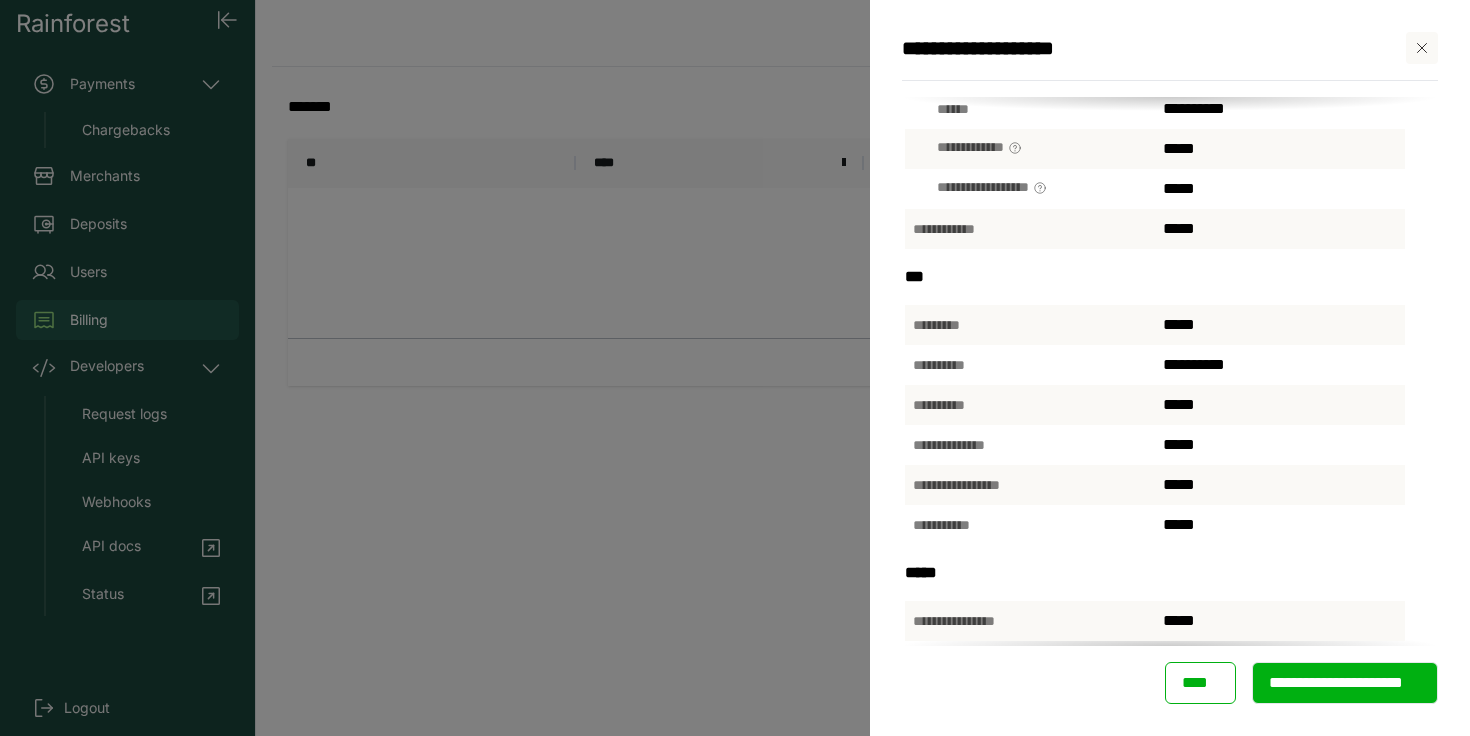 click on "**********" at bounding box center [1345, 683] 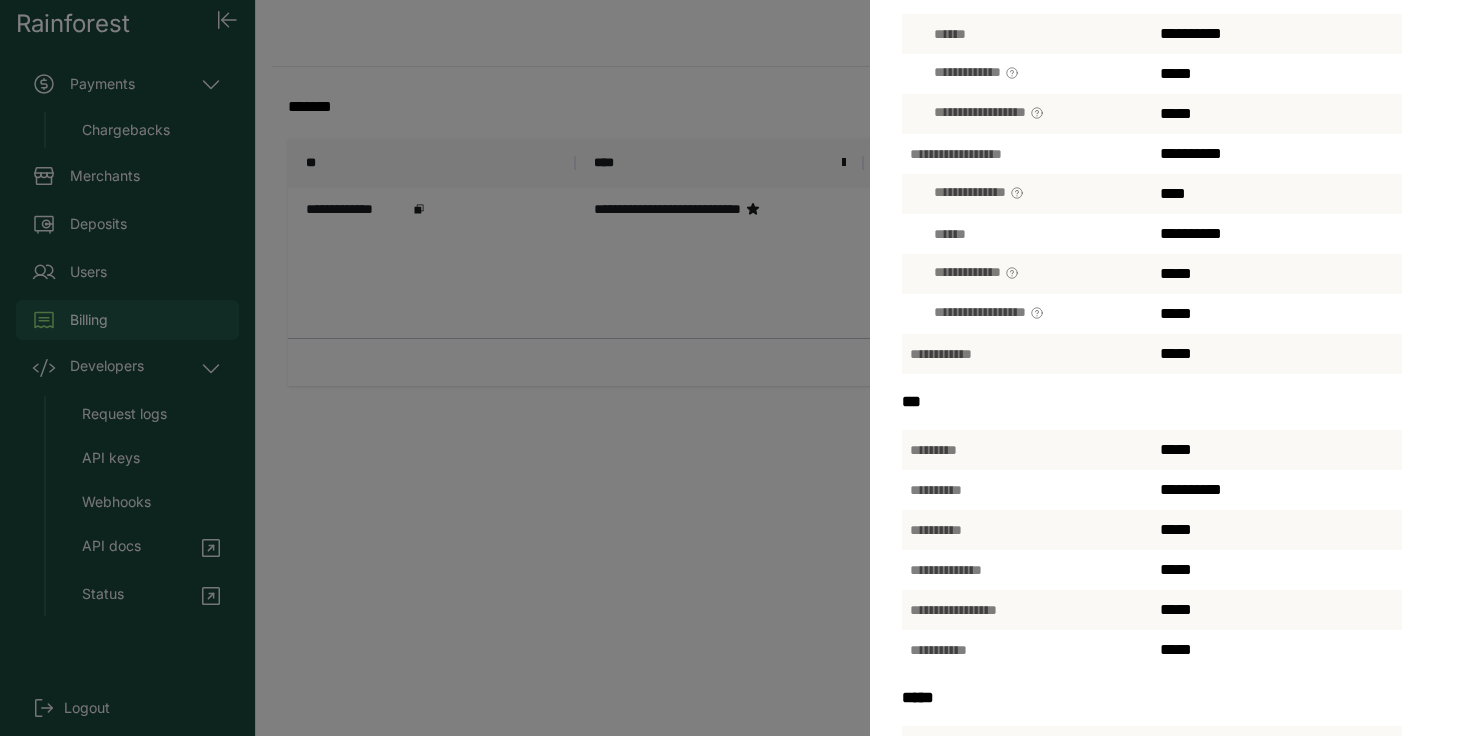 scroll, scrollTop: 0, scrollLeft: 0, axis: both 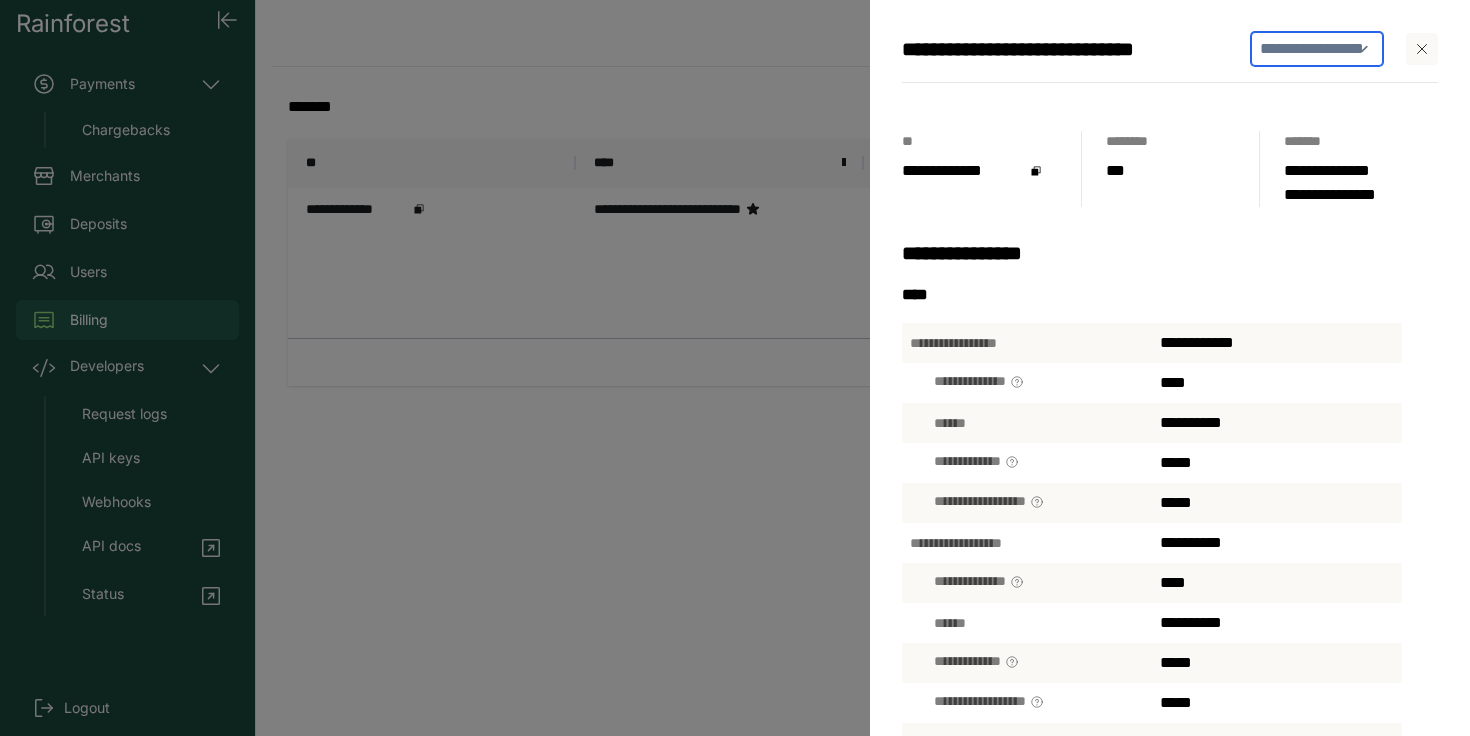 click on "**********" at bounding box center [1317, 49] 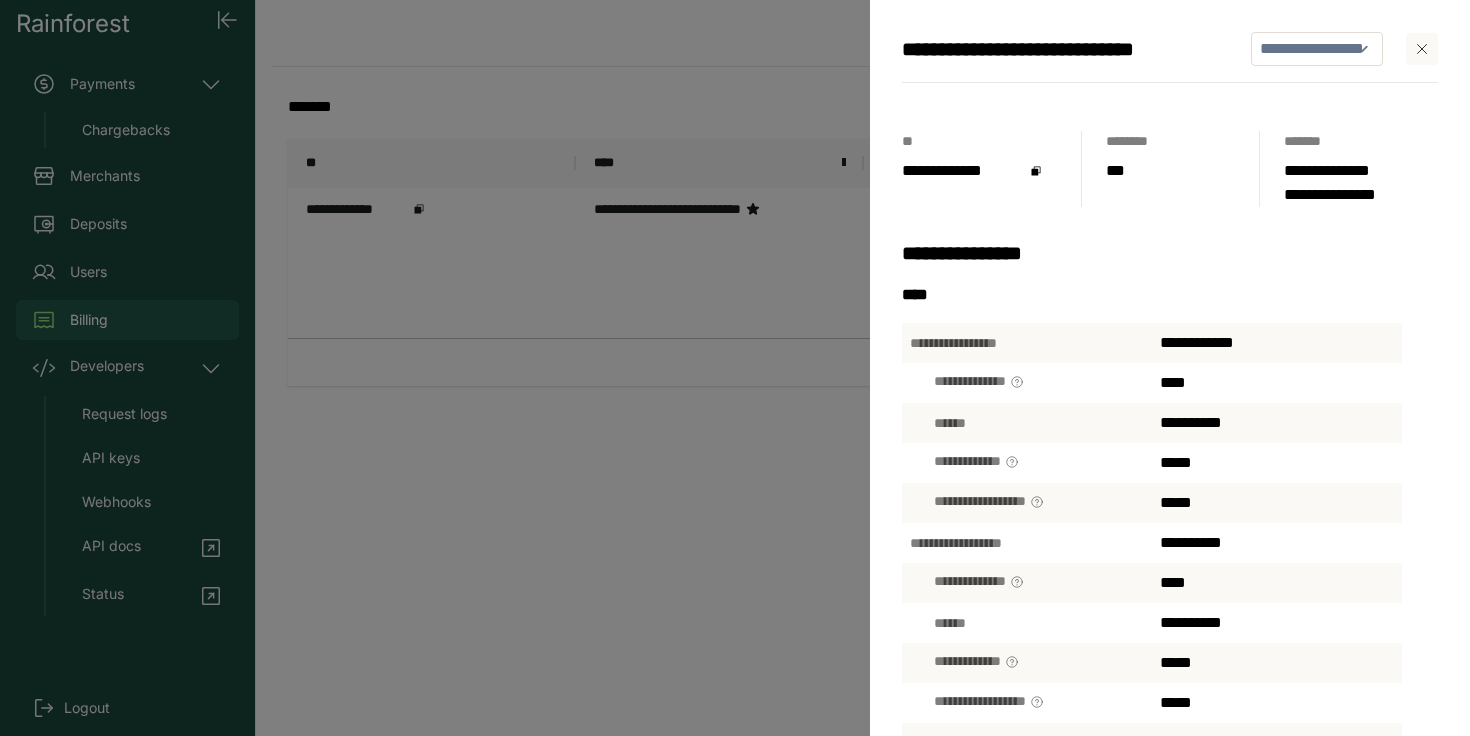 click at bounding box center (1422, 49) 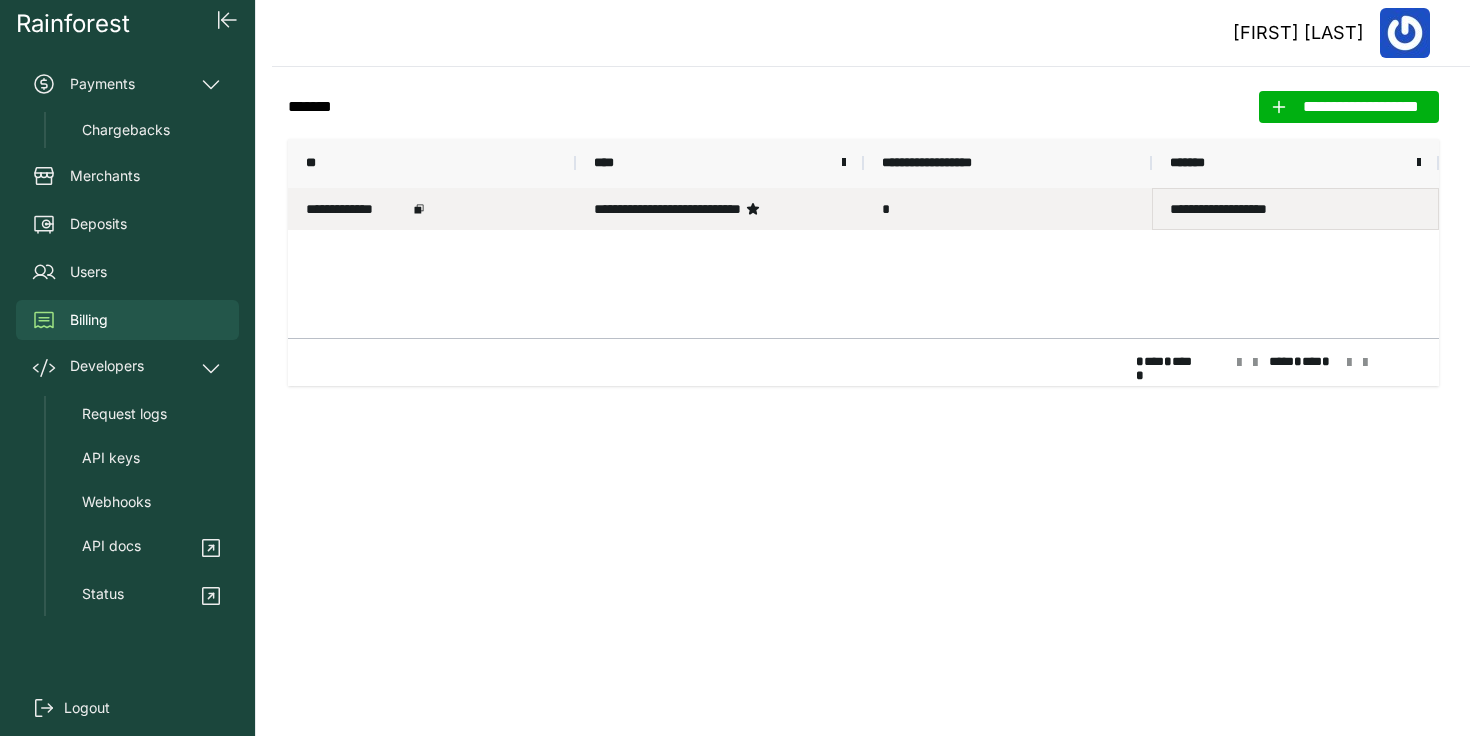 click on "**********" at bounding box center (1295, 209) 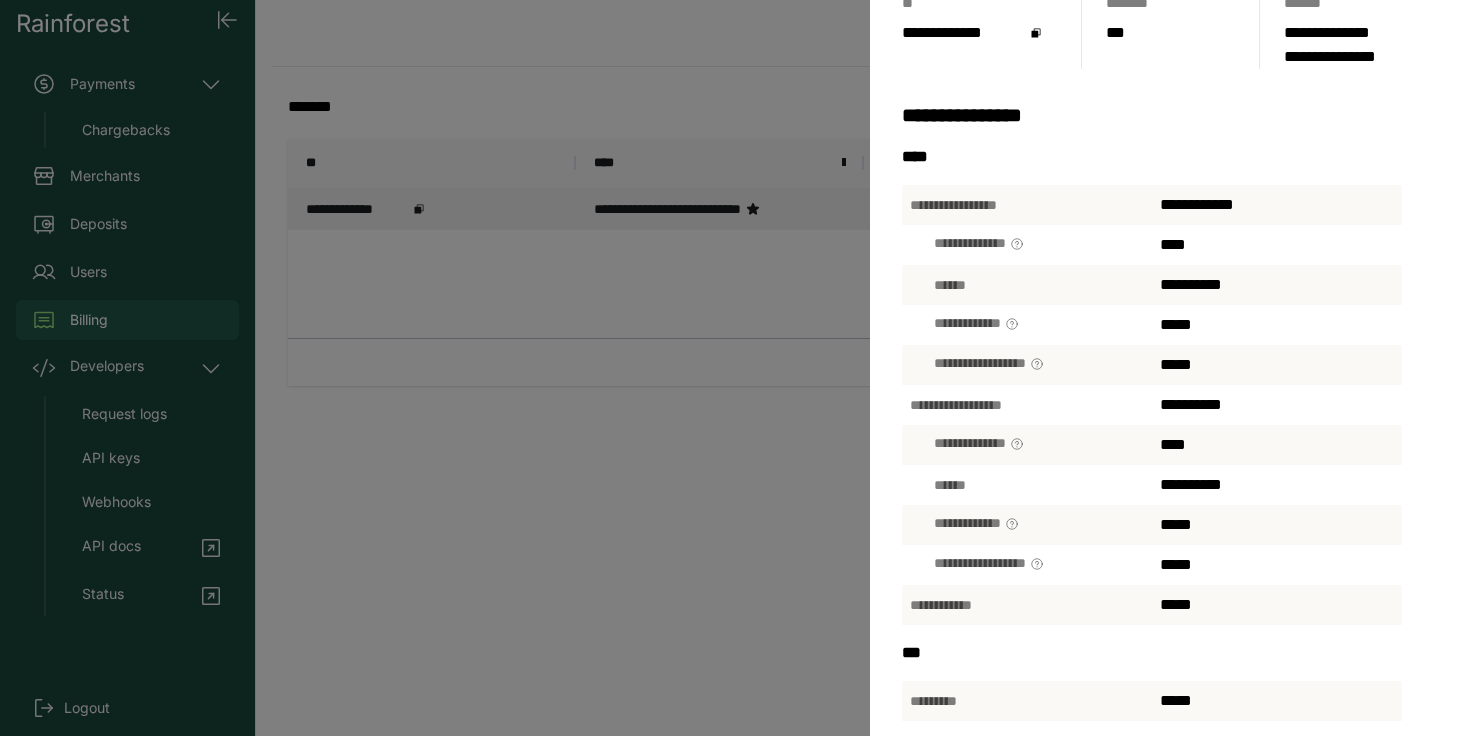 scroll, scrollTop: 0, scrollLeft: 0, axis: both 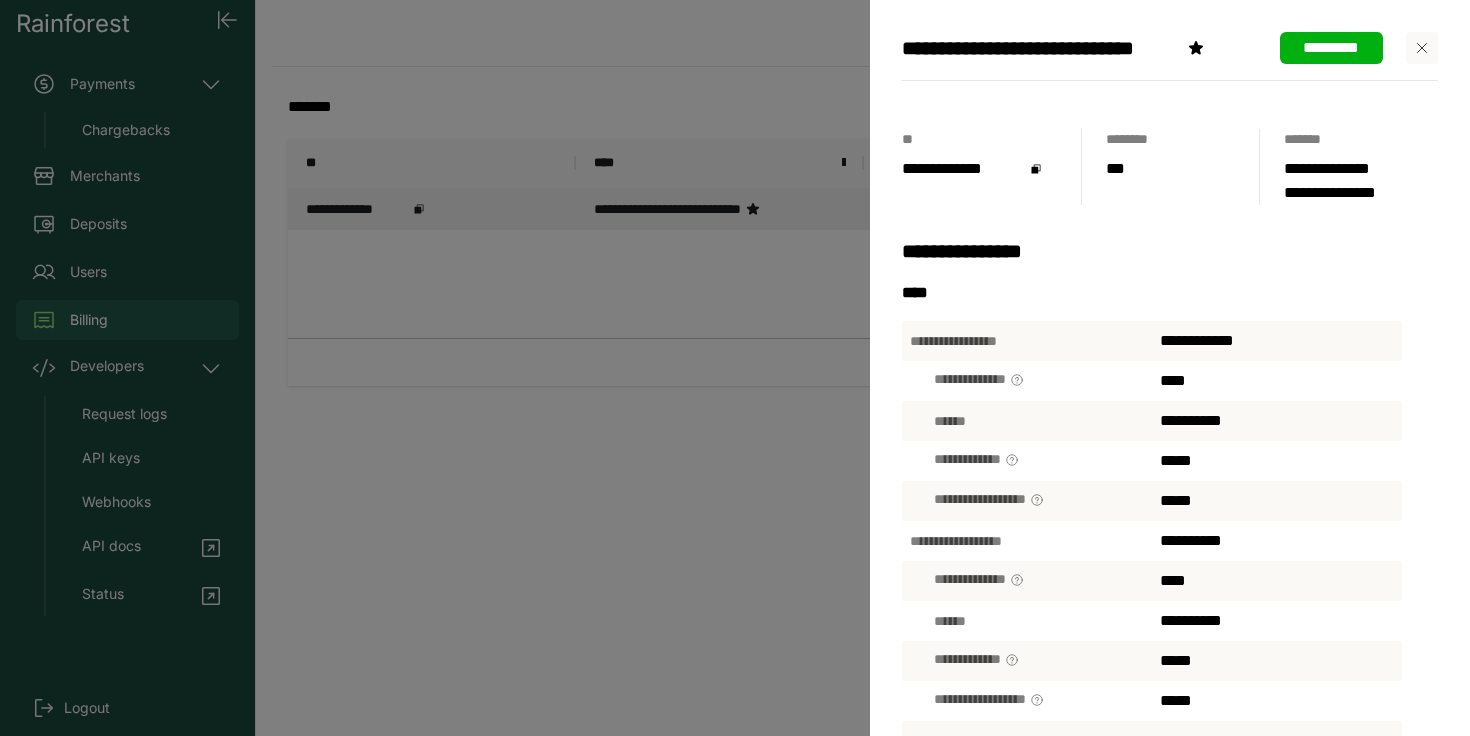 click 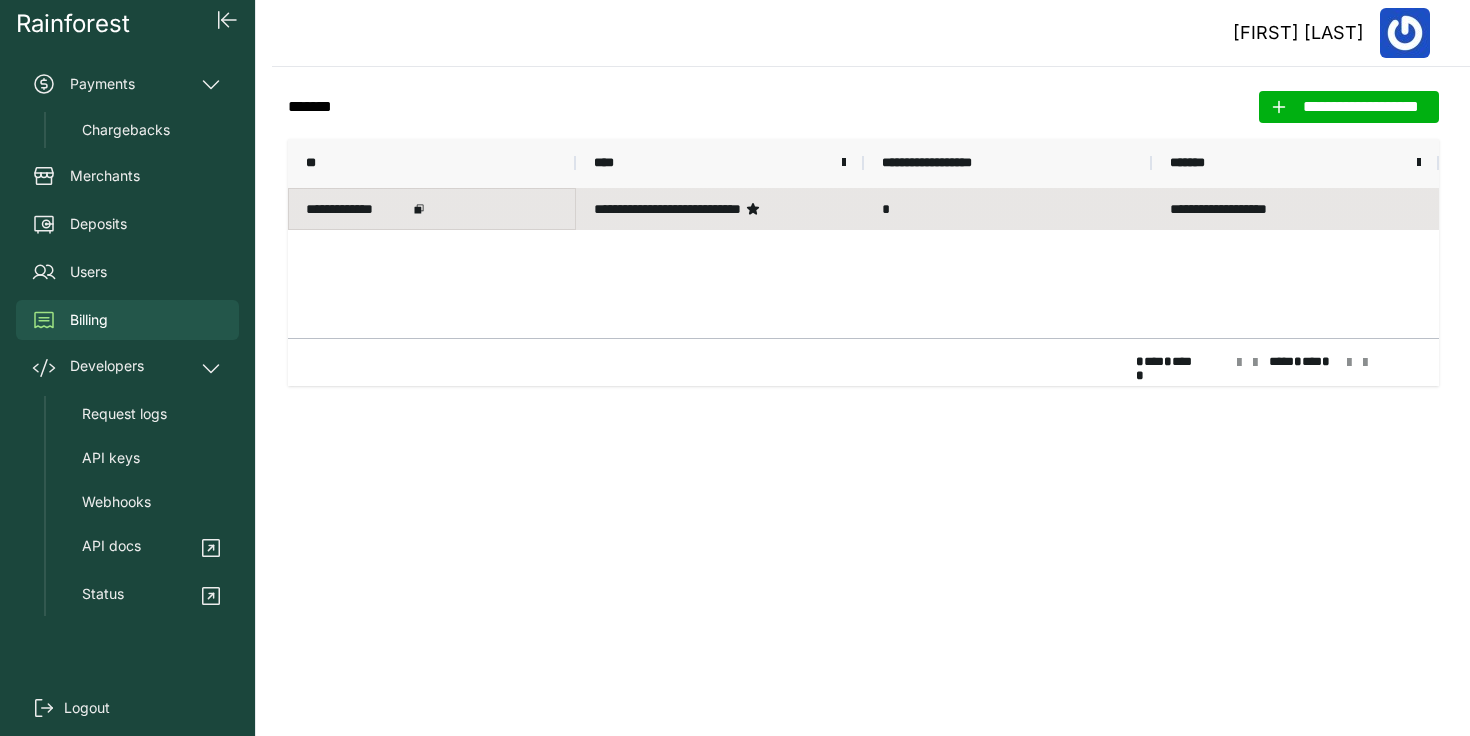 click on "**********" at bounding box center [357, 209] 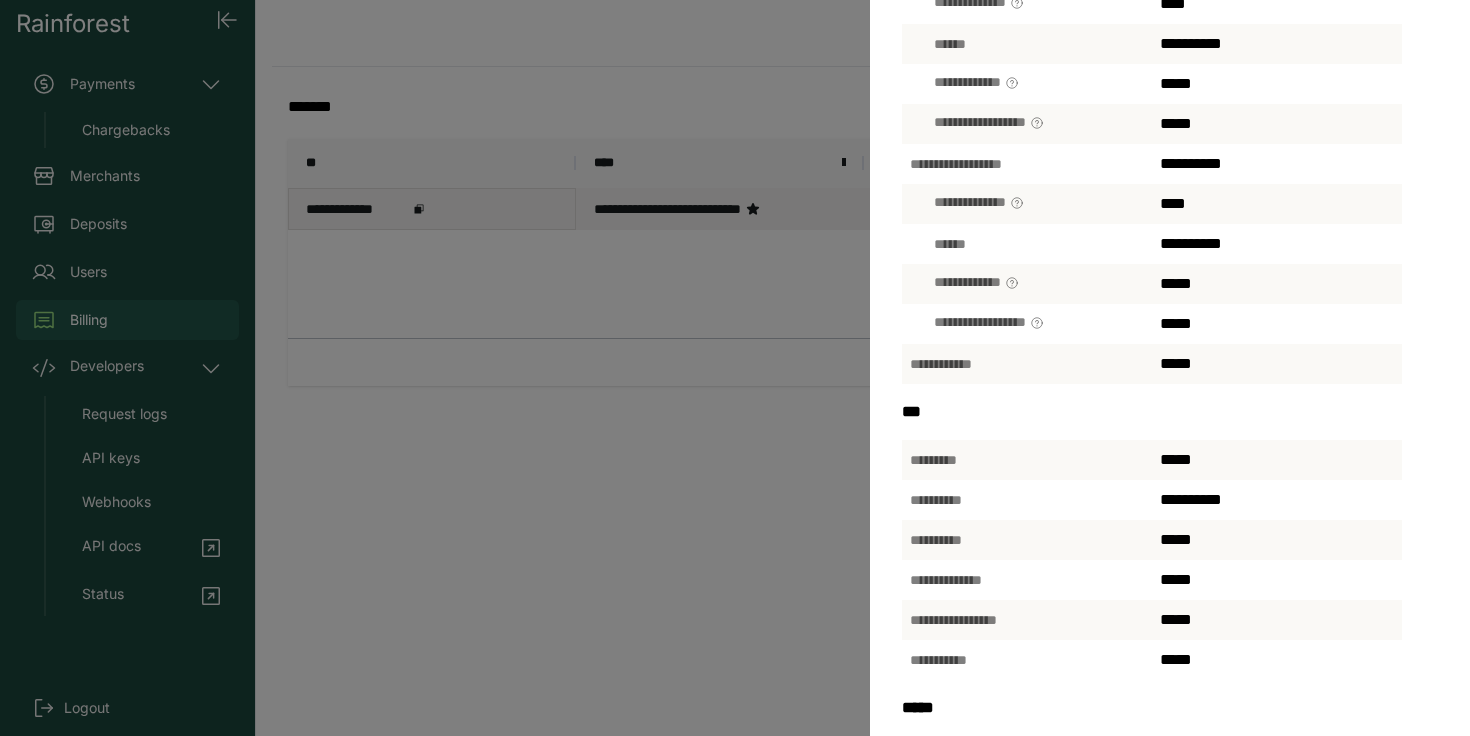 scroll, scrollTop: 669, scrollLeft: 0, axis: vertical 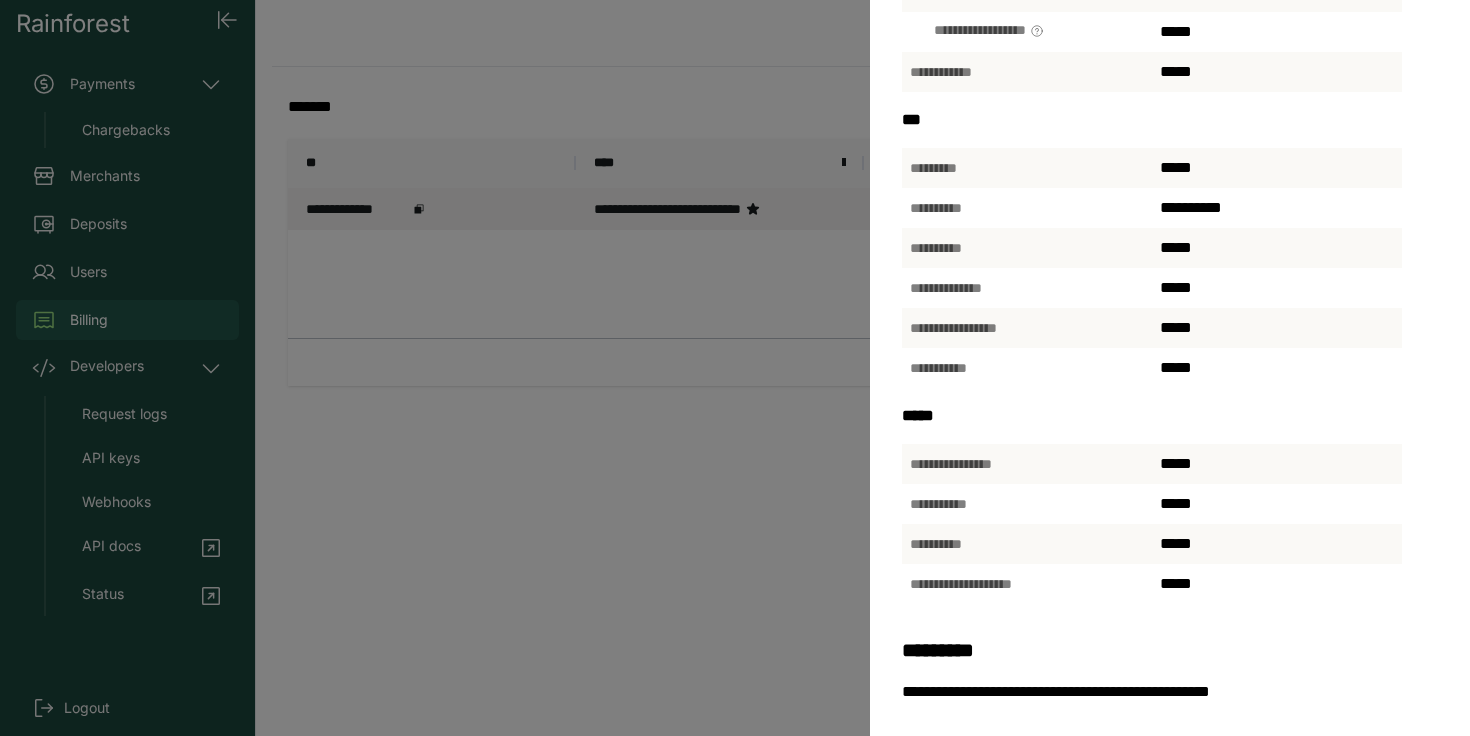 click on "**********" at bounding box center (735, 368) 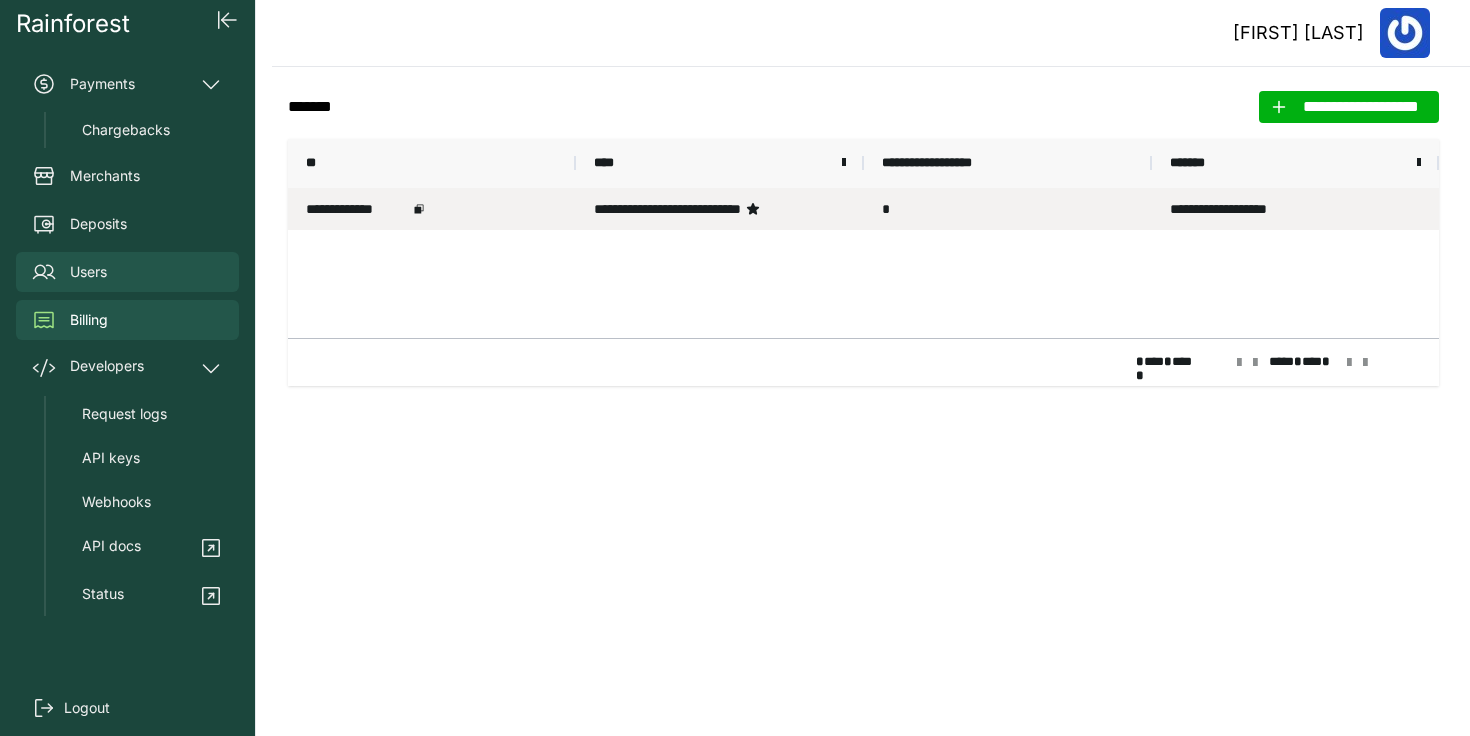 click on "Users" at bounding box center [127, 272] 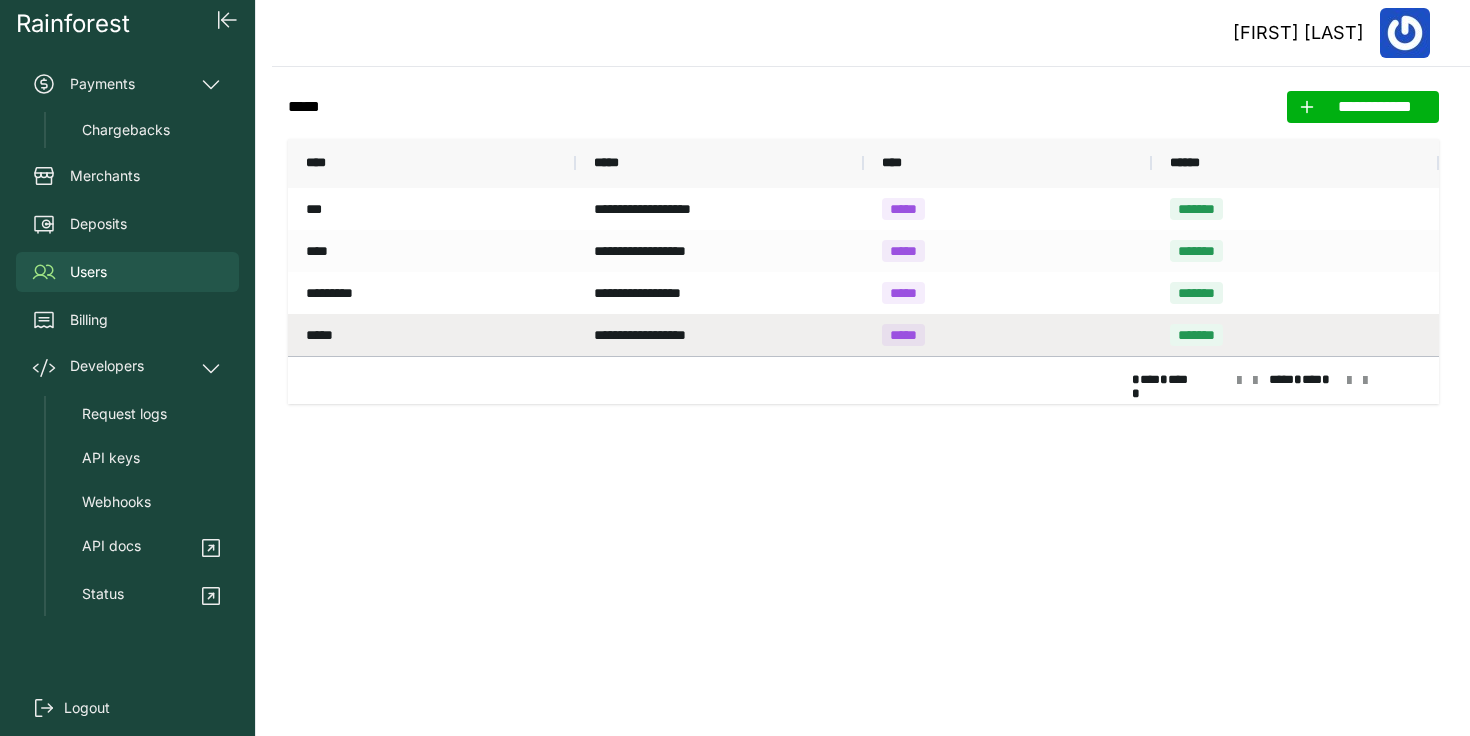 click on "*******" at bounding box center (1196, 335) 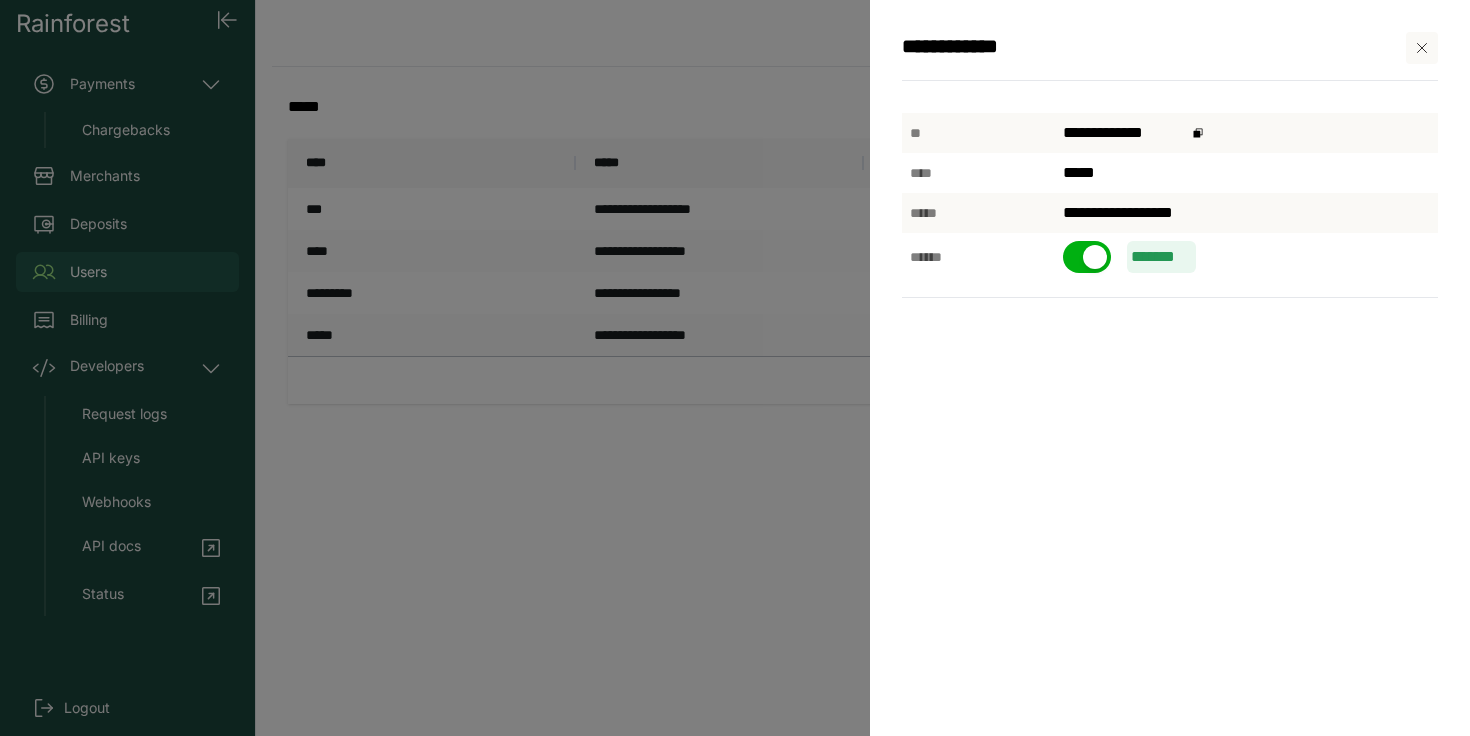 click at bounding box center (1095, 257) 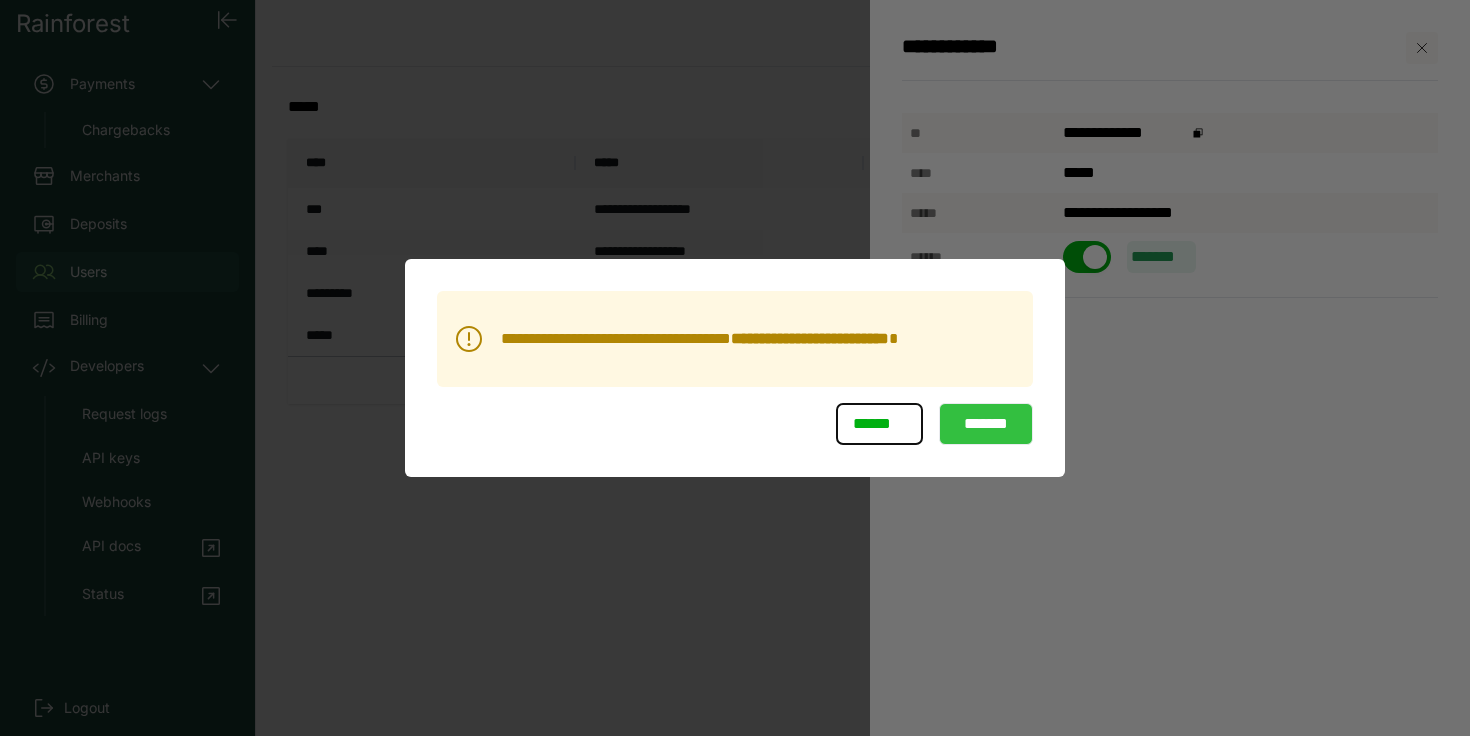 click on "*******" at bounding box center [986, 424] 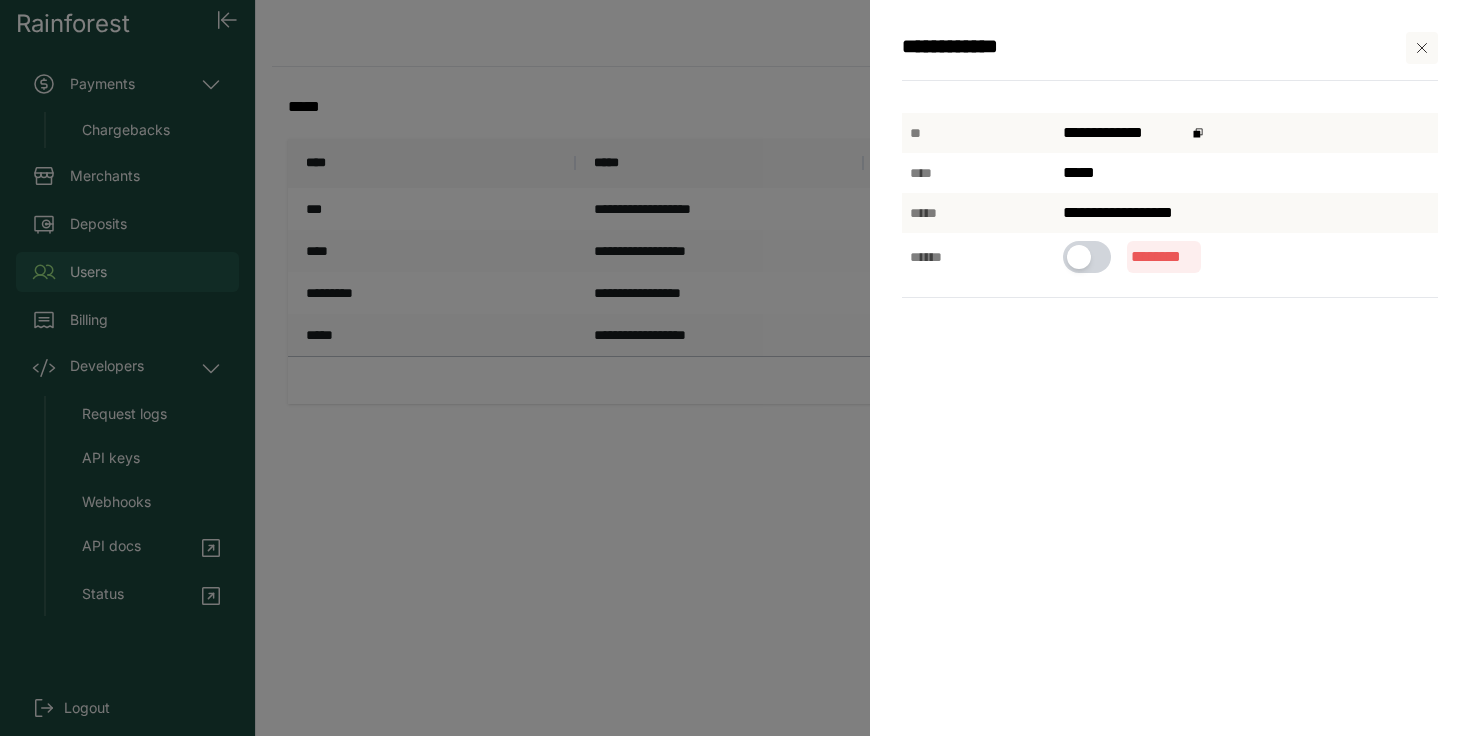 click on "**********" at bounding box center [735, 368] 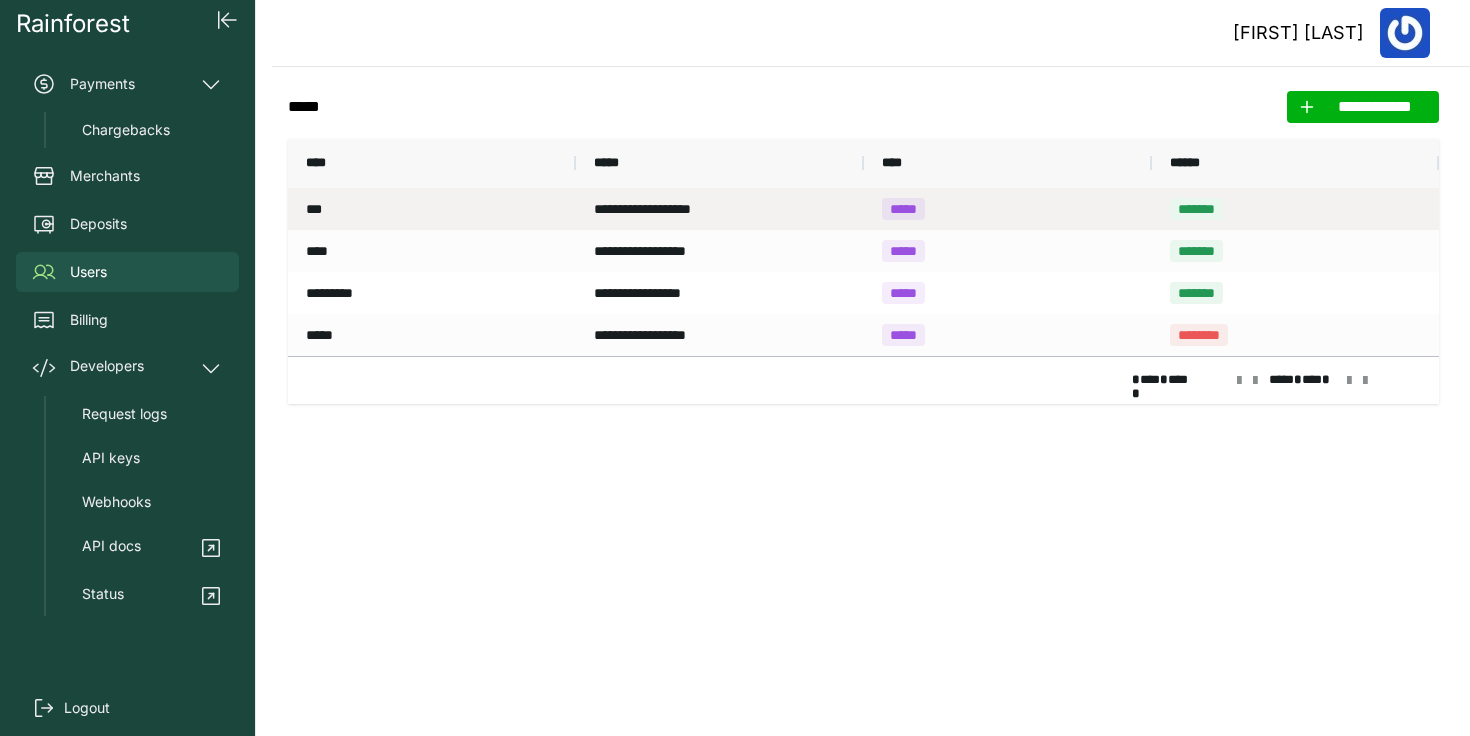click on "*******" at bounding box center (1196, 209) 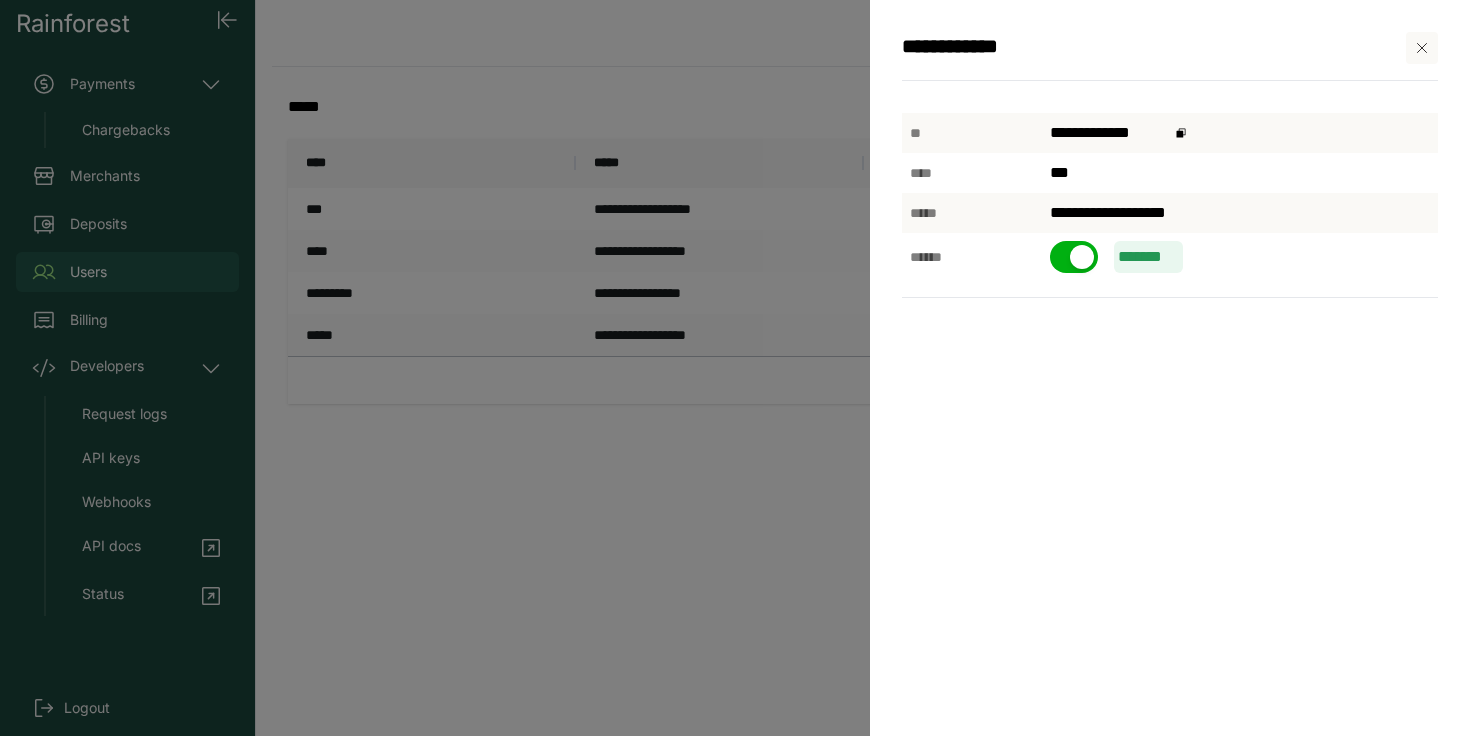 click at bounding box center [1074, 257] 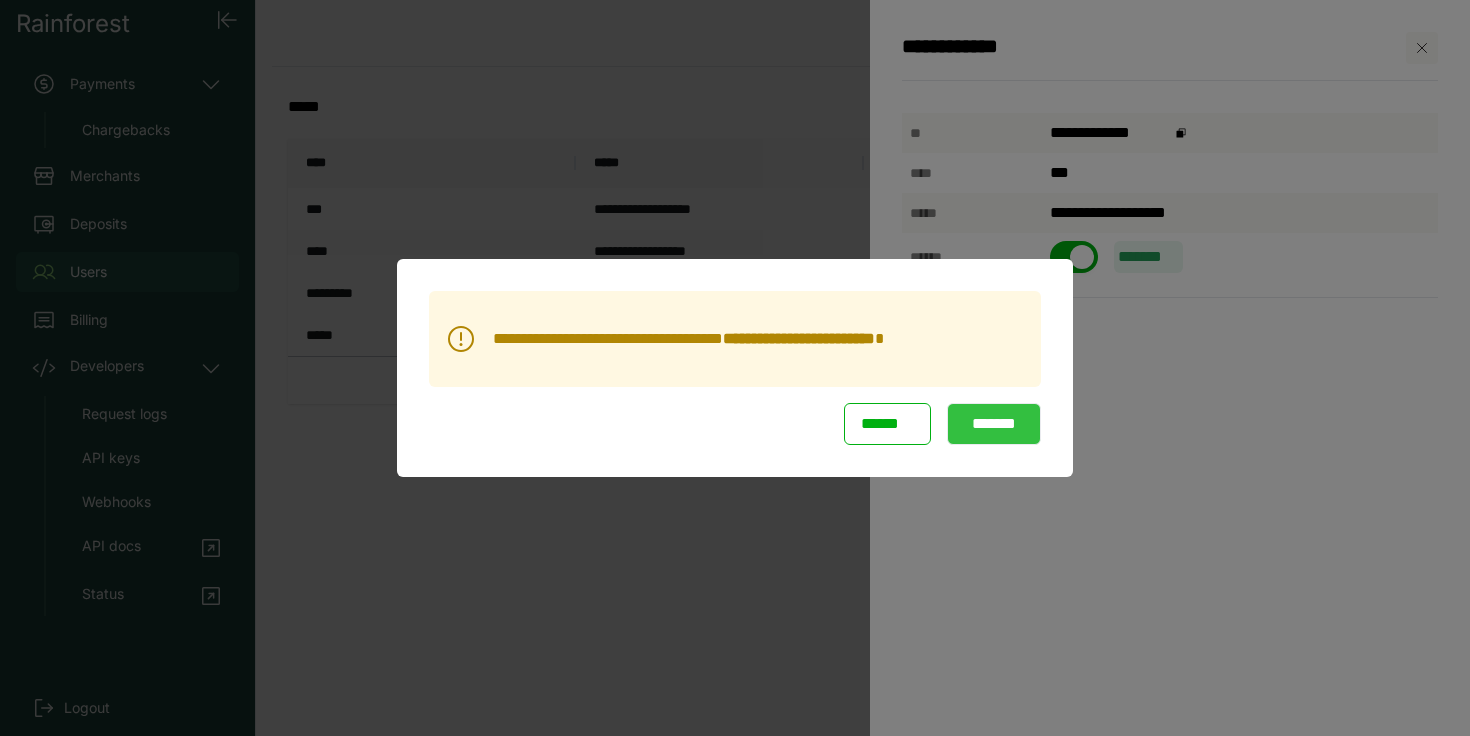click on "*******" at bounding box center [994, 424] 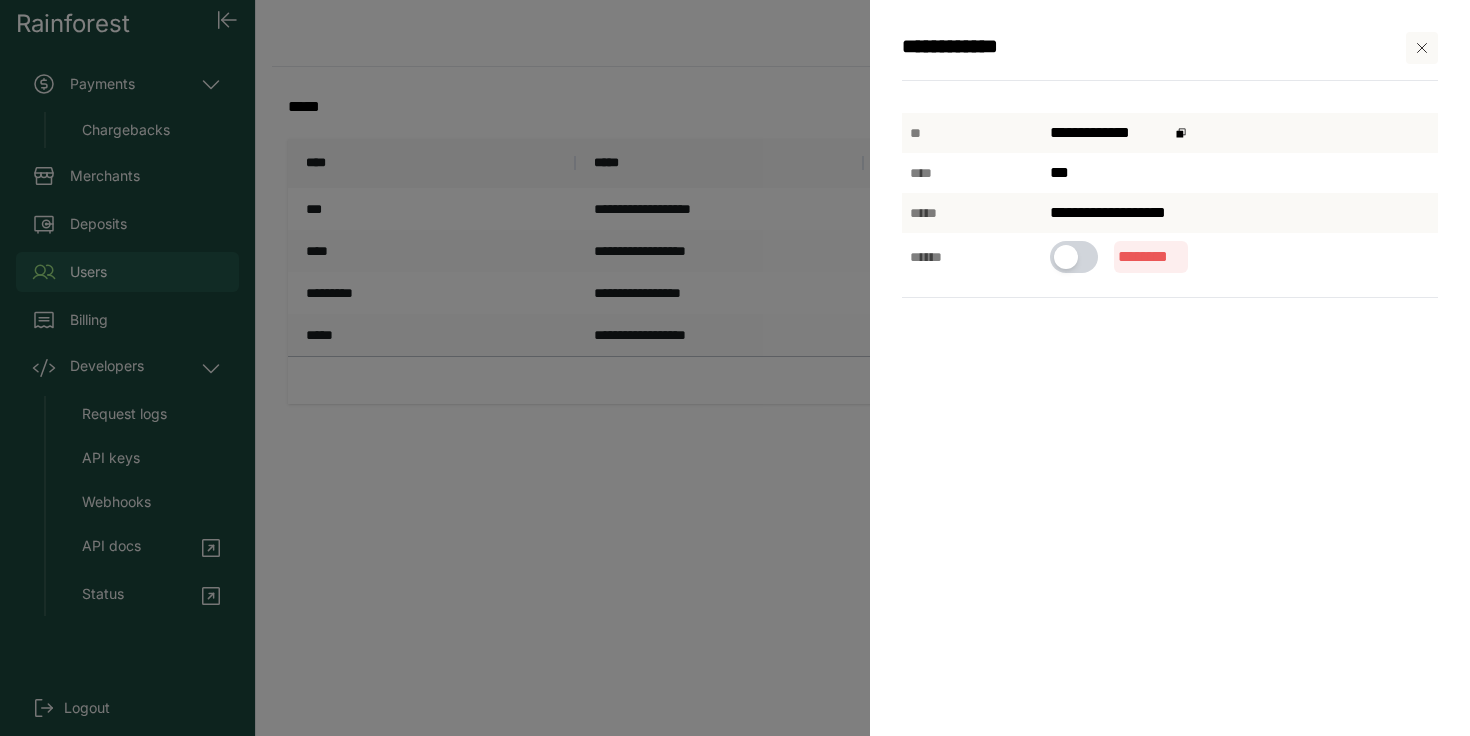 click 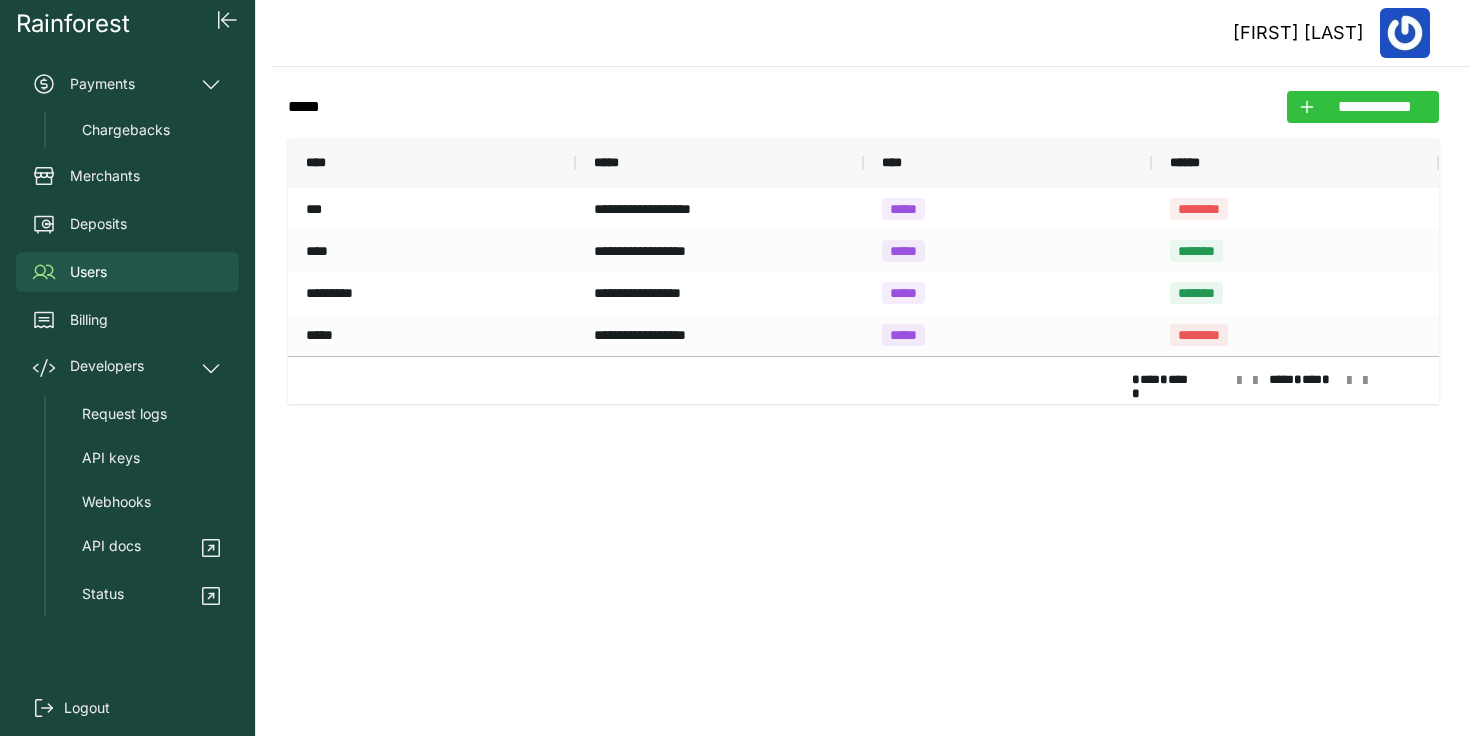 click on "**********" at bounding box center [1375, 107] 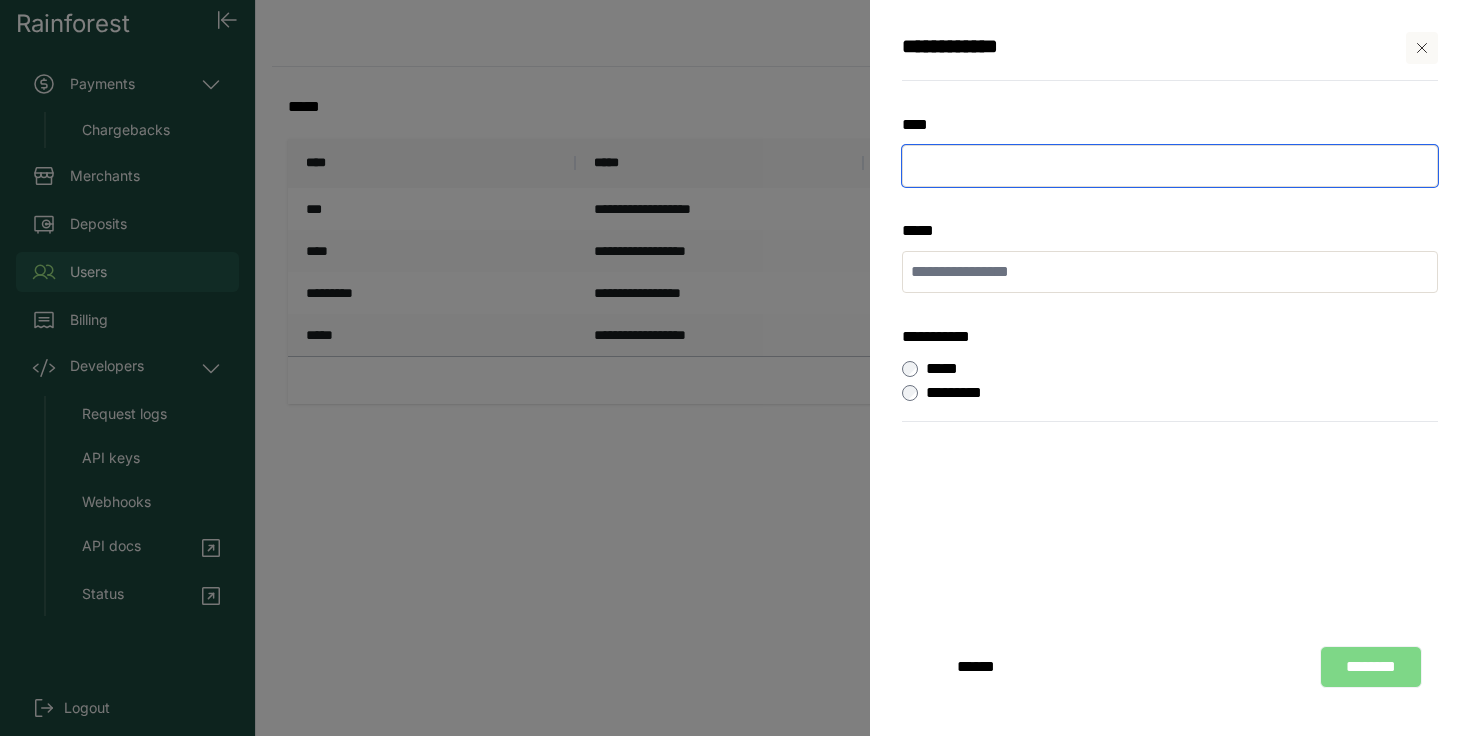 drag, startPoint x: 1047, startPoint y: 176, endPoint x: 1047, endPoint y: 226, distance: 50 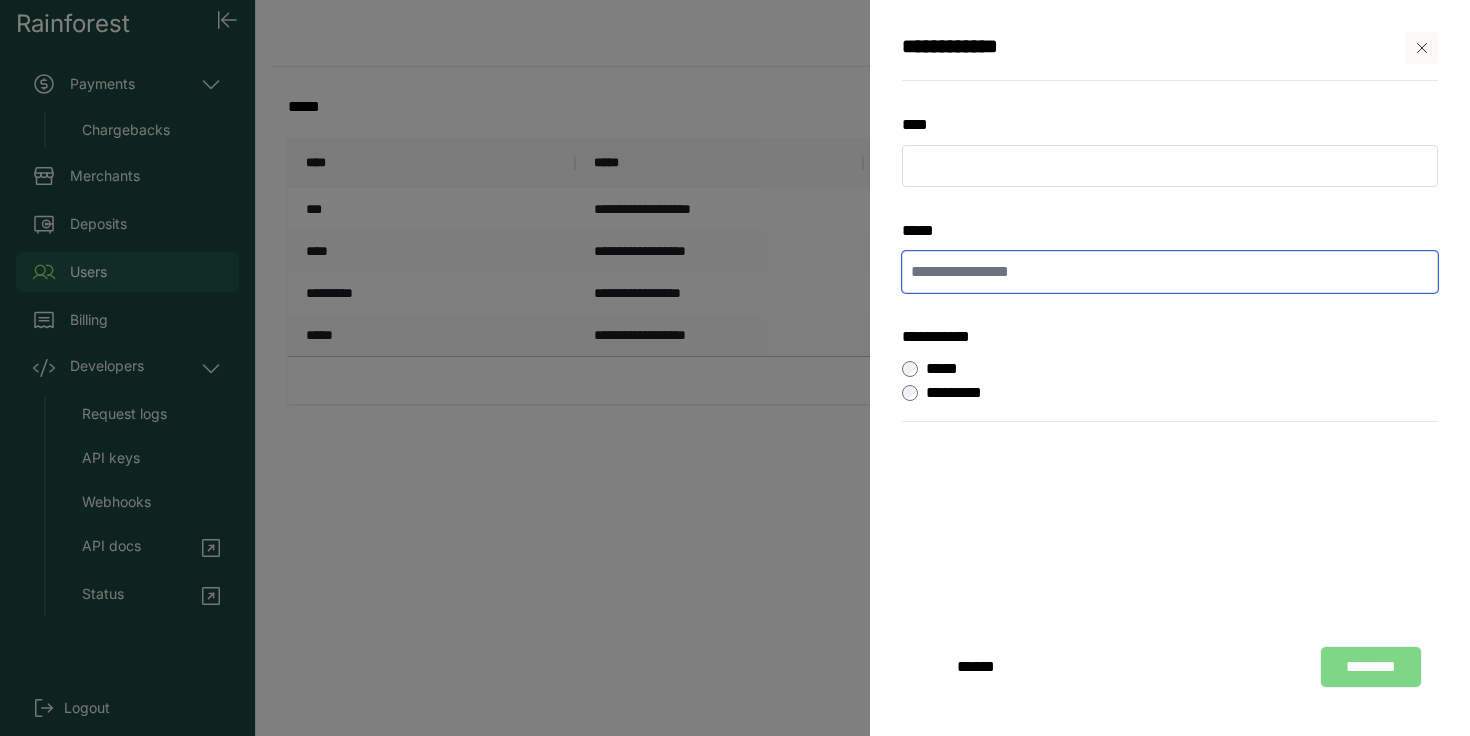 click at bounding box center (1170, 272) 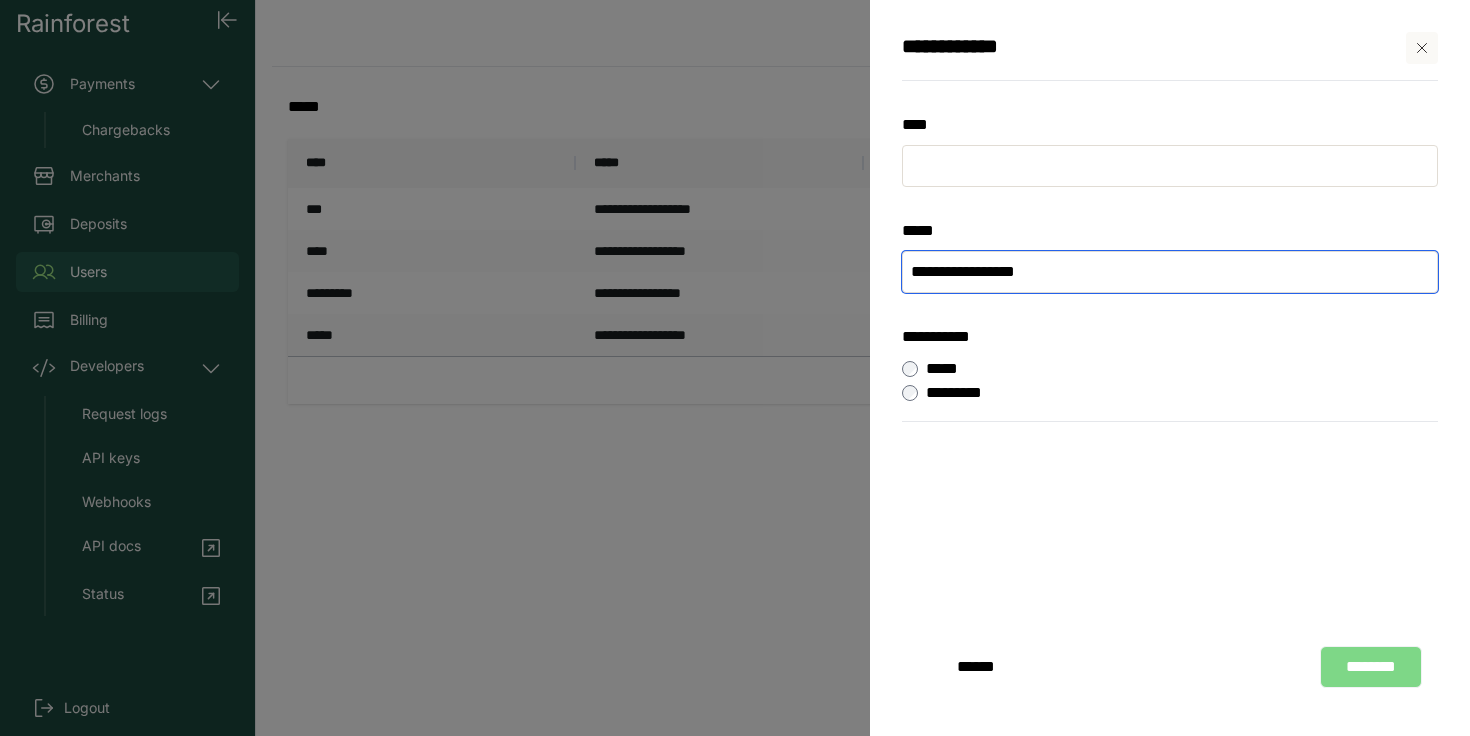 type on "**********" 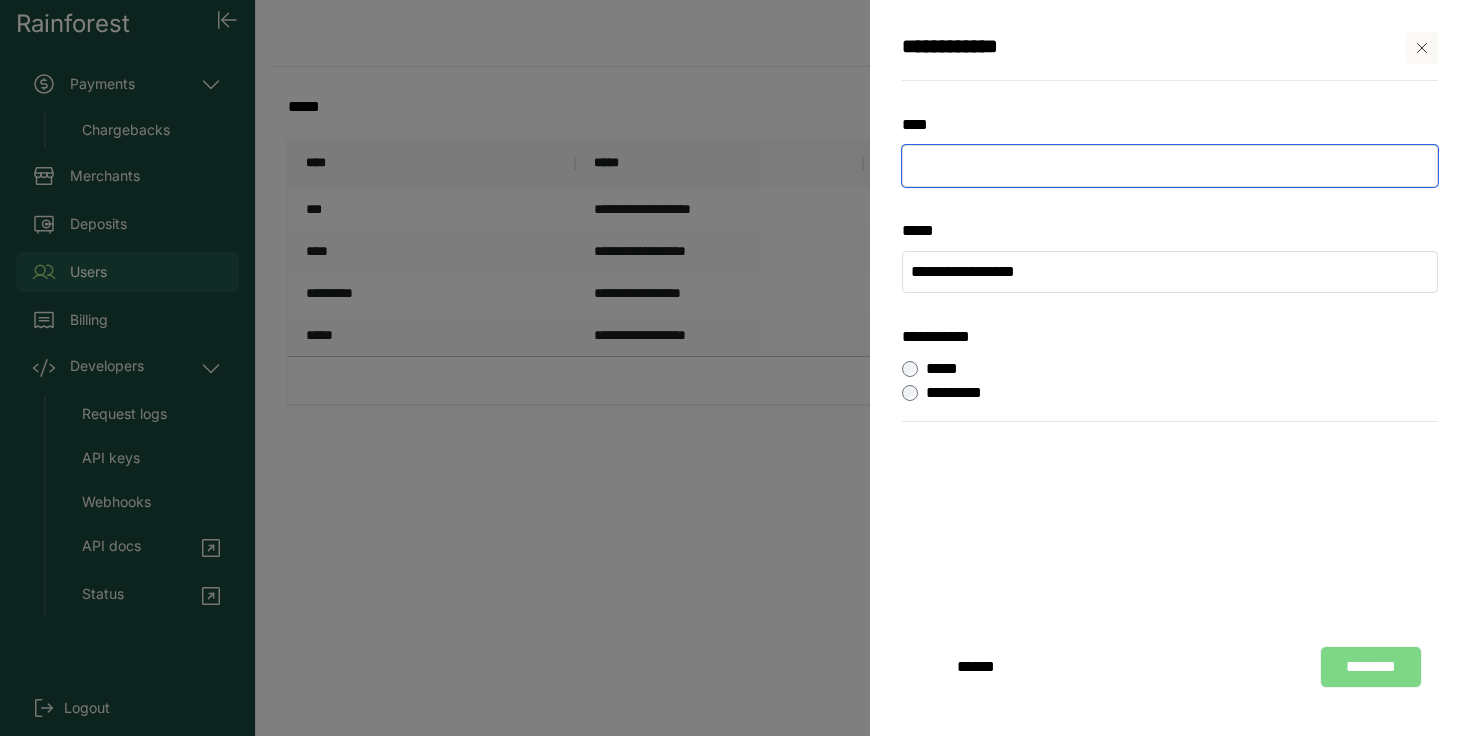 click at bounding box center [1170, 166] 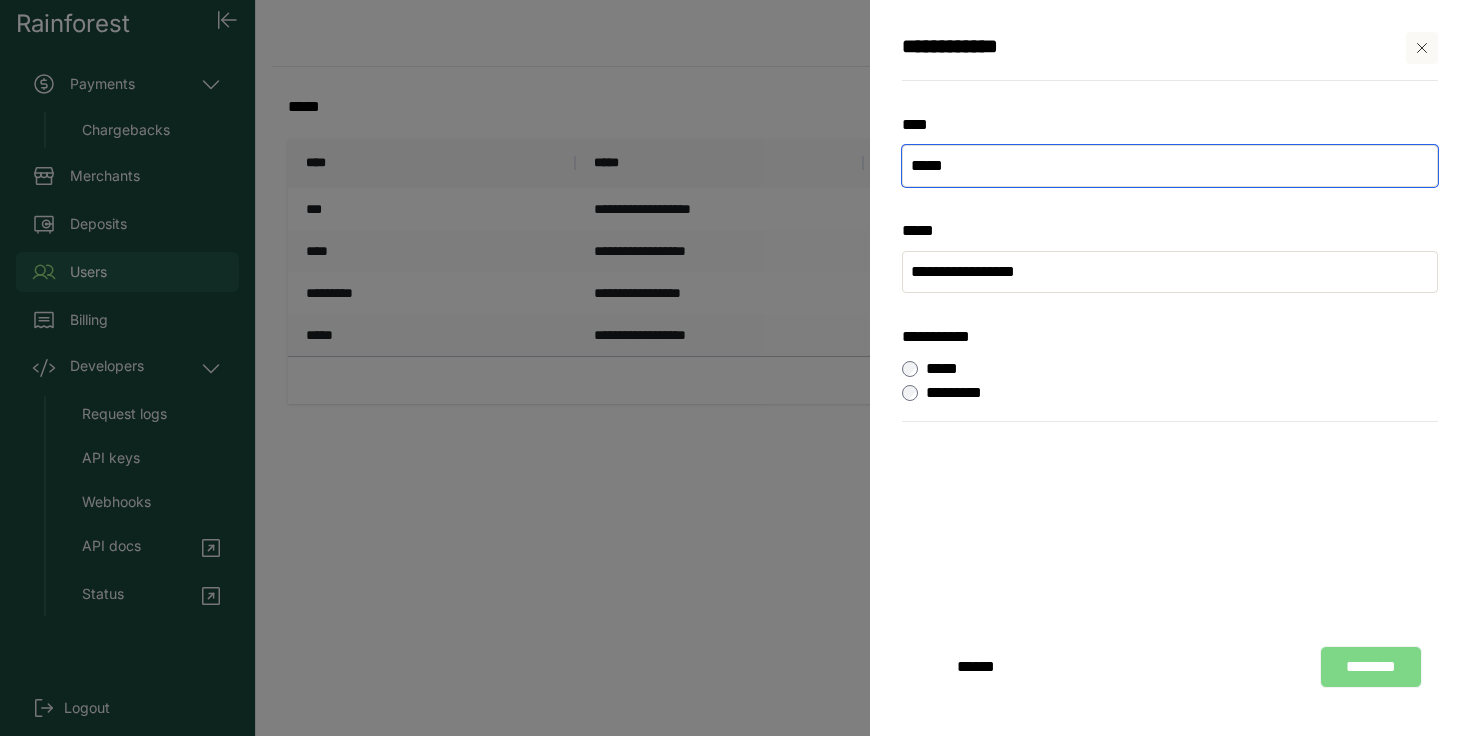 type on "*****" 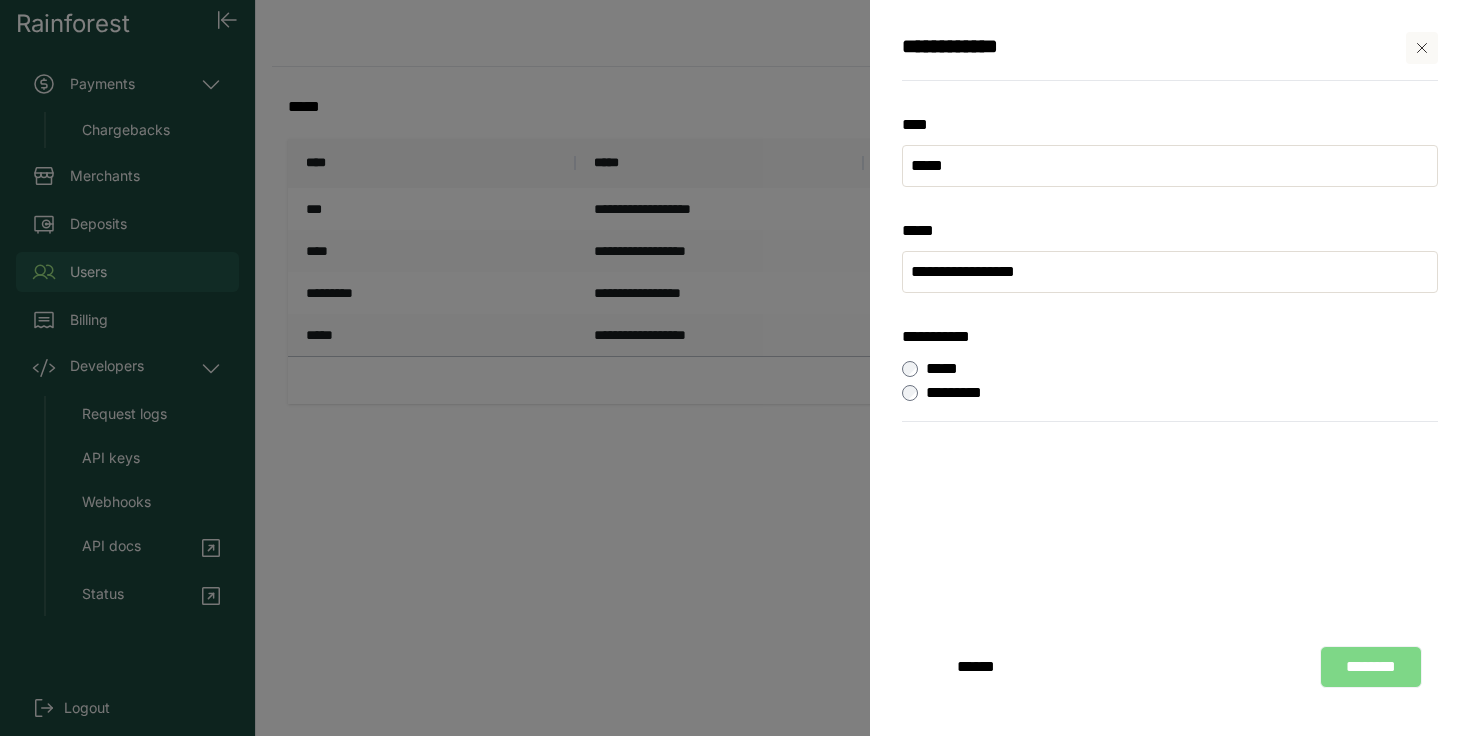 click on "**********" 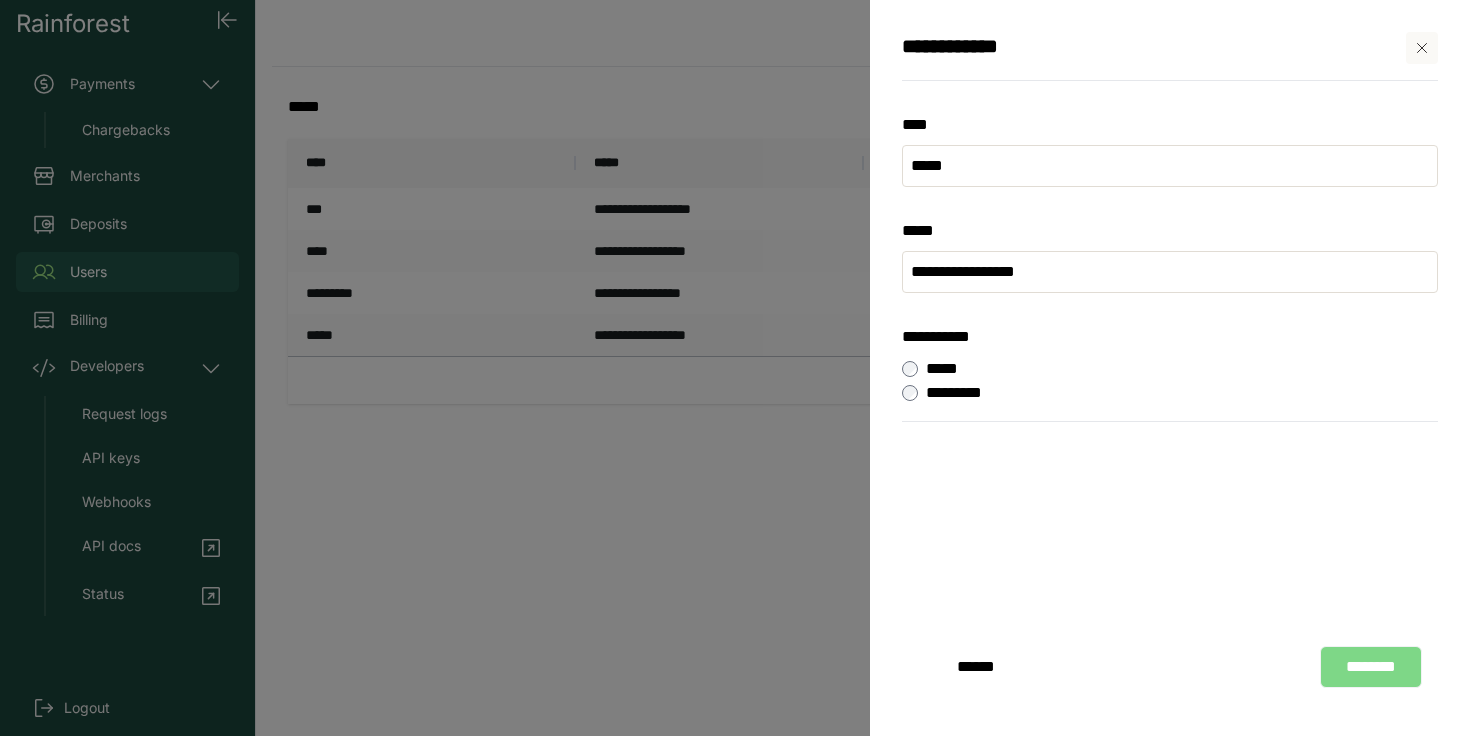 click on "********" at bounding box center [1371, 667] 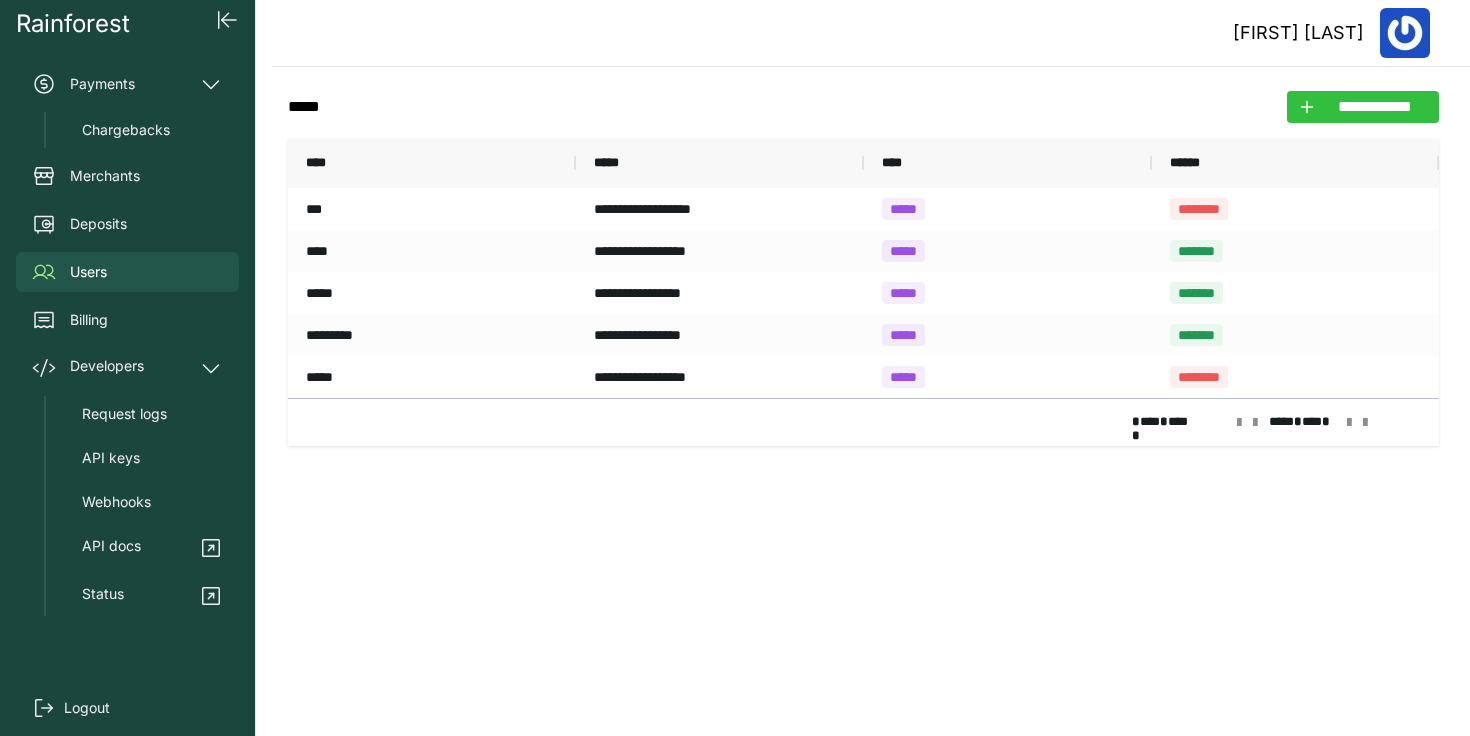 click on "**********" at bounding box center (1375, 107) 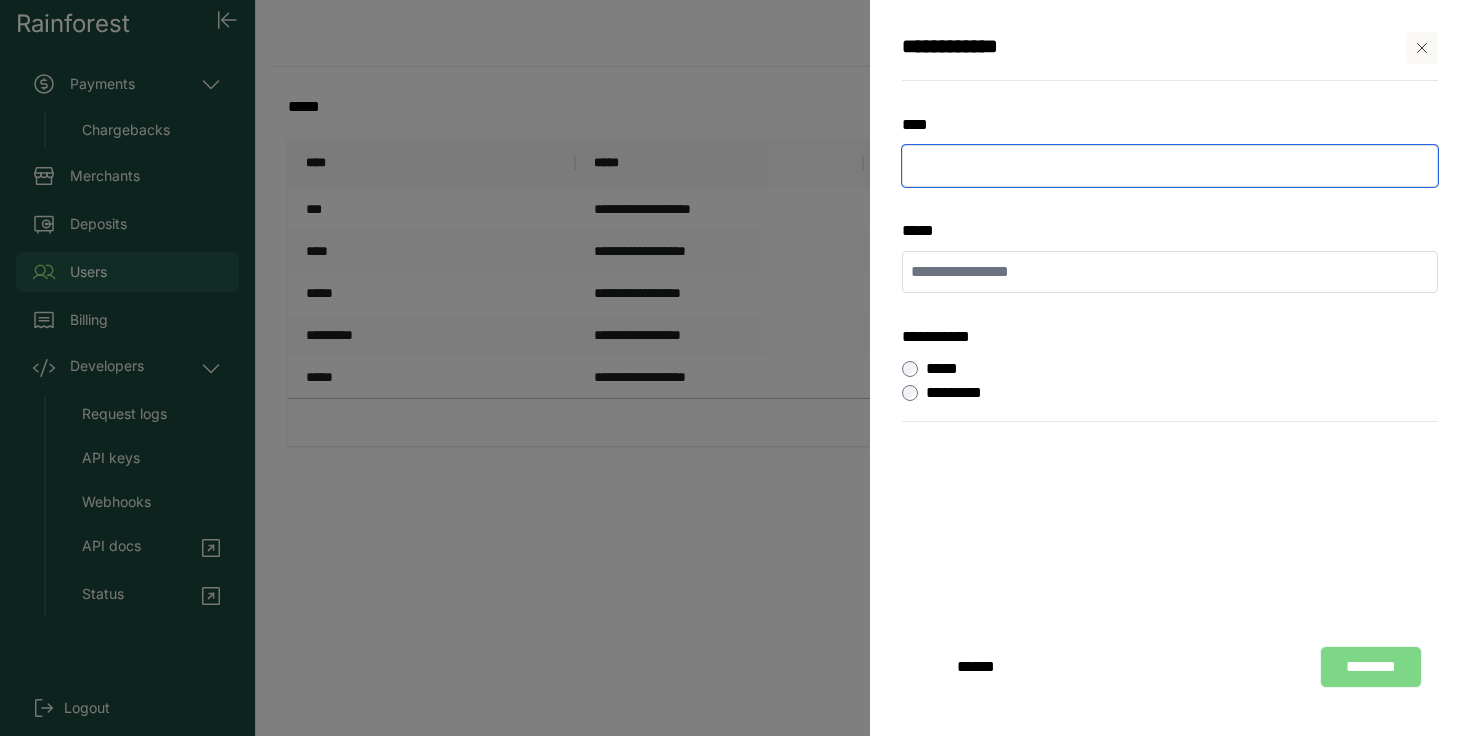 click at bounding box center [1170, 166] 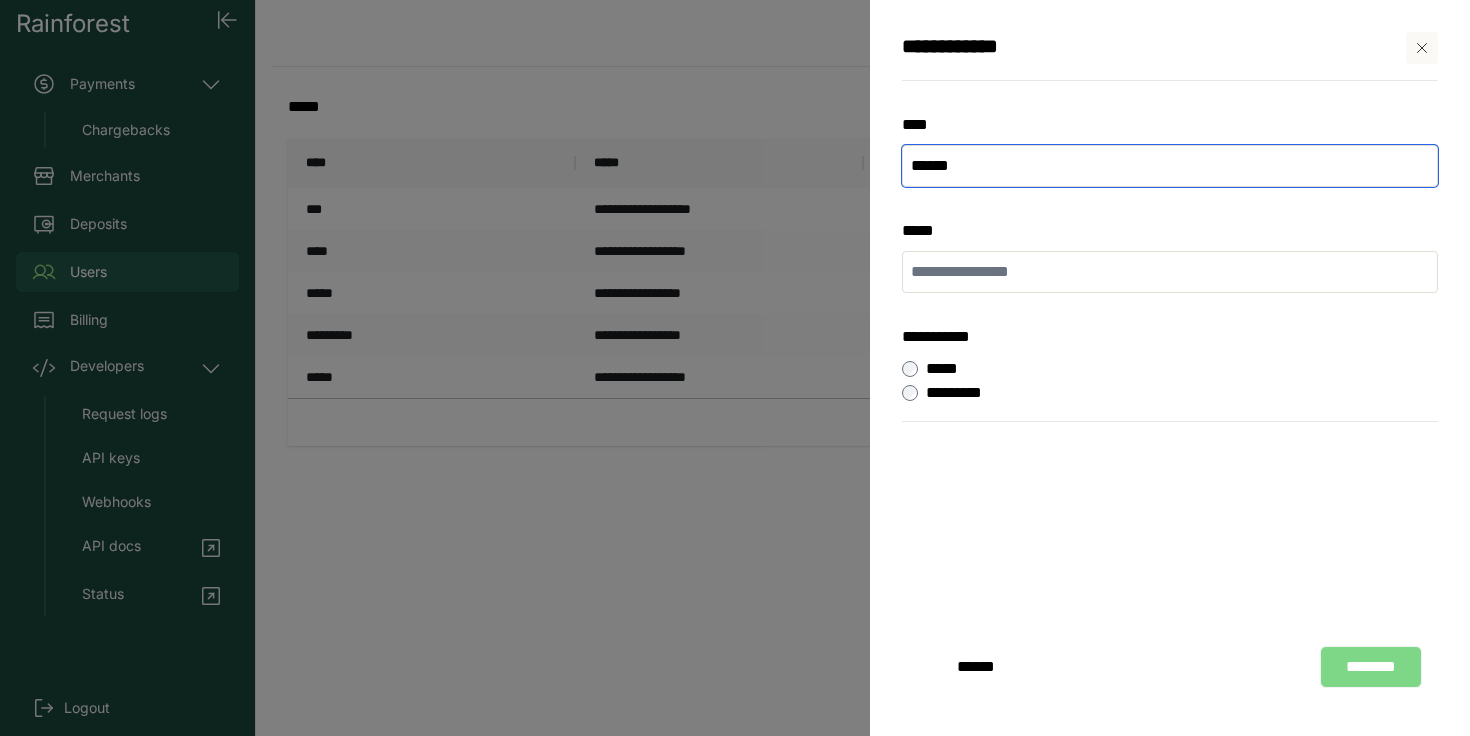 type on "******" 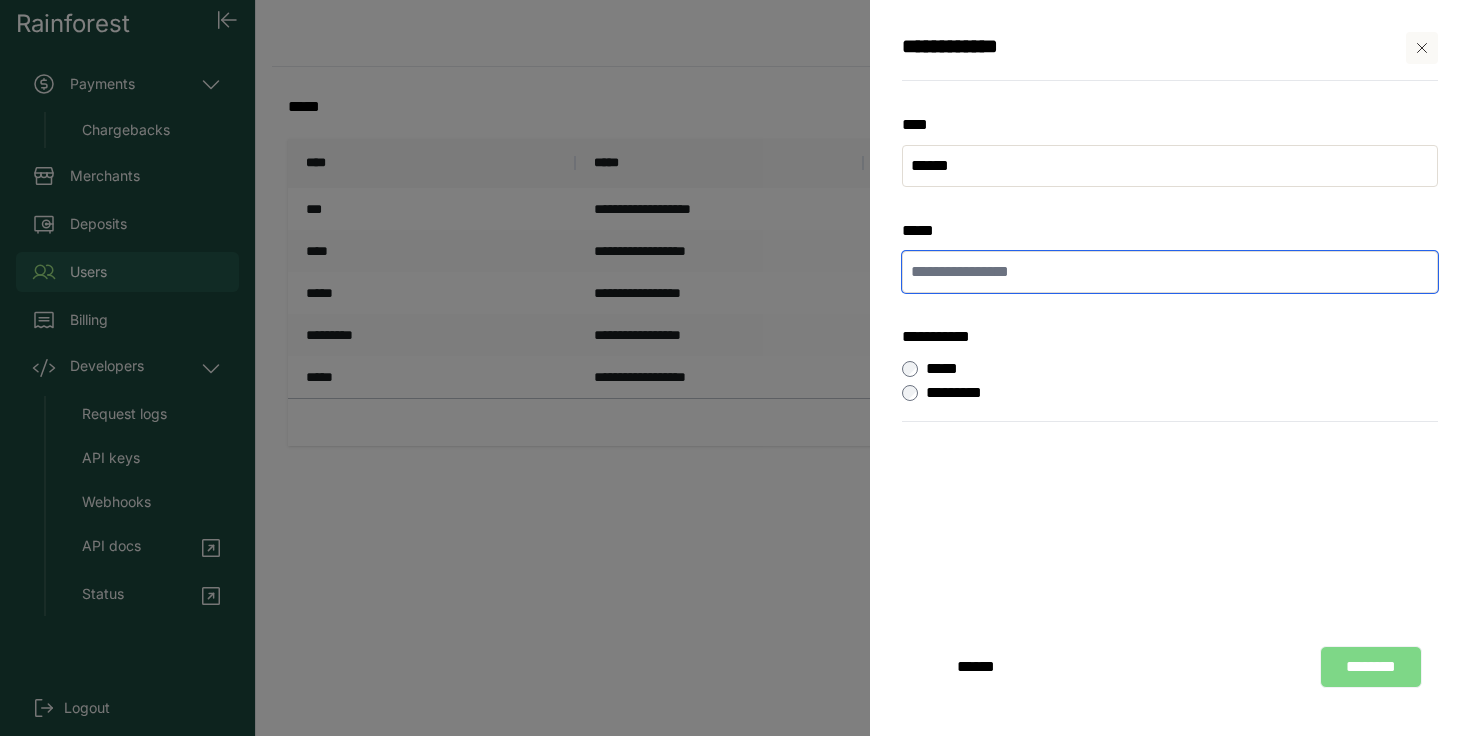click at bounding box center (1170, 272) 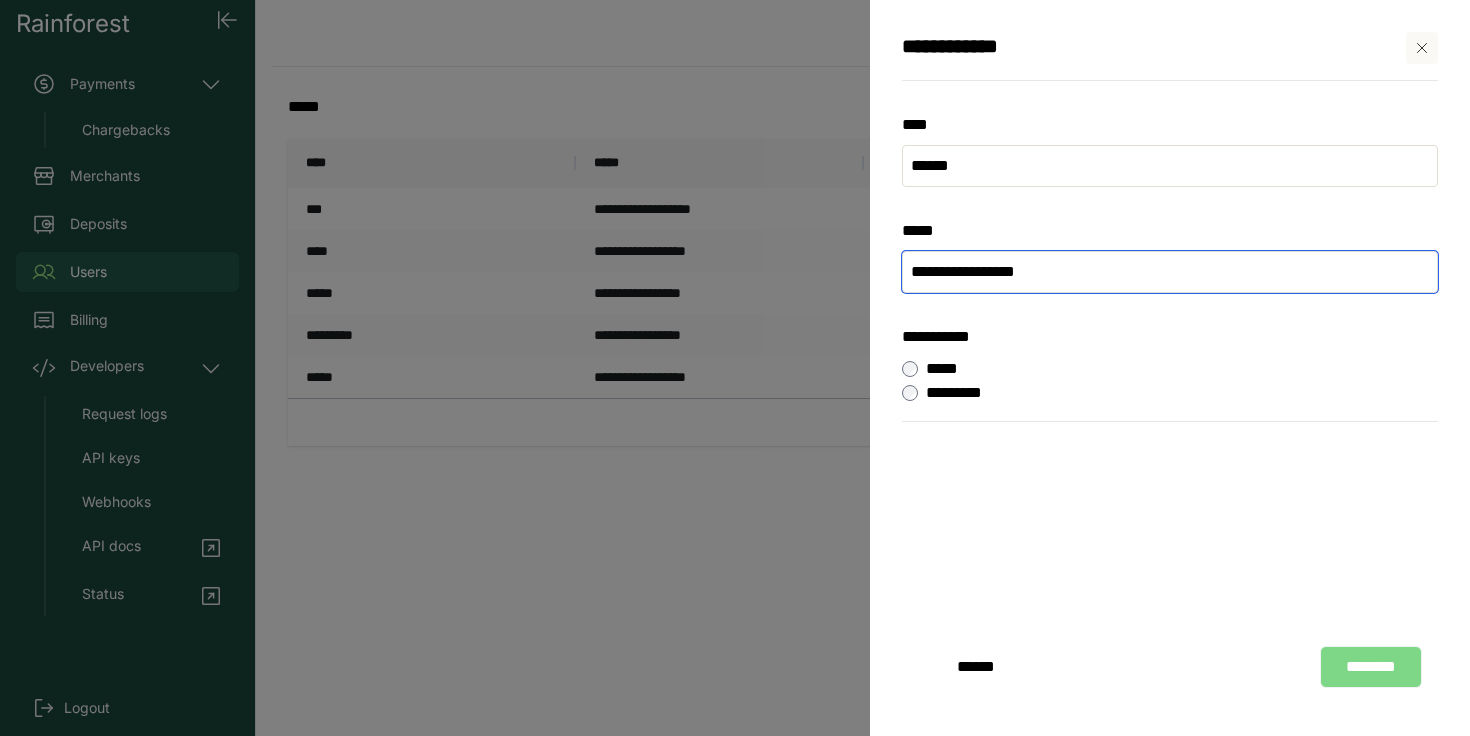 paste on "**********" 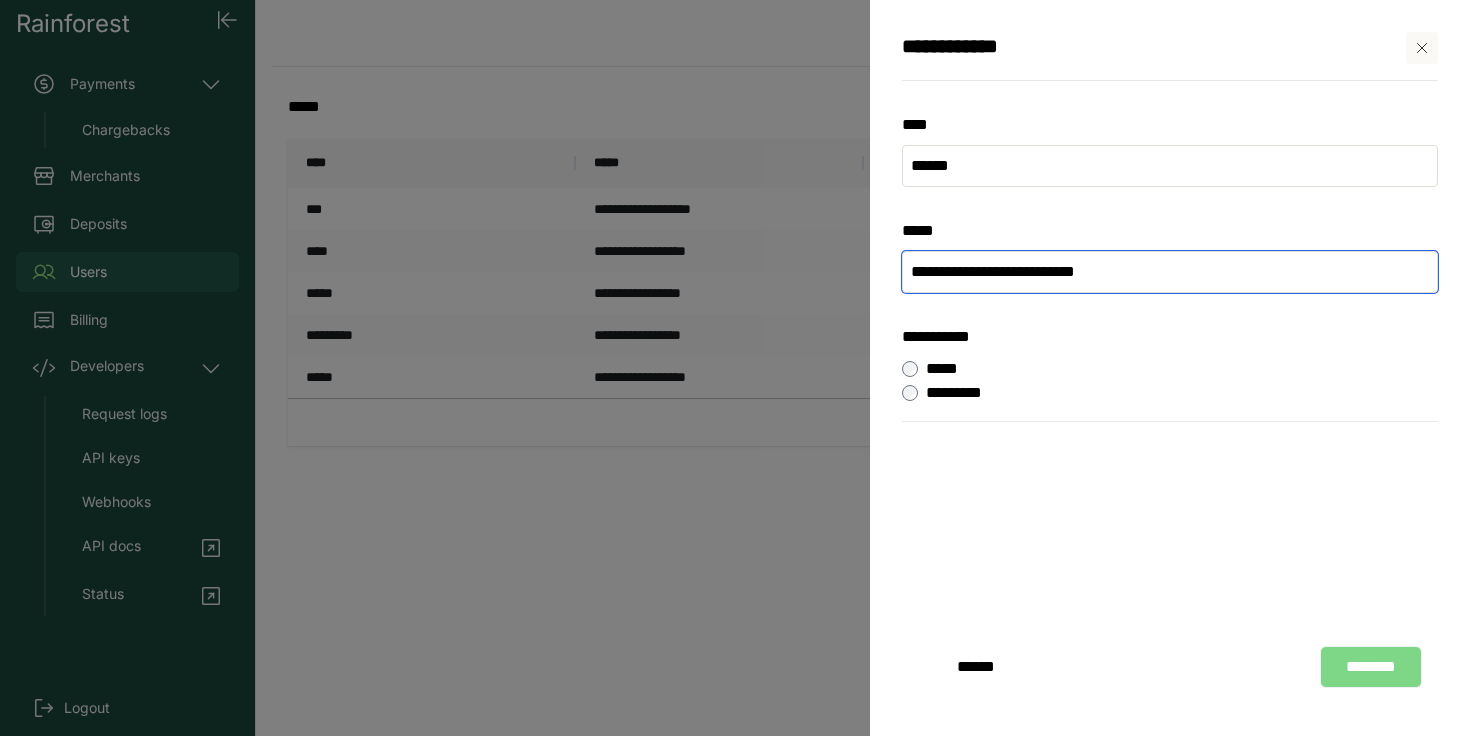 type on "**********" 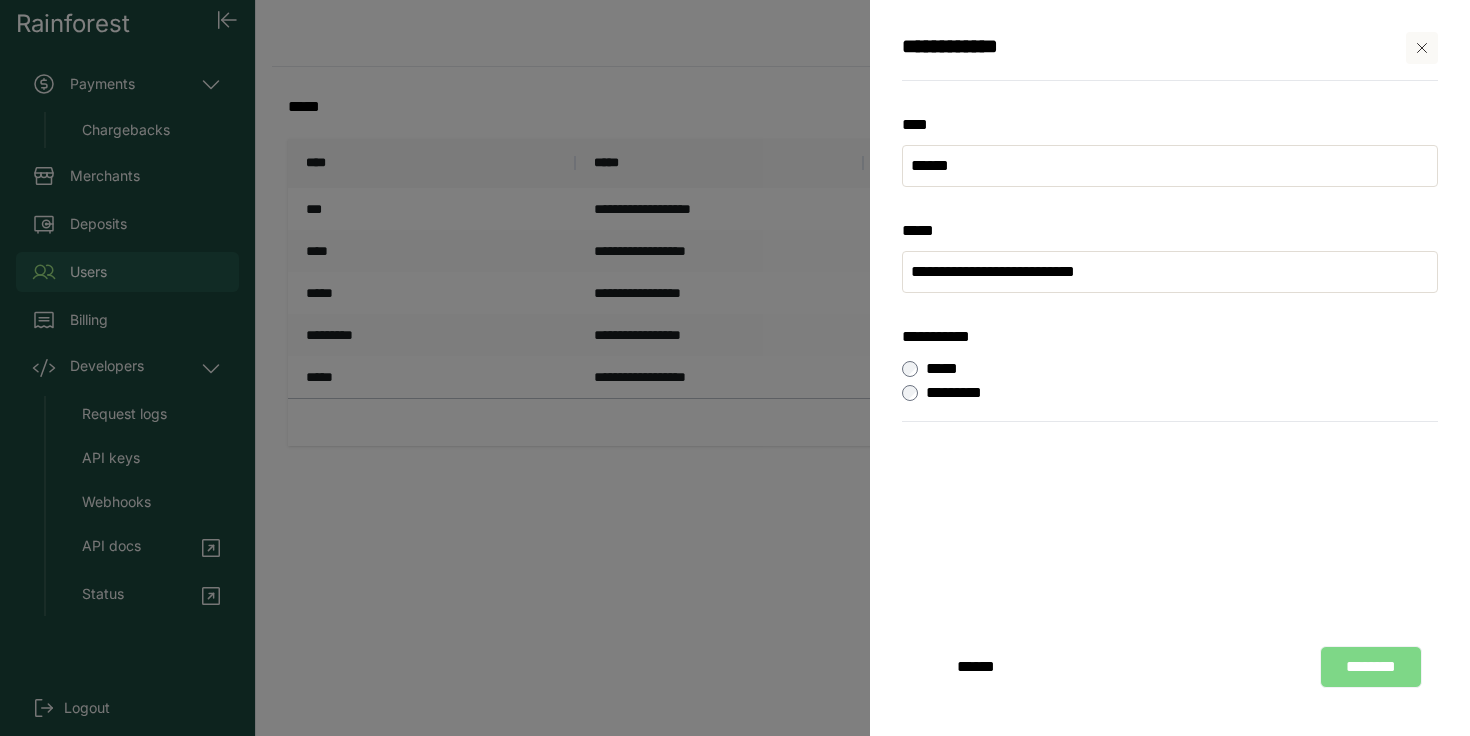 click on "********" at bounding box center [1371, 667] 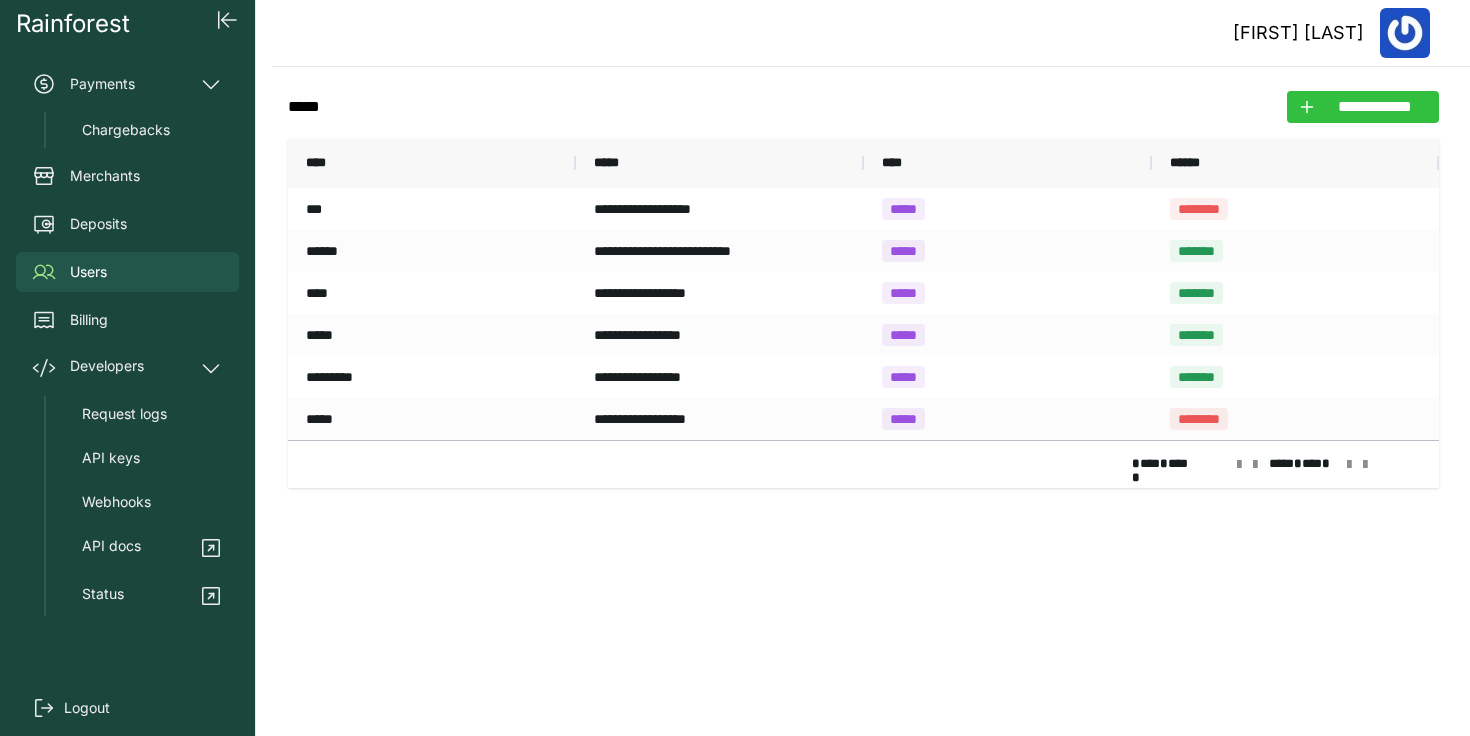 click on "**********" at bounding box center [1375, 107] 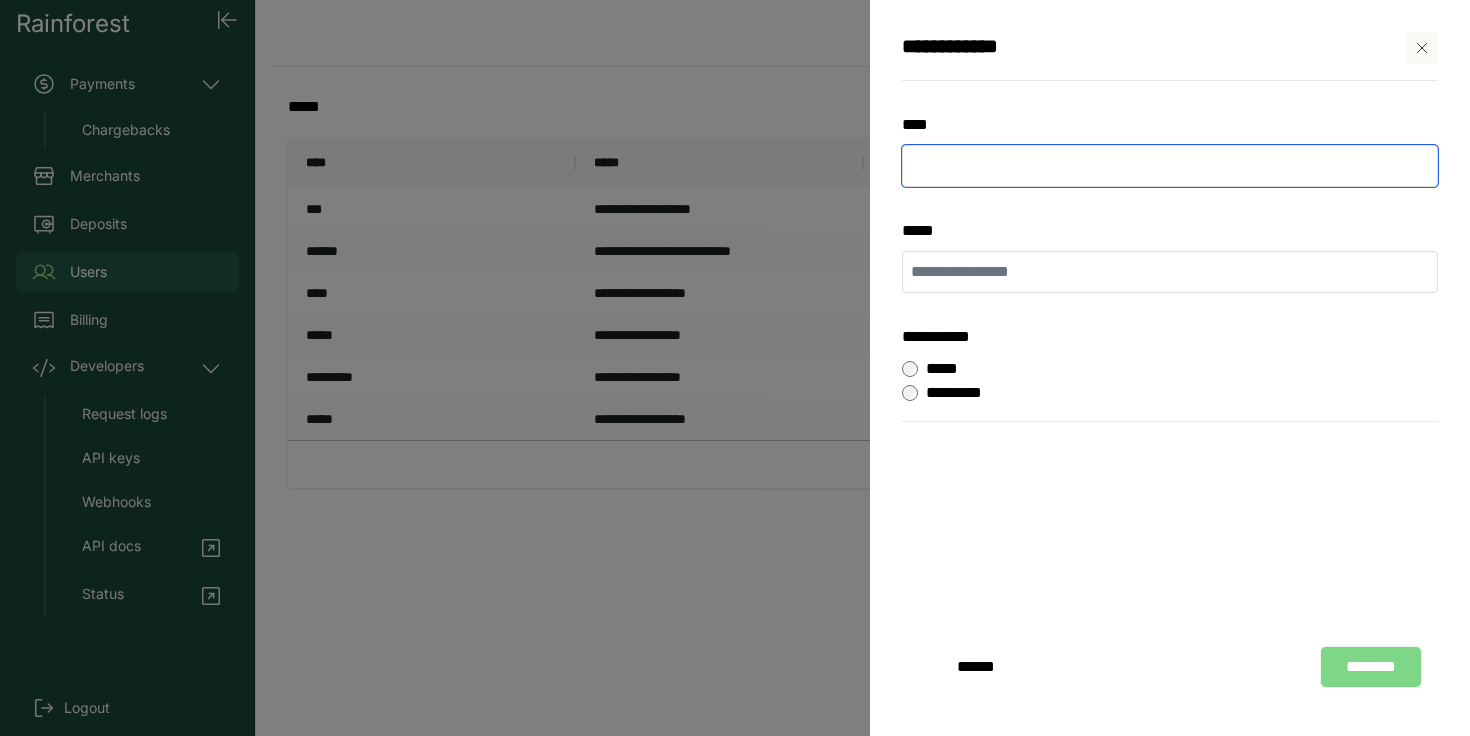 click at bounding box center [1170, 166] 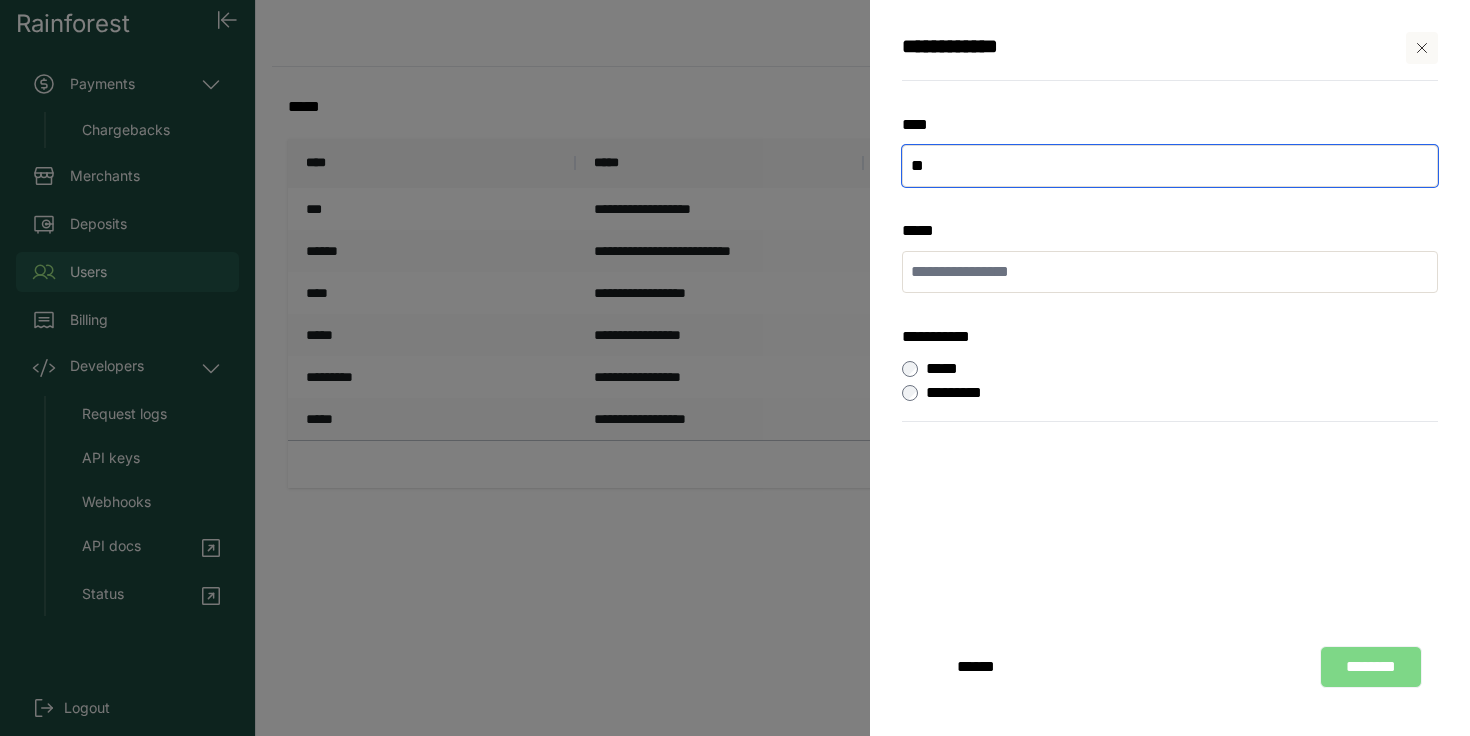 type on "*" 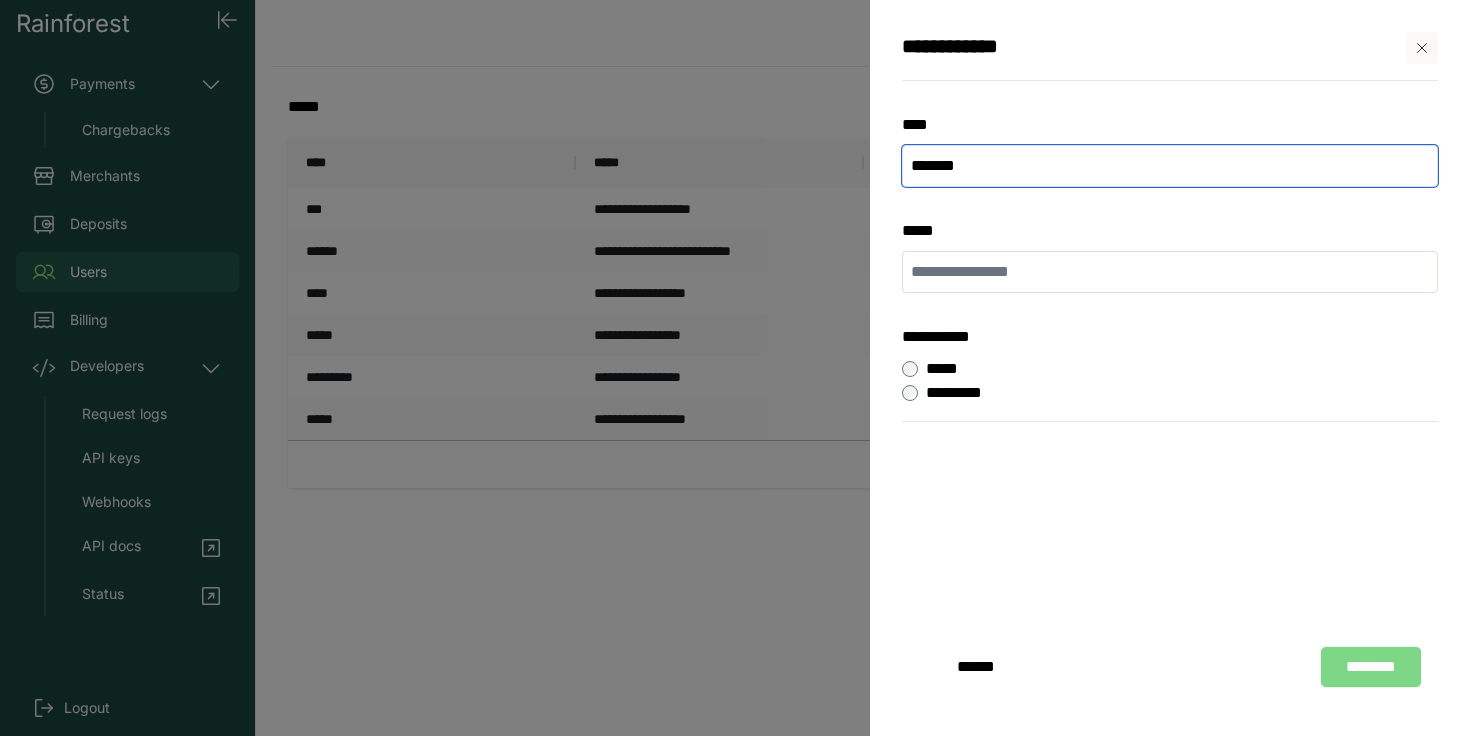 type on "******" 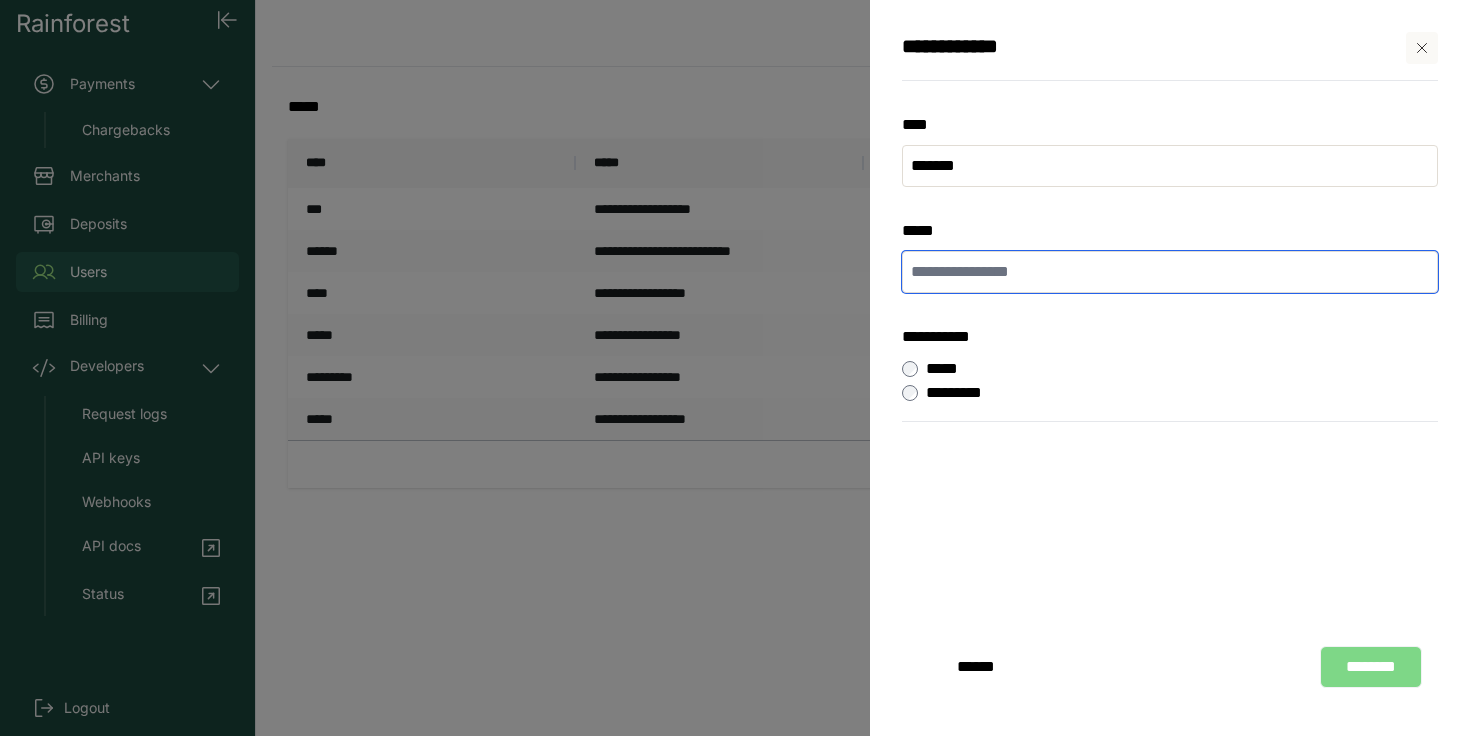 paste on "**********" 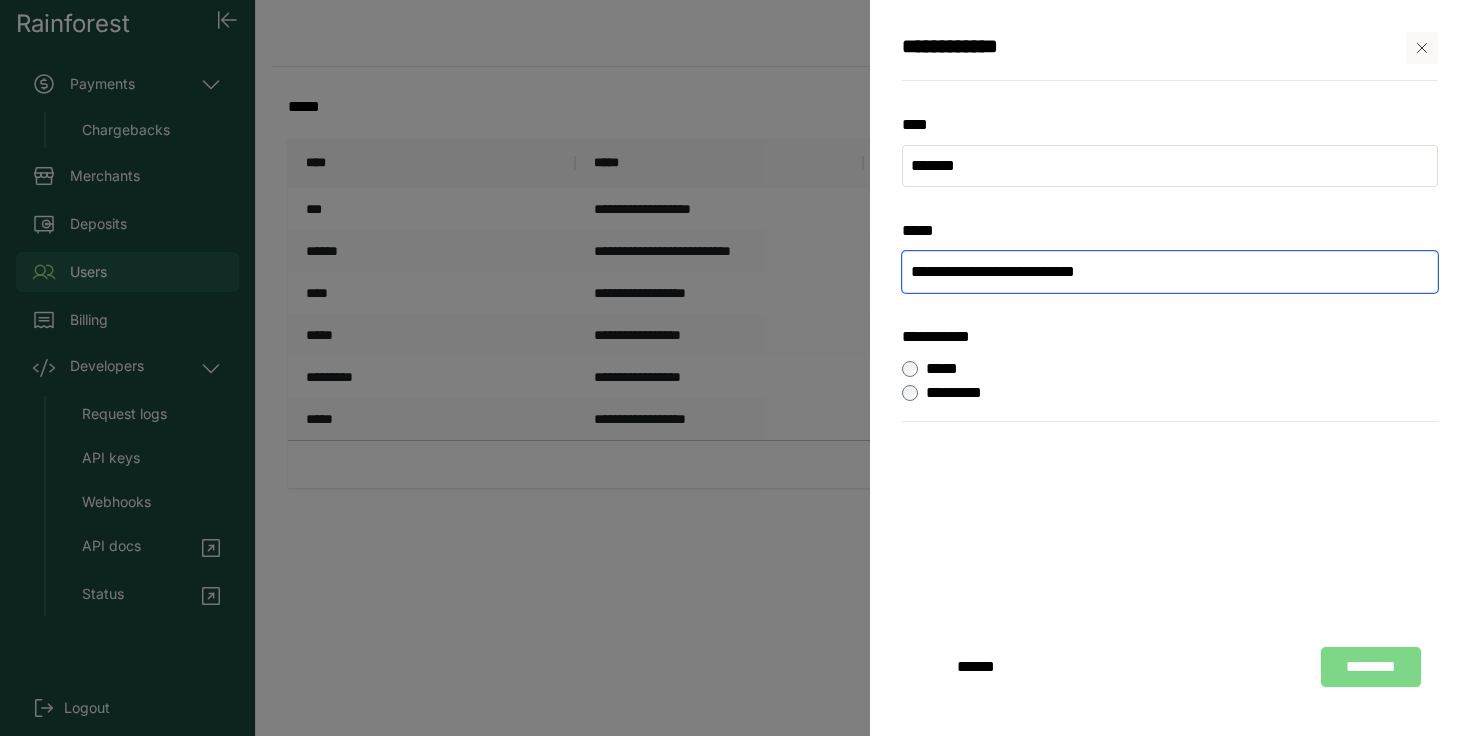 drag, startPoint x: 1042, startPoint y: 272, endPoint x: 1106, endPoint y: 273, distance: 64.00781 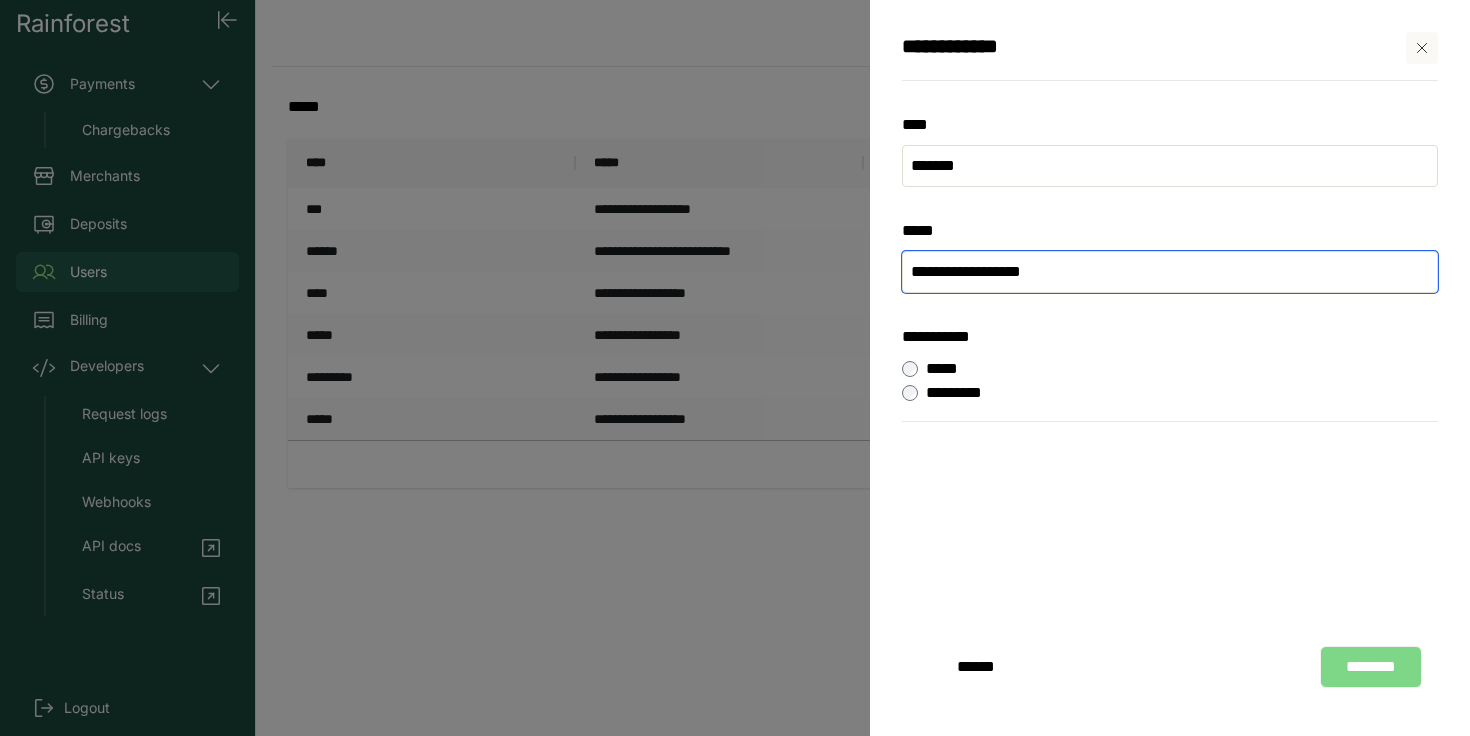 type on "**********" 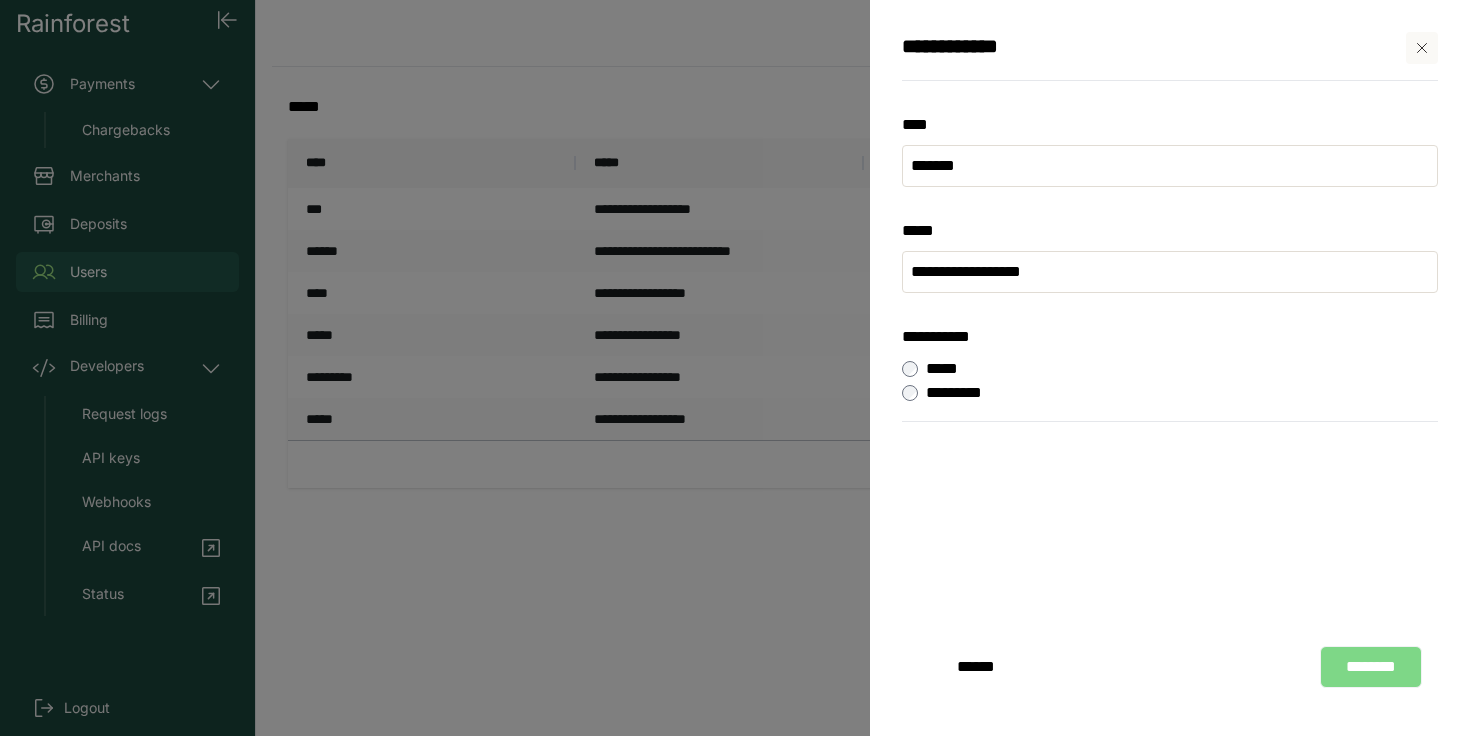 click on "********" at bounding box center [1371, 667] 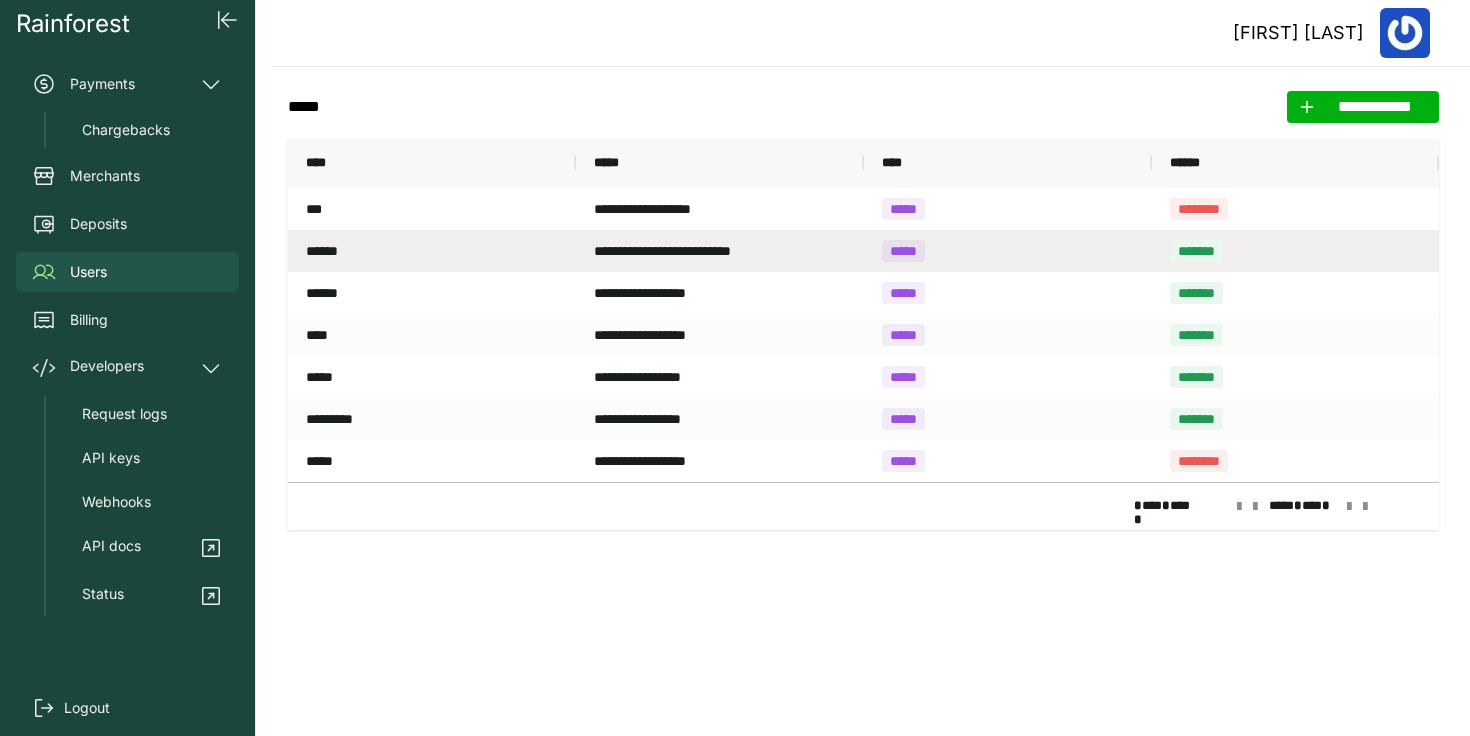 click on "******" at bounding box center [432, 251] 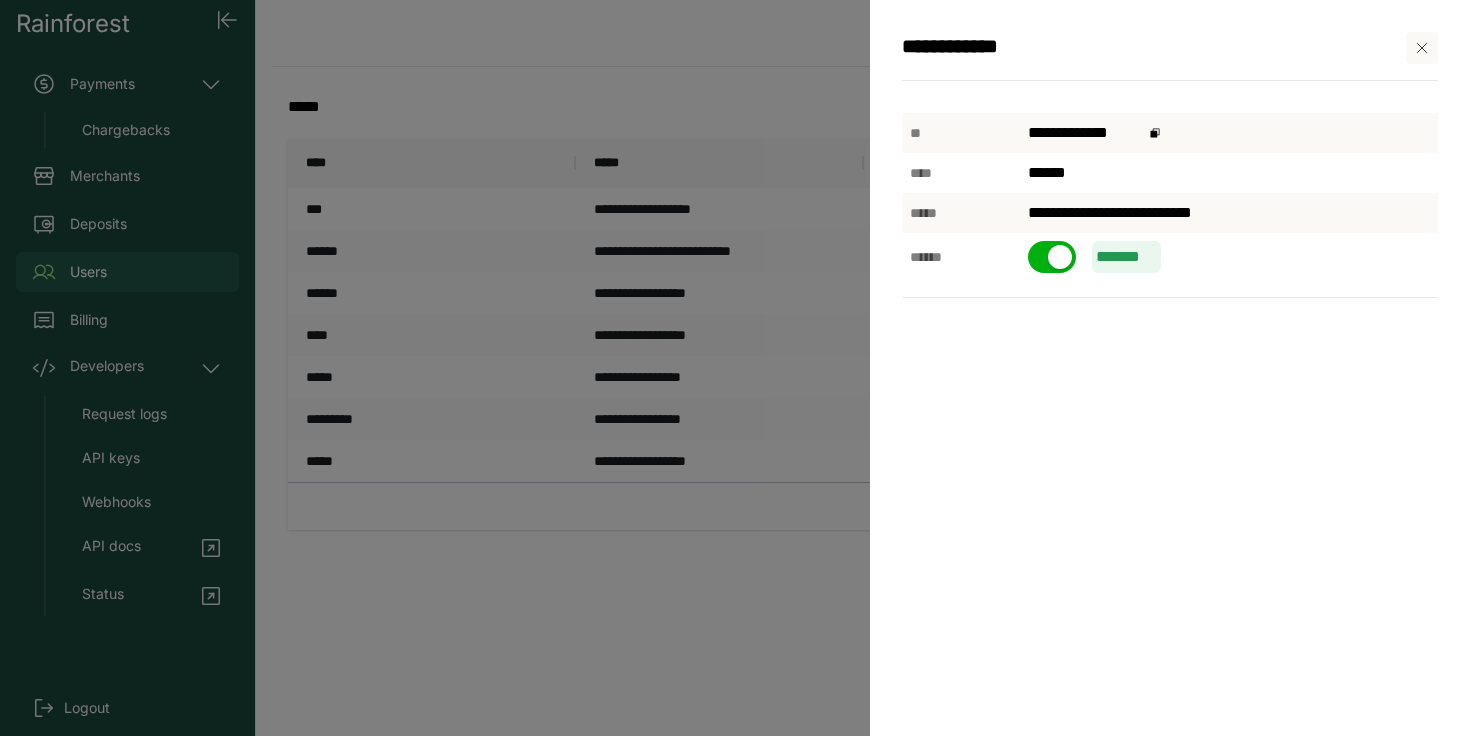 click at bounding box center (1052, 257) 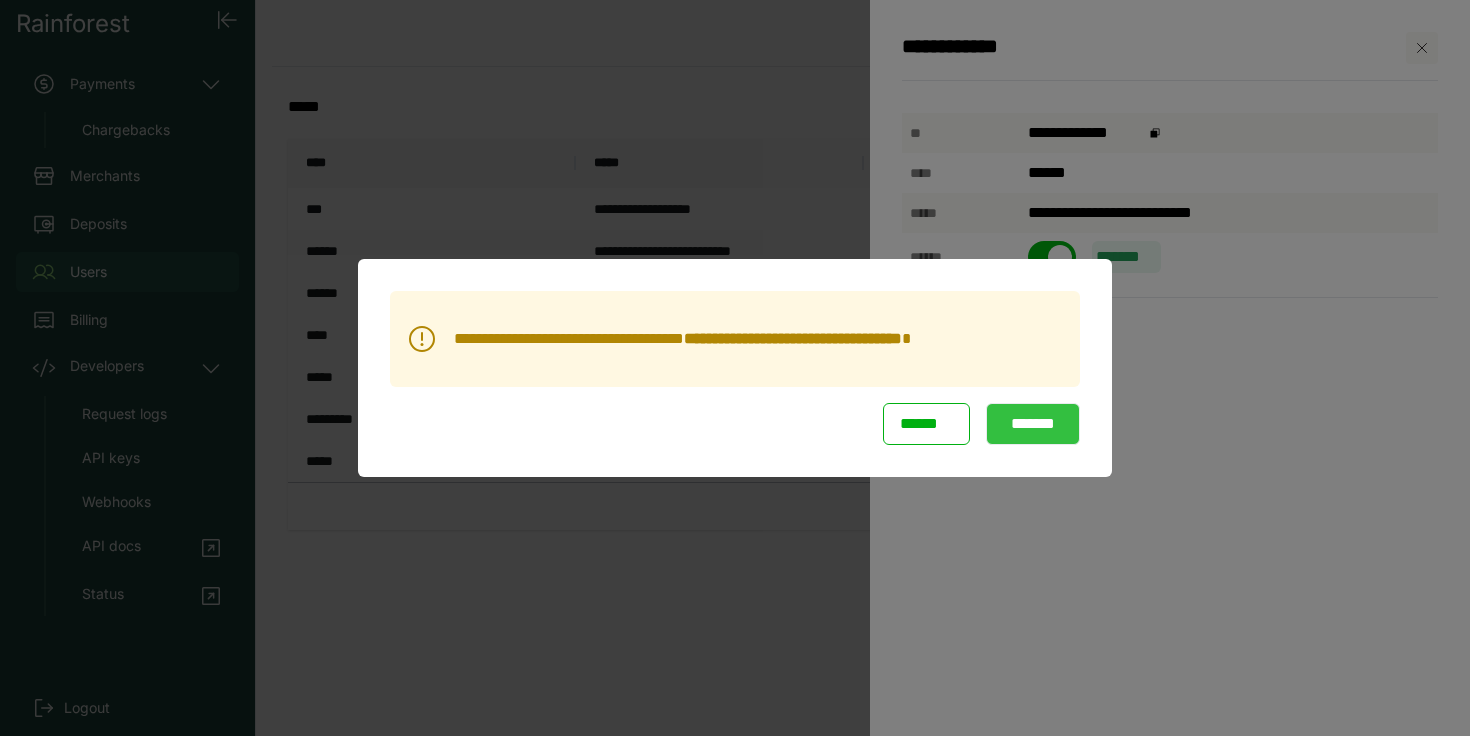 click on "*******" at bounding box center [1033, 424] 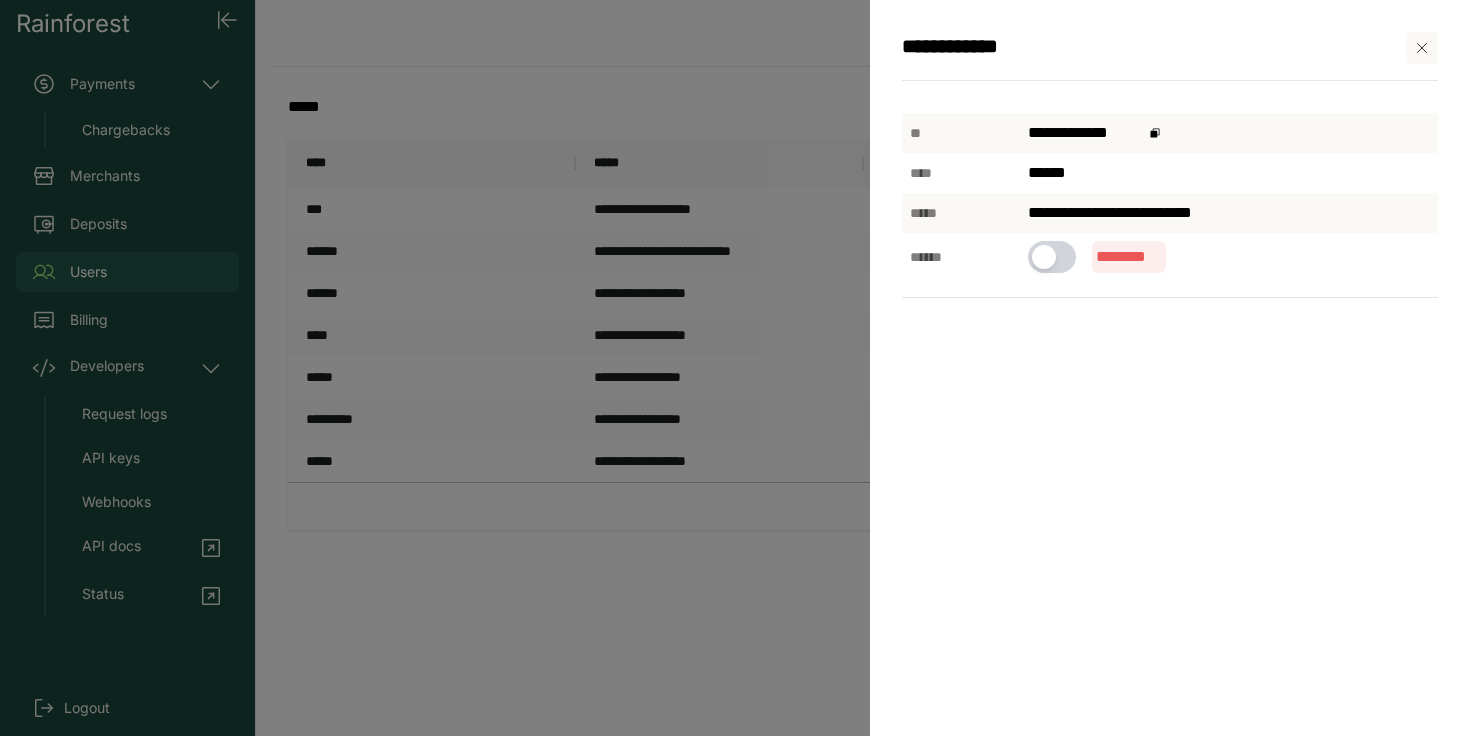 click 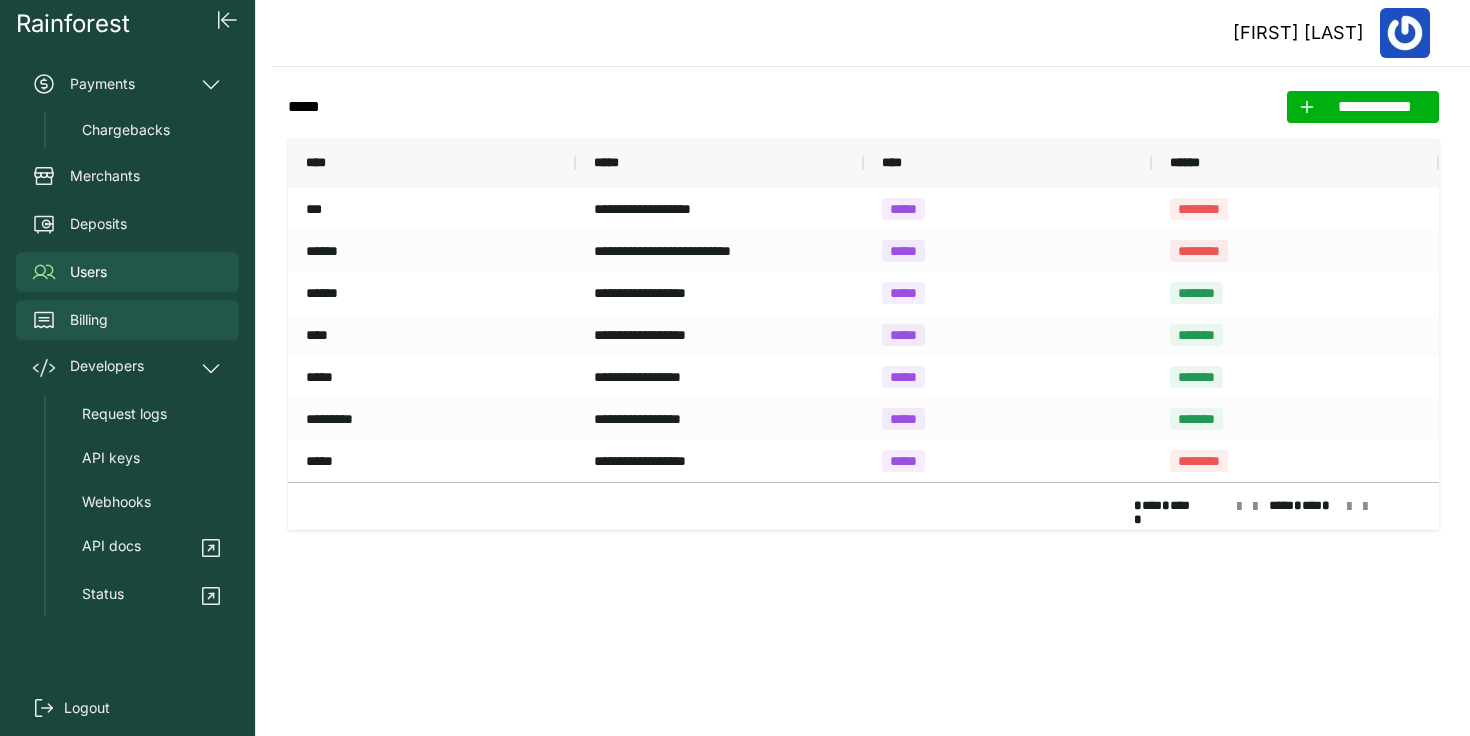 click on "Billing" at bounding box center [127, 320] 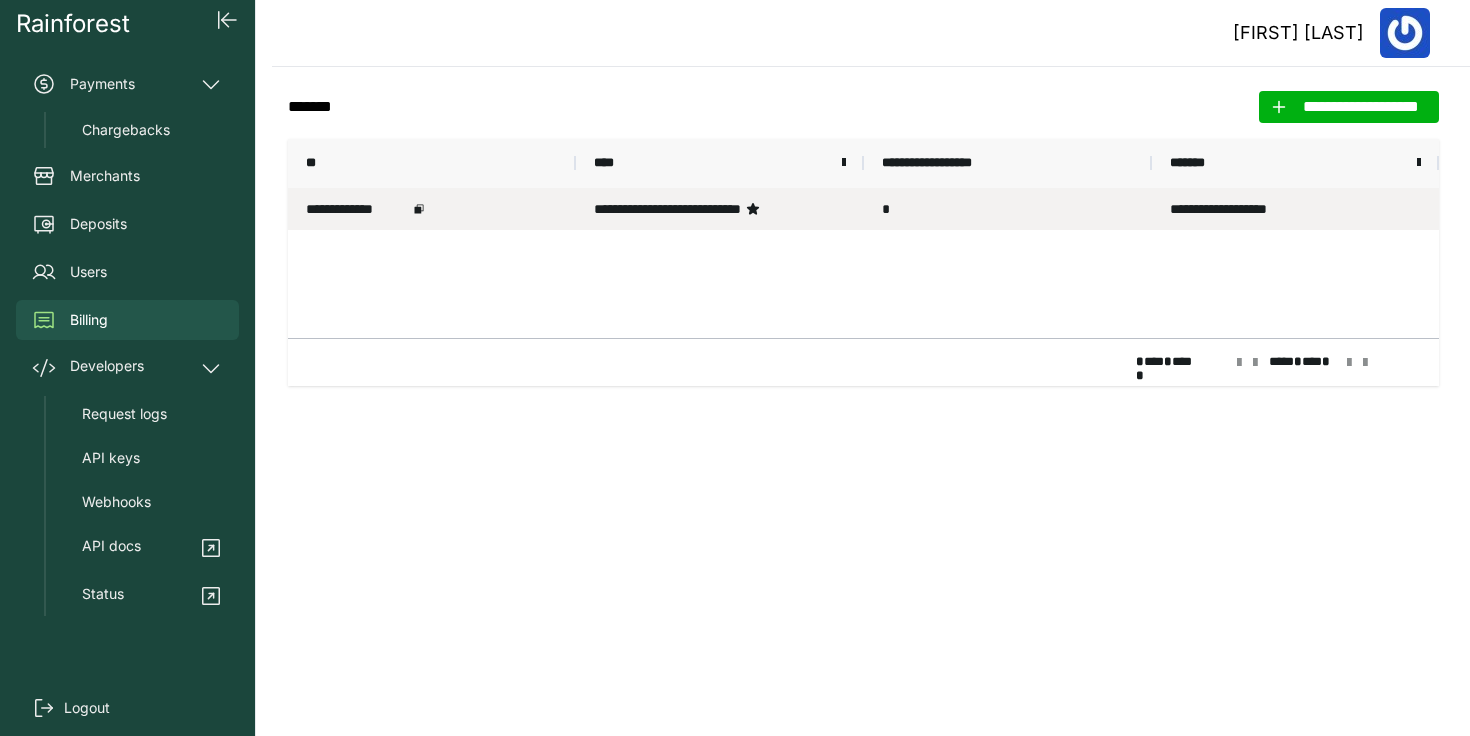 click on "**********" at bounding box center [720, 209] 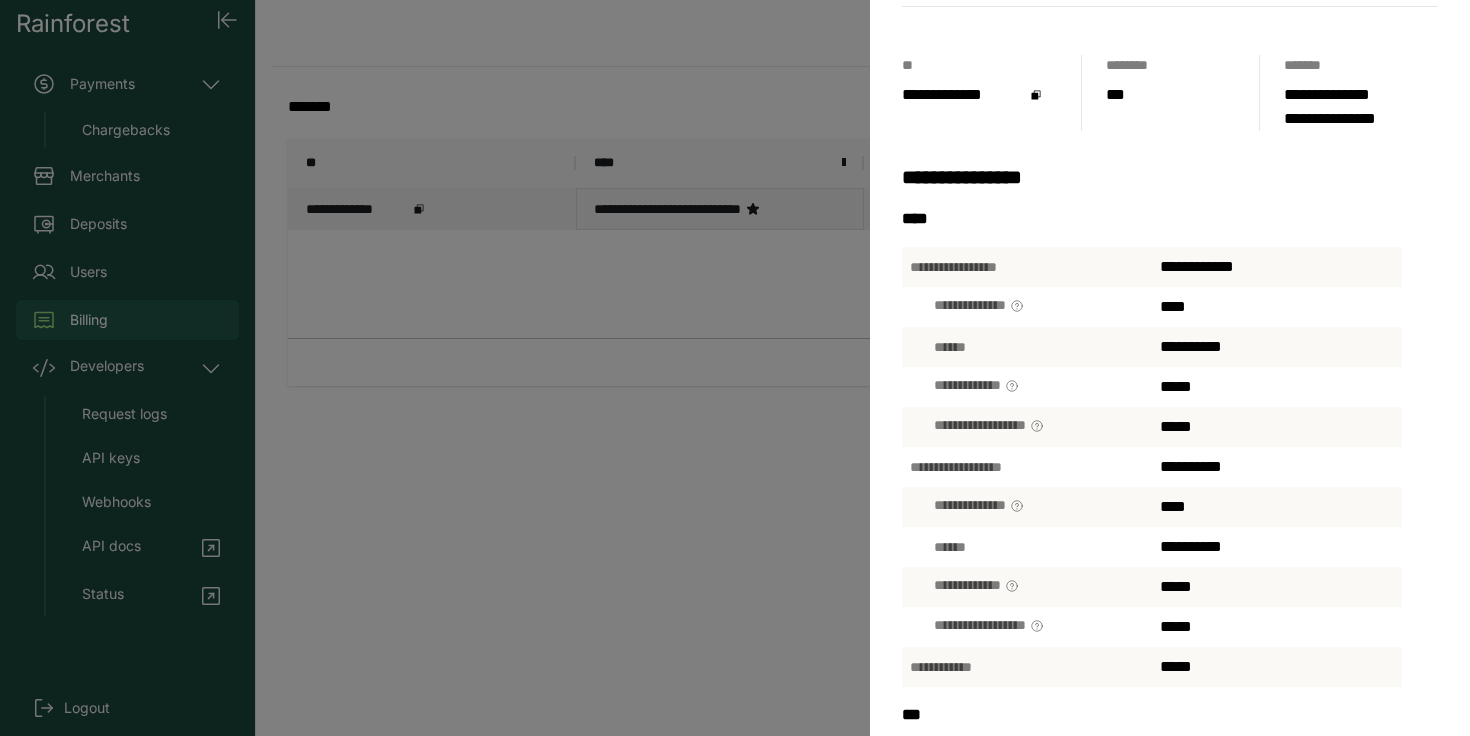 scroll, scrollTop: 0, scrollLeft: 0, axis: both 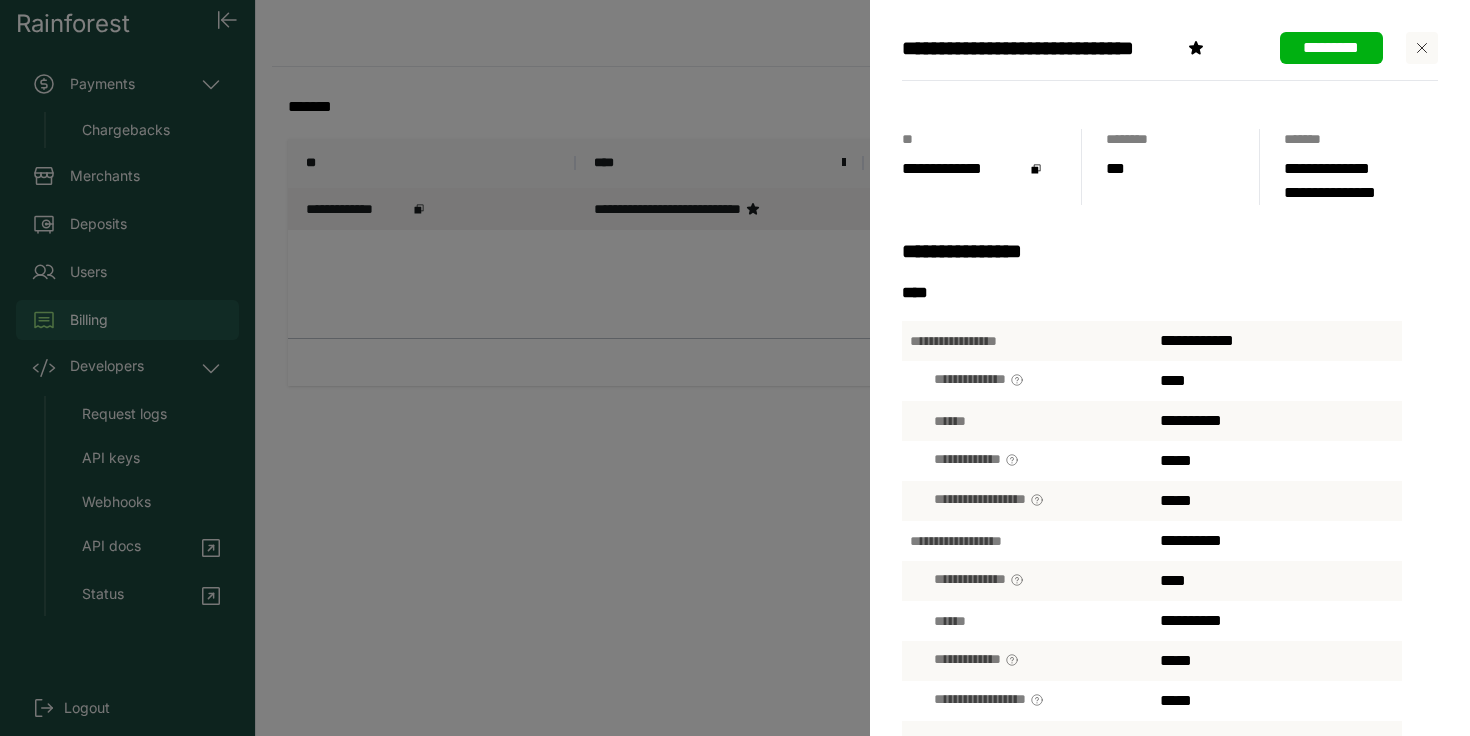 click 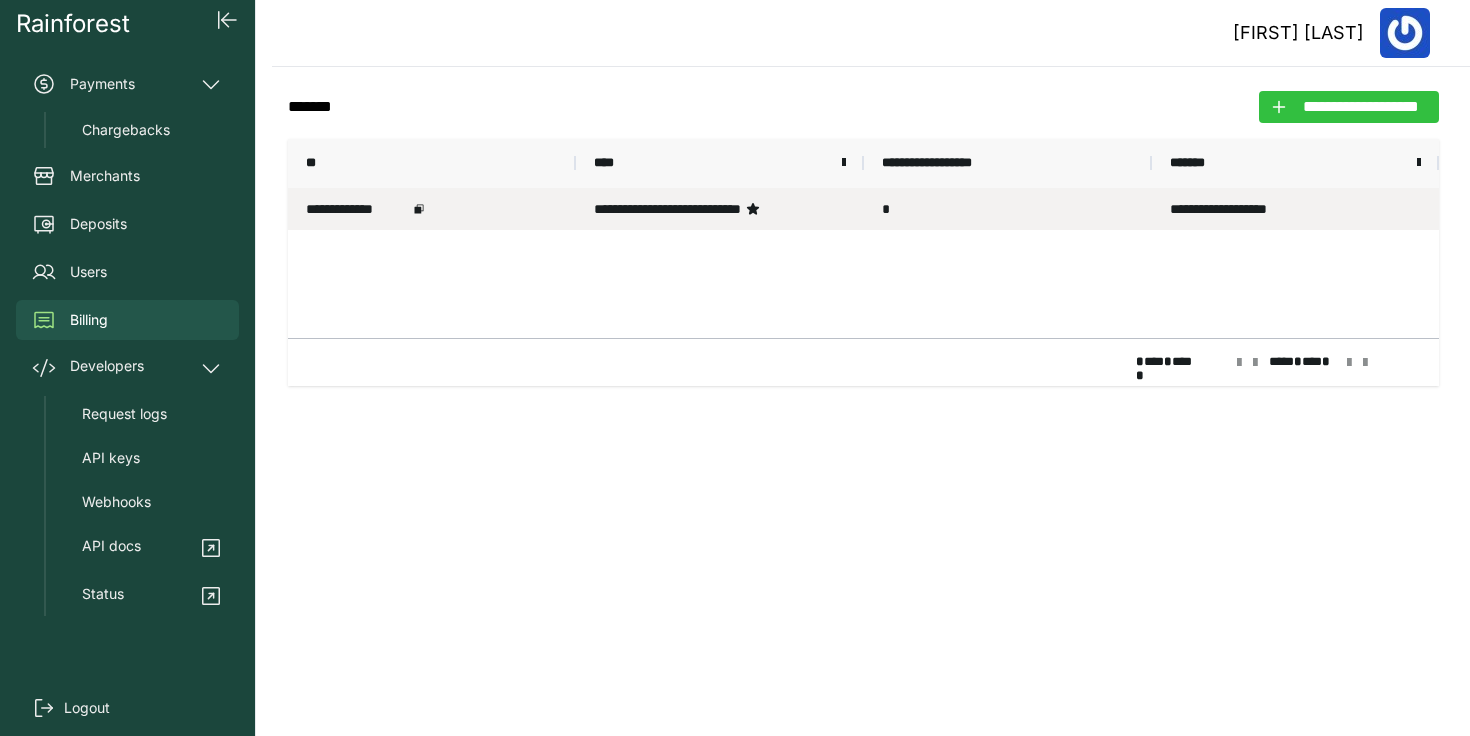 click on "**********" at bounding box center (1361, 107) 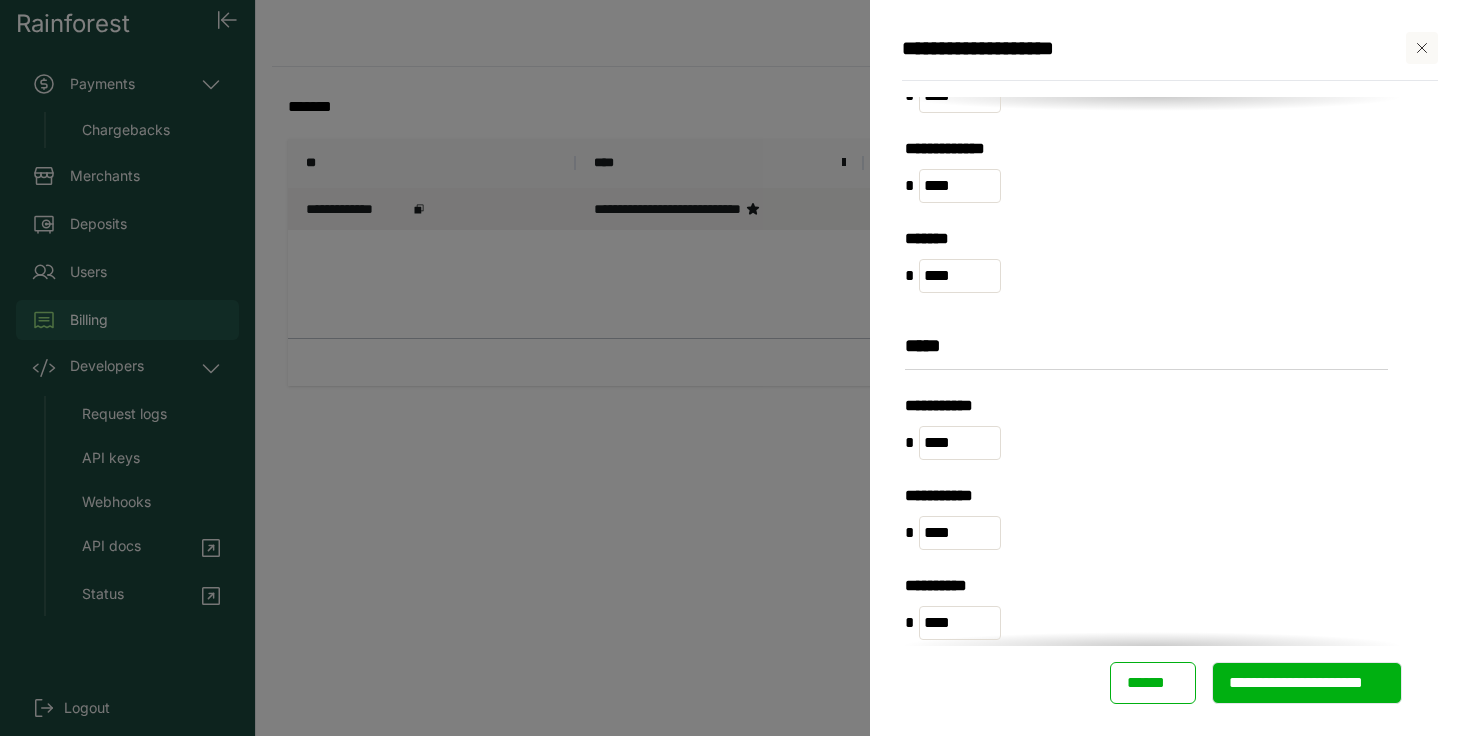 scroll, scrollTop: 1607, scrollLeft: 0, axis: vertical 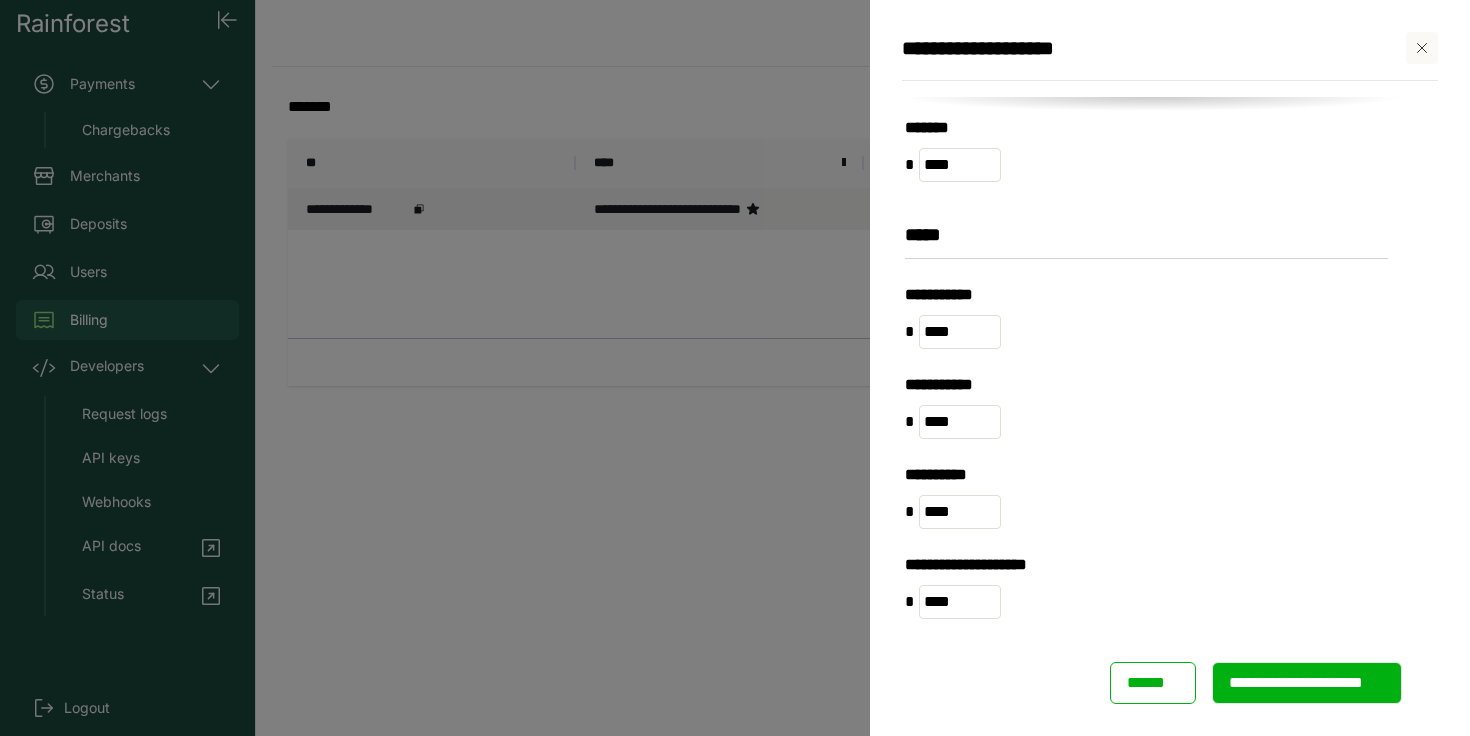 click 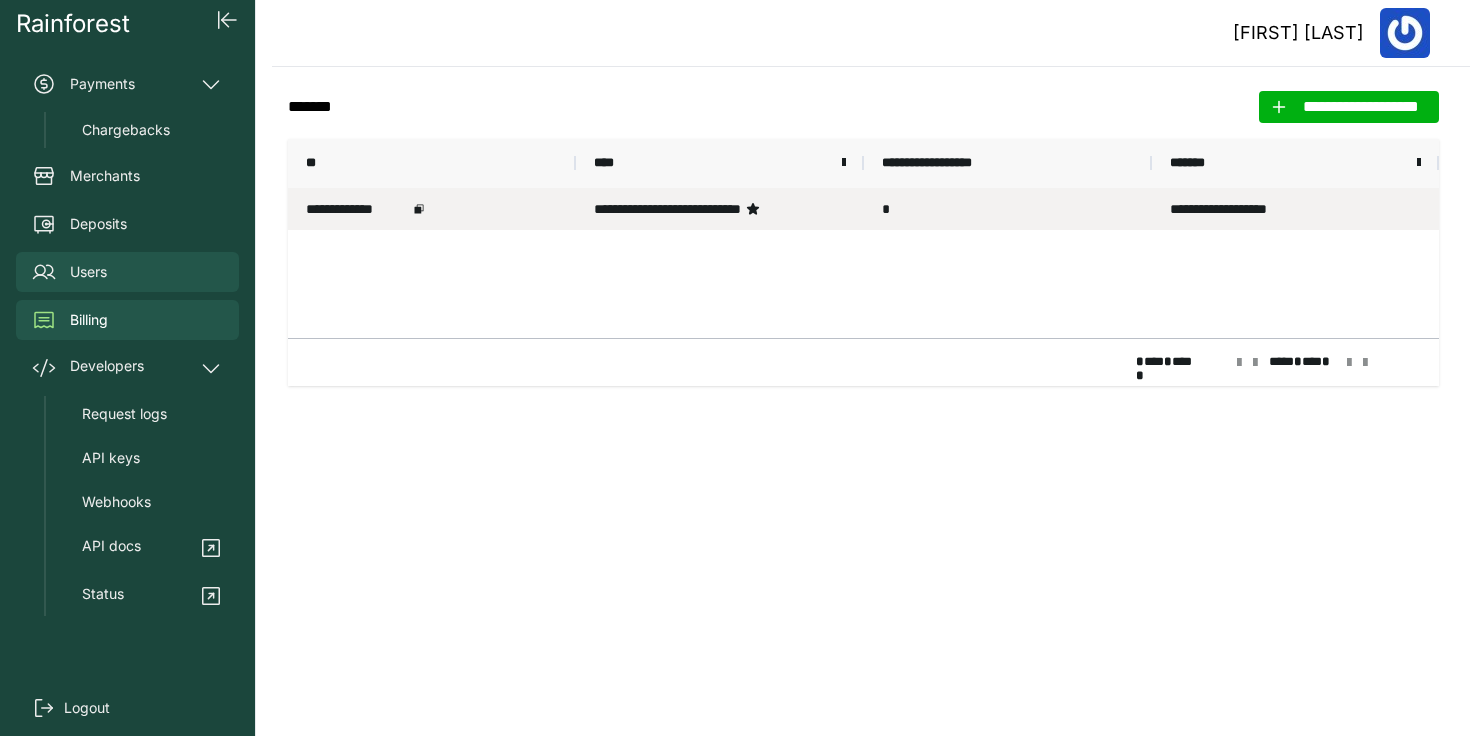 click on "Users" at bounding box center [127, 272] 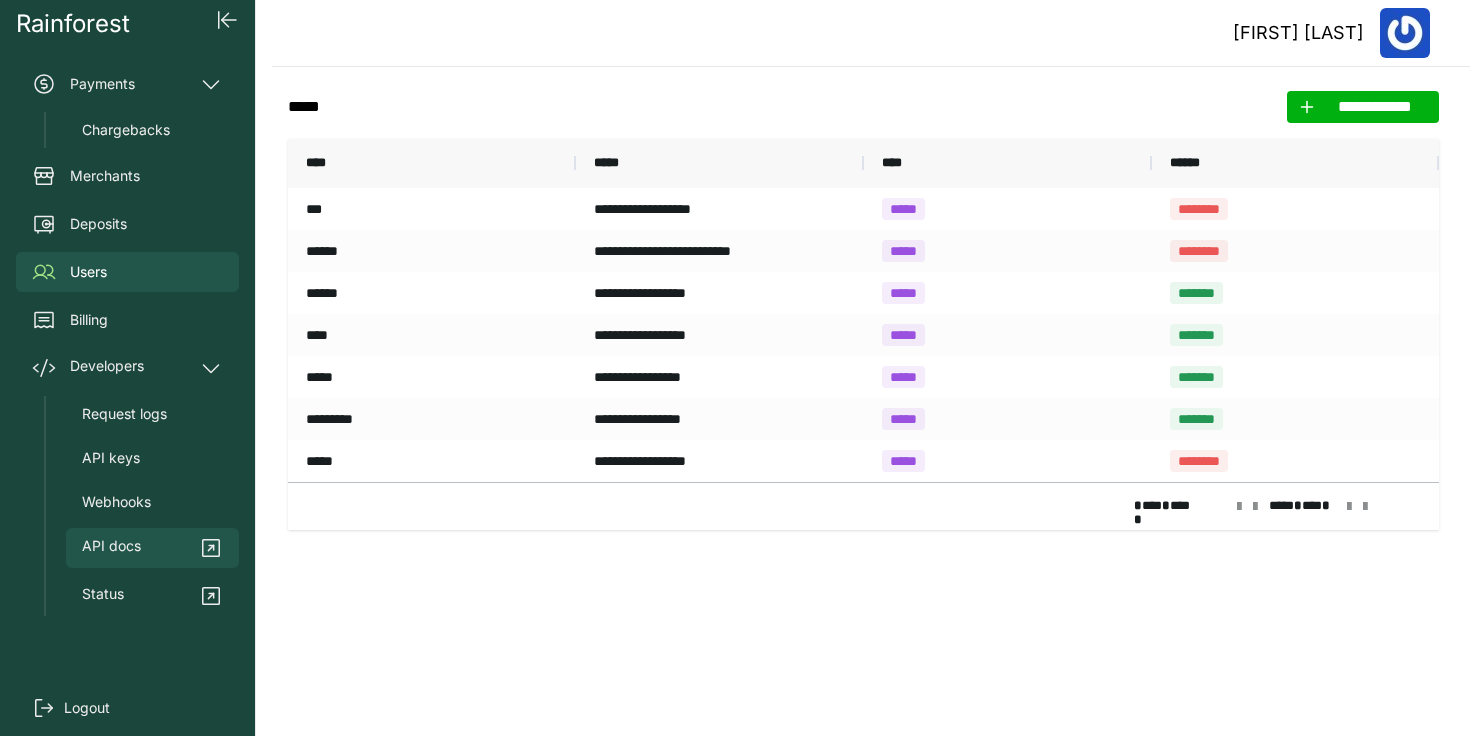 click on "API docs" at bounding box center (152, 548) 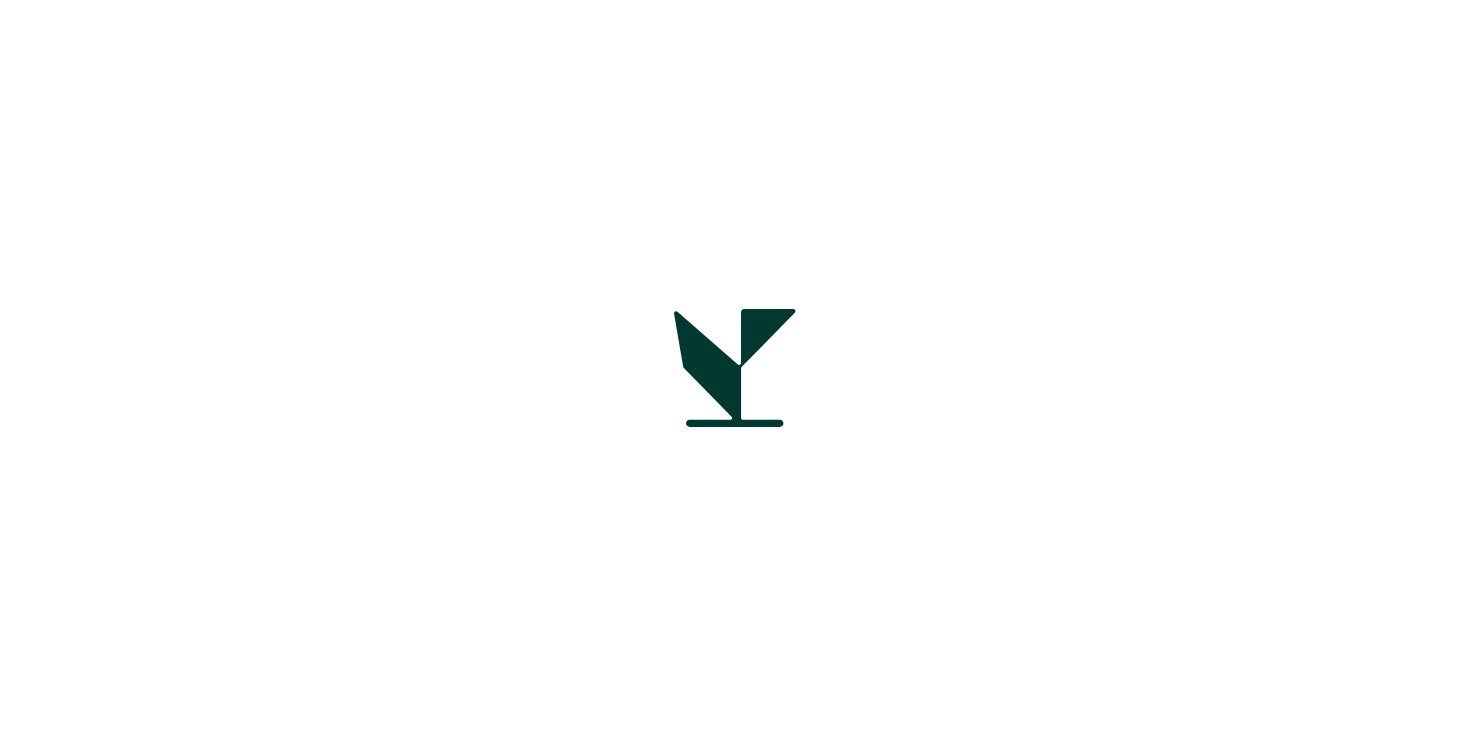 scroll, scrollTop: 0, scrollLeft: 0, axis: both 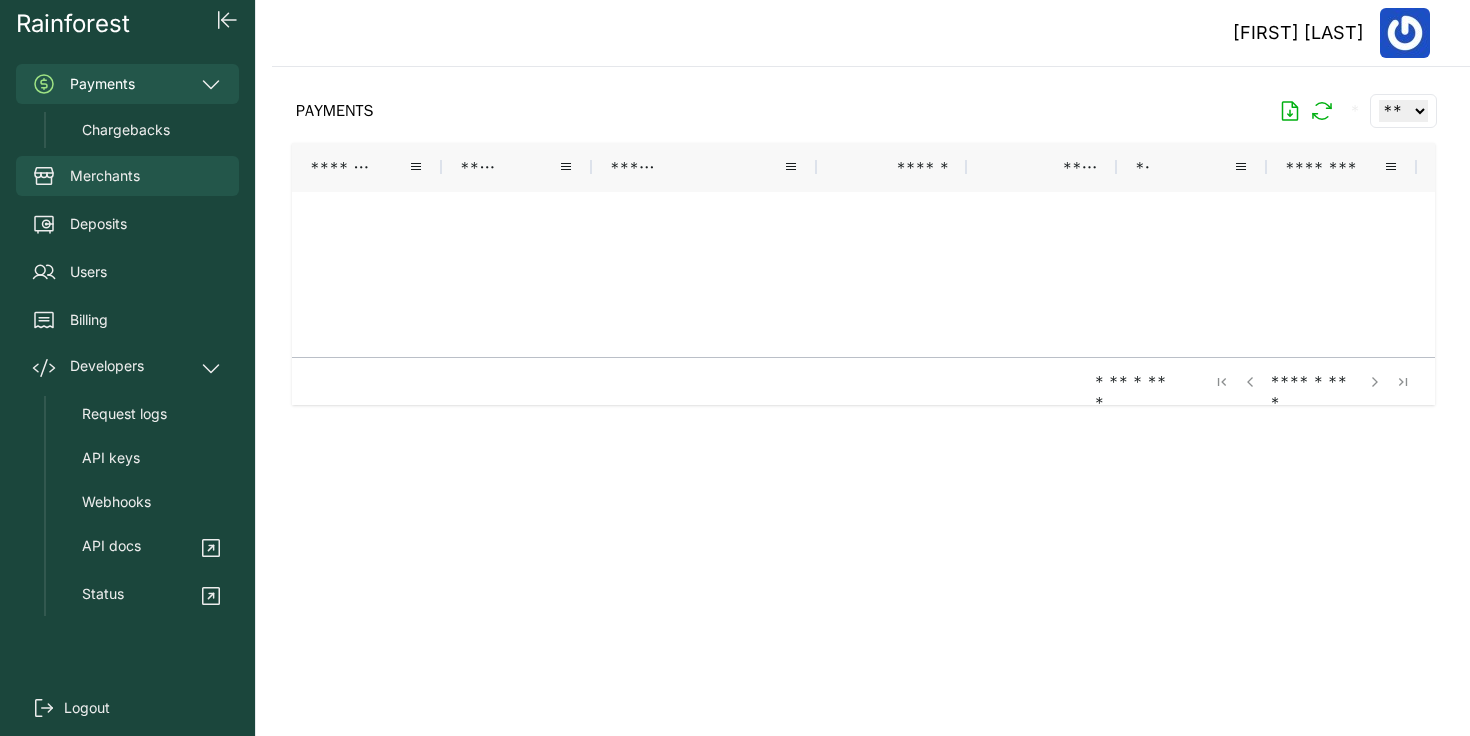 click on "Merchants" at bounding box center (105, 176) 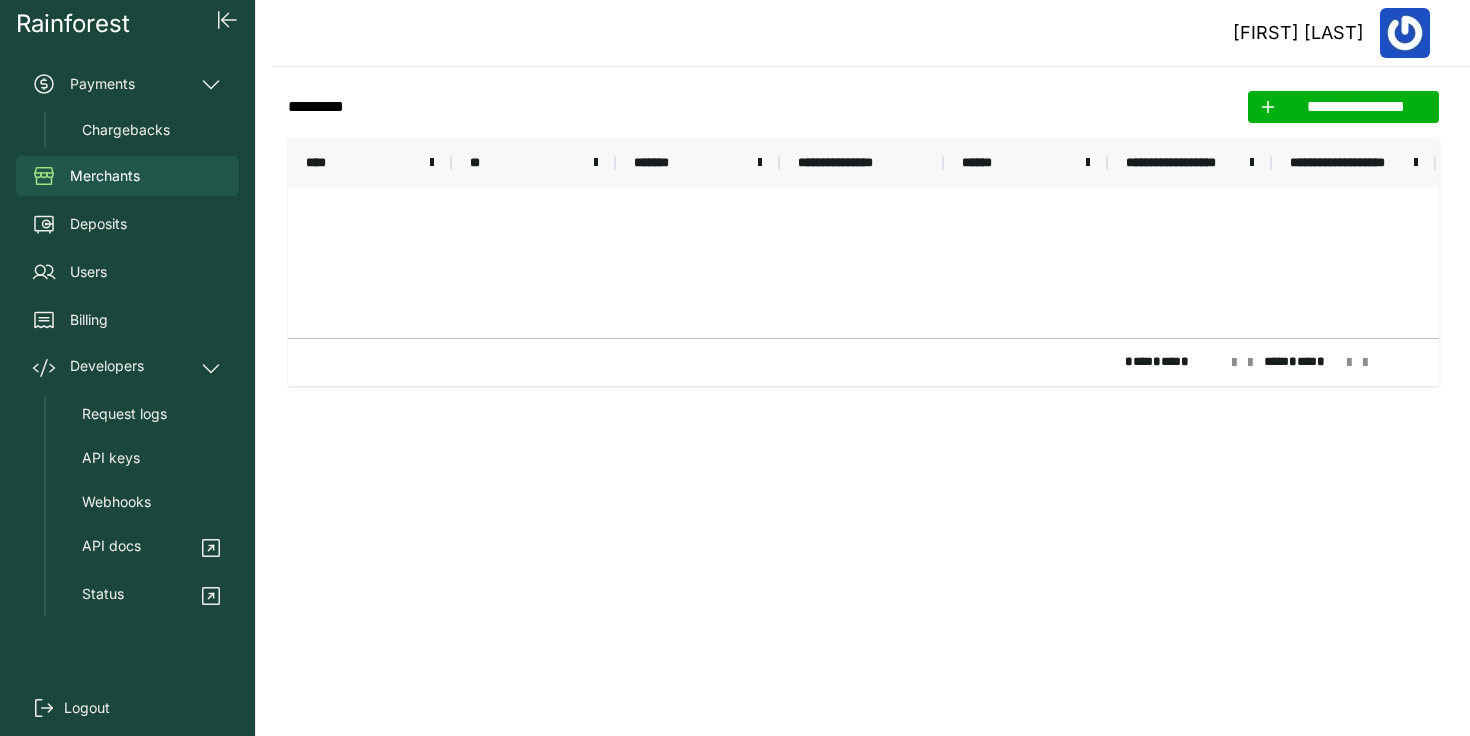 click on "**********" 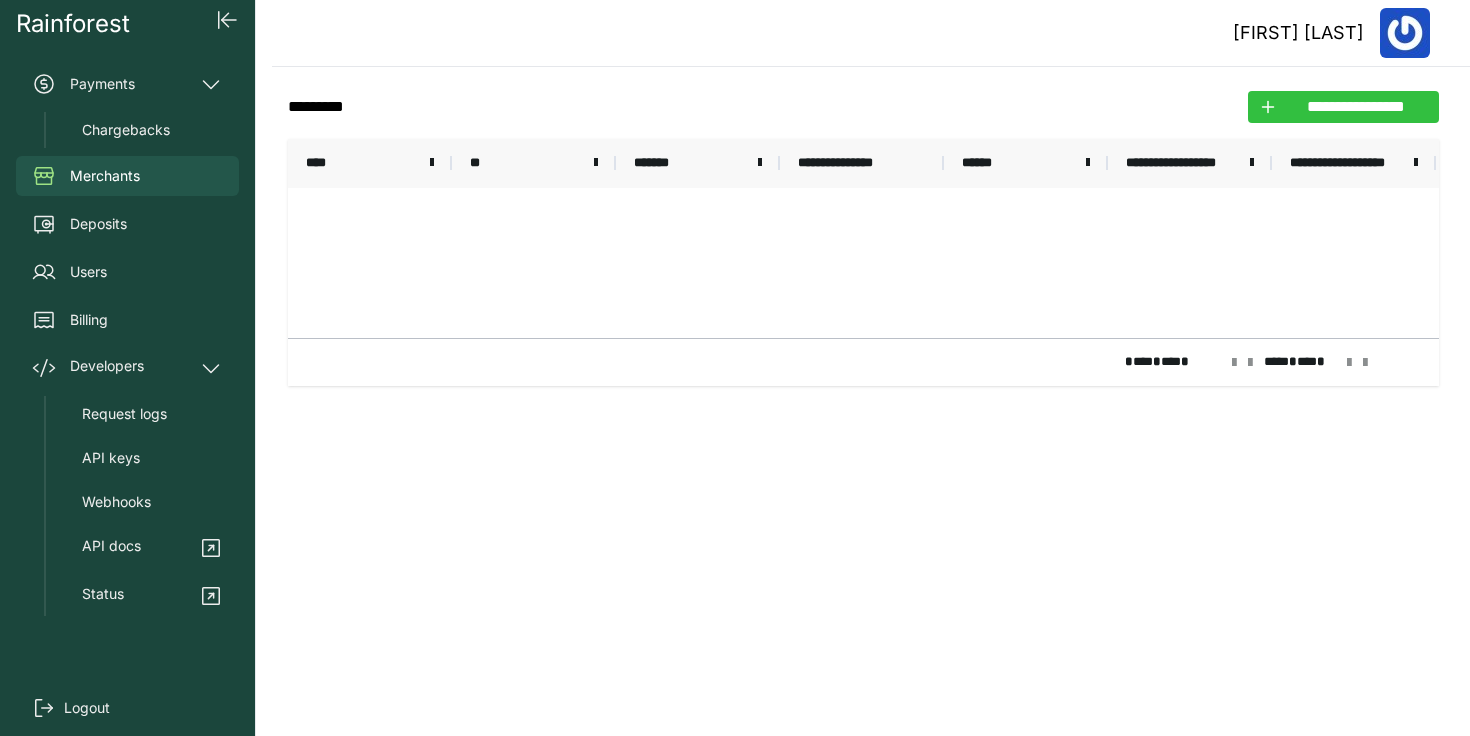 click on "**********" at bounding box center (1355, 107) 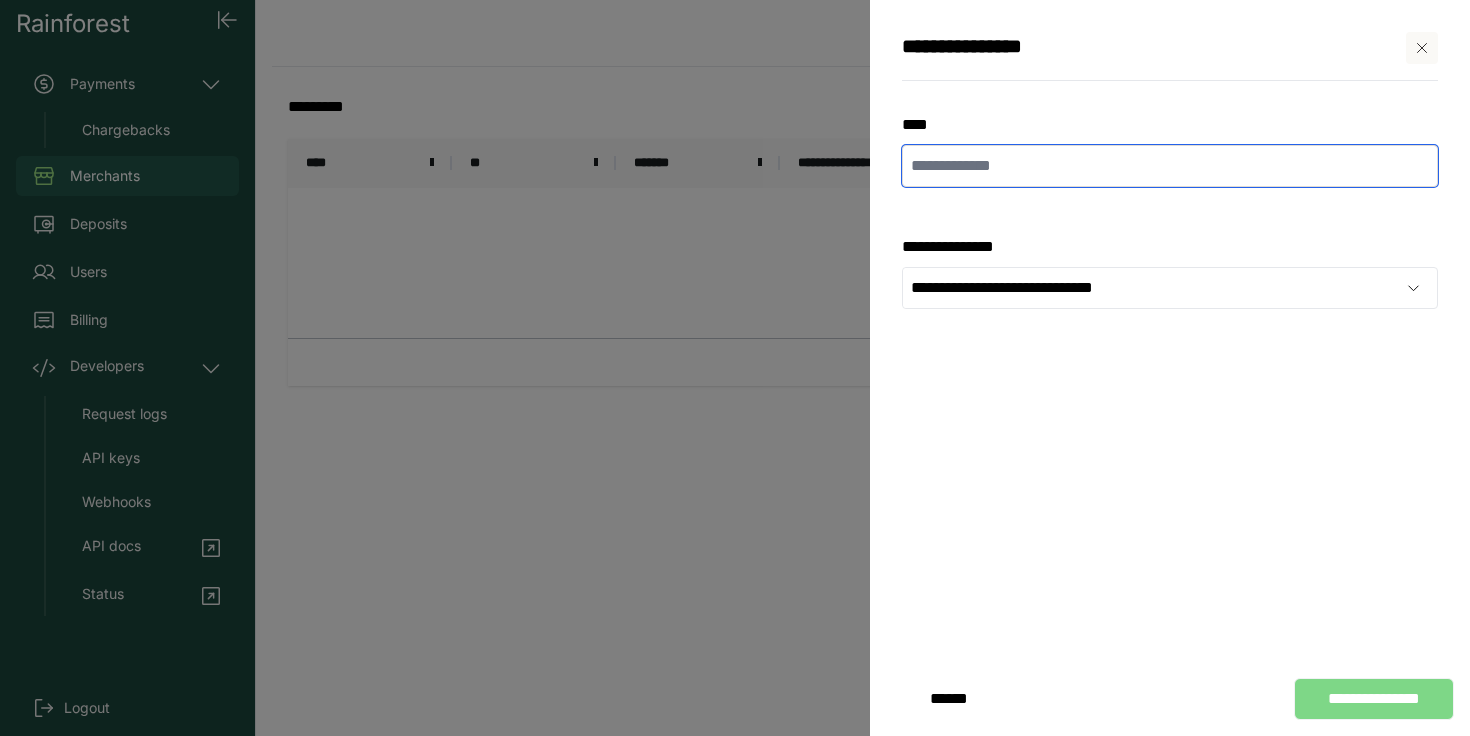 click at bounding box center [1170, 166] 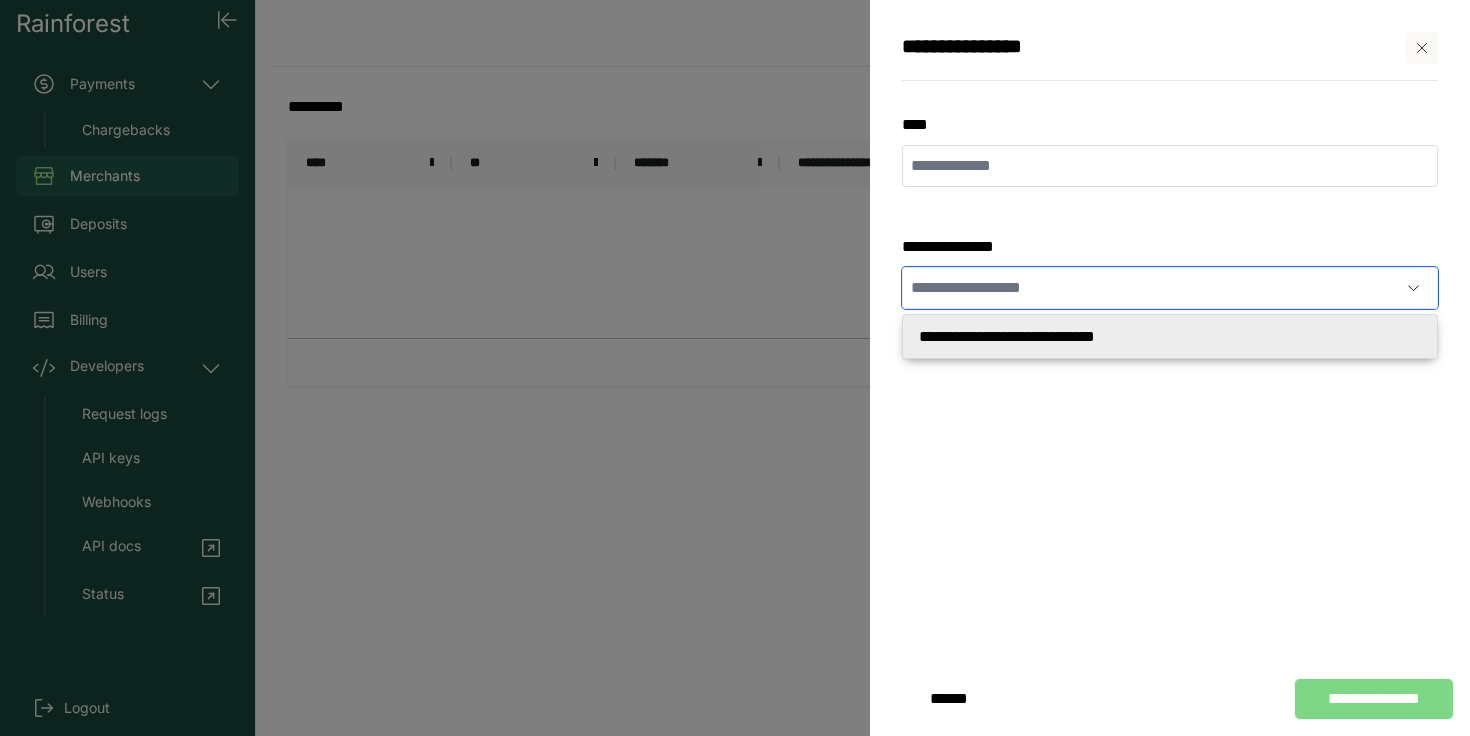 click at bounding box center (1150, 288) 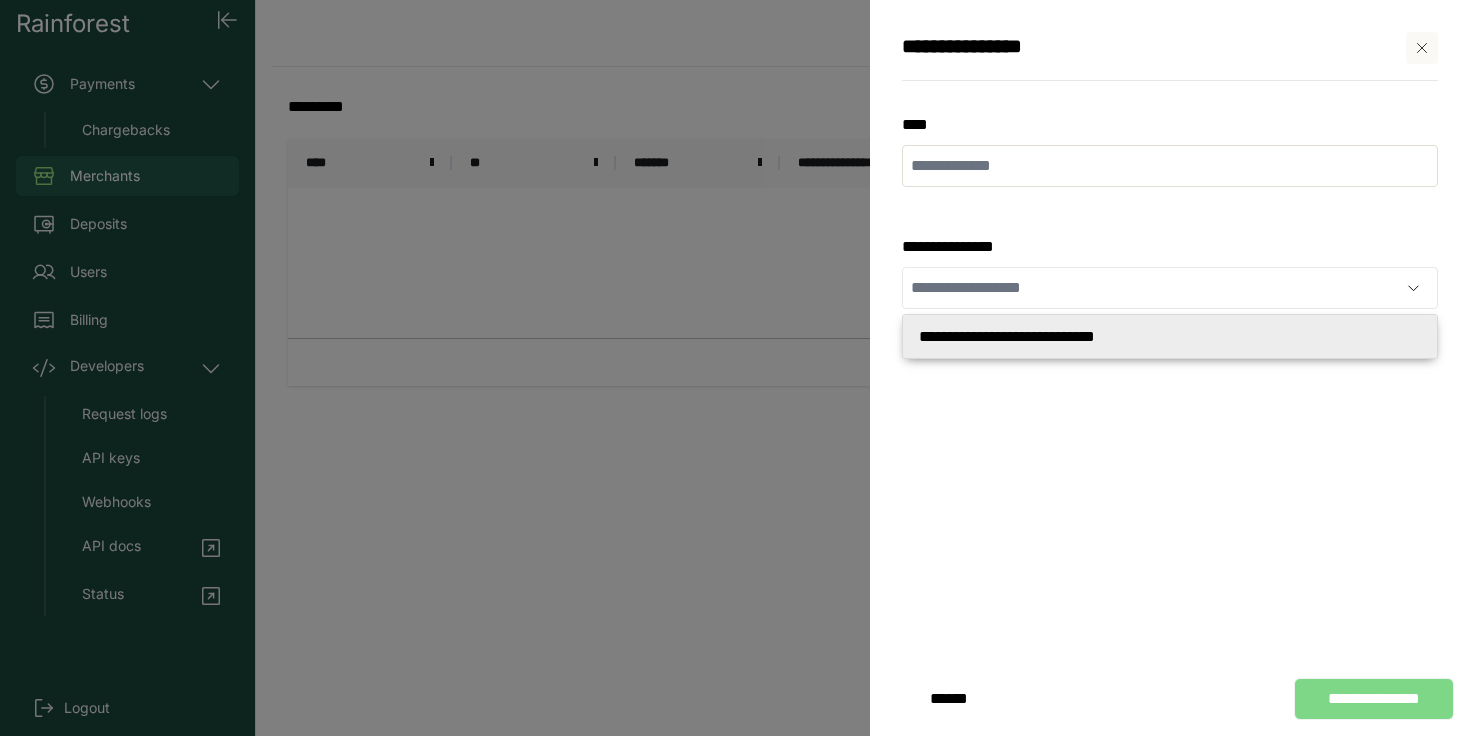 type on "**********" 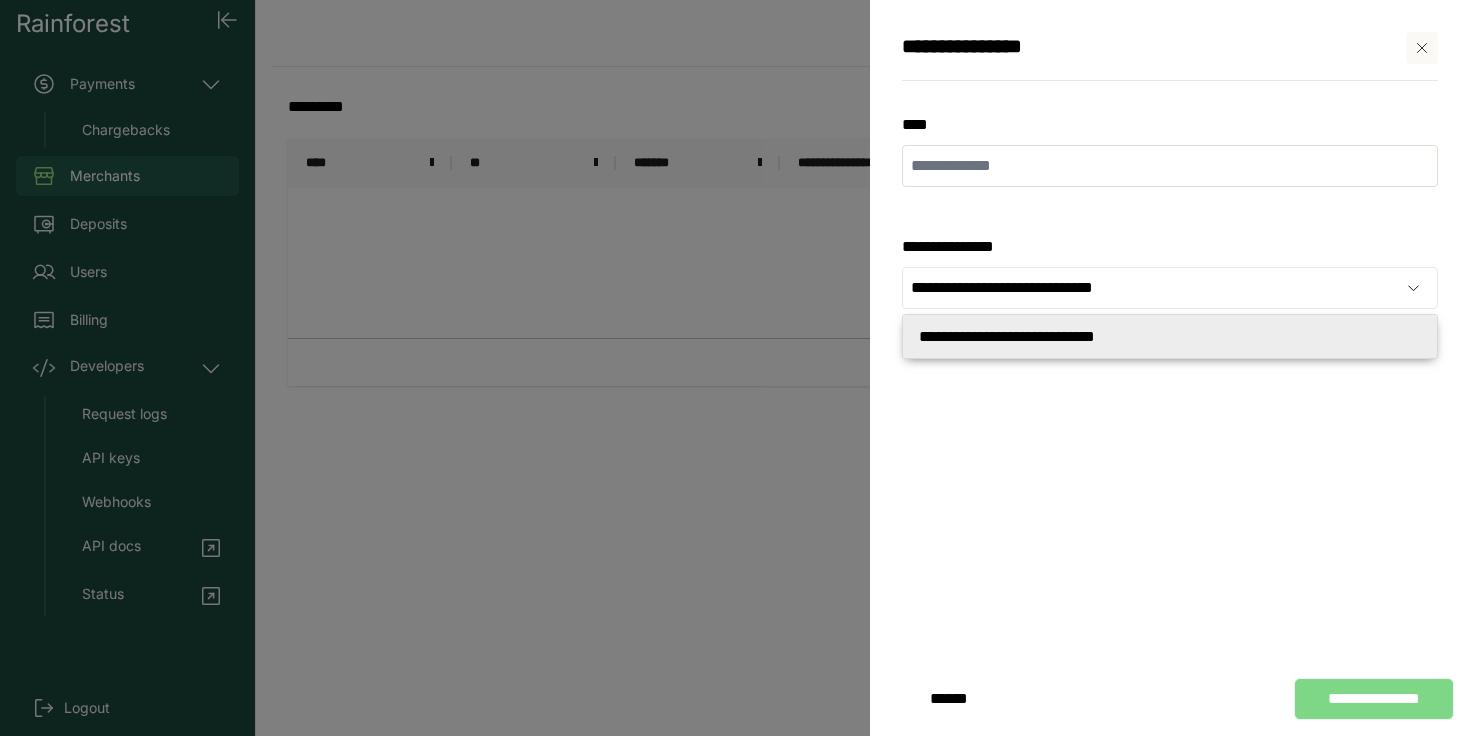 click 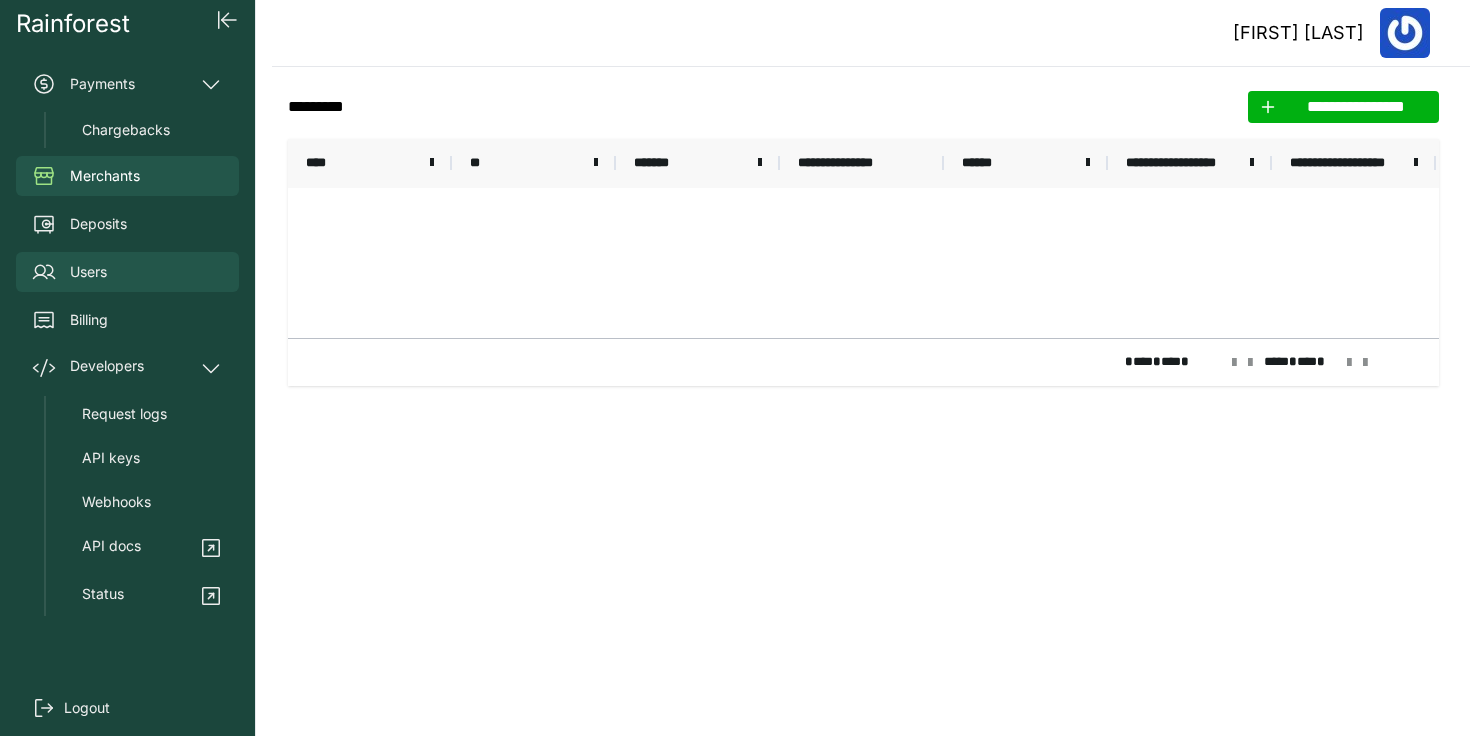 click on "Users" at bounding box center [127, 272] 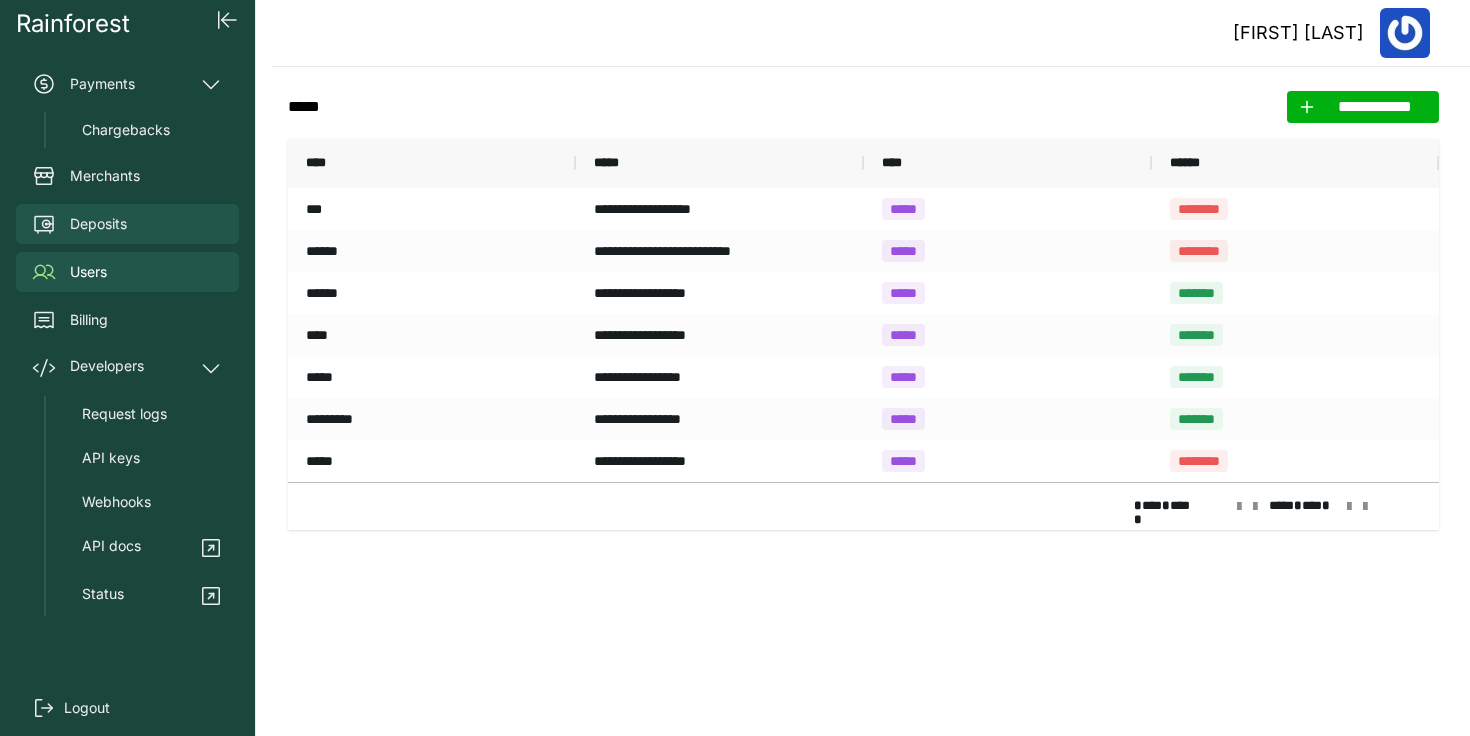 click on "Deposits" at bounding box center (127, 224) 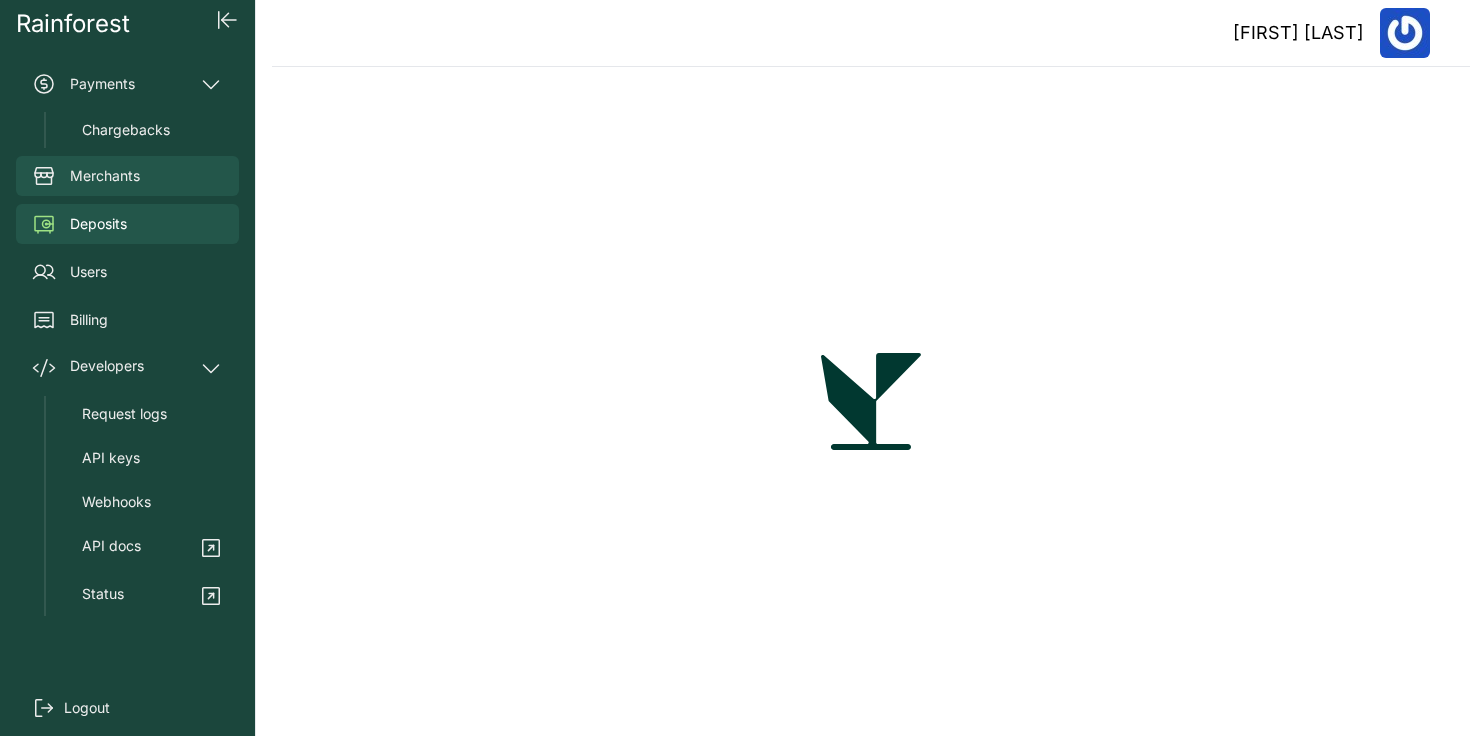 click on "Merchants" at bounding box center (105, 176) 